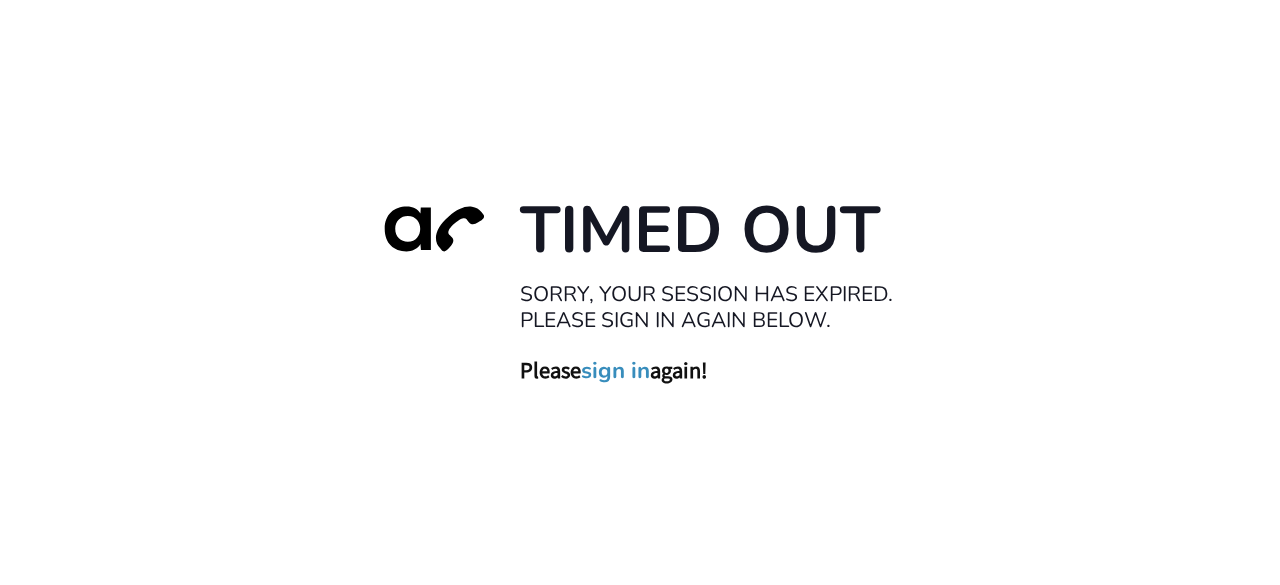 scroll, scrollTop: 0, scrollLeft: 0, axis: both 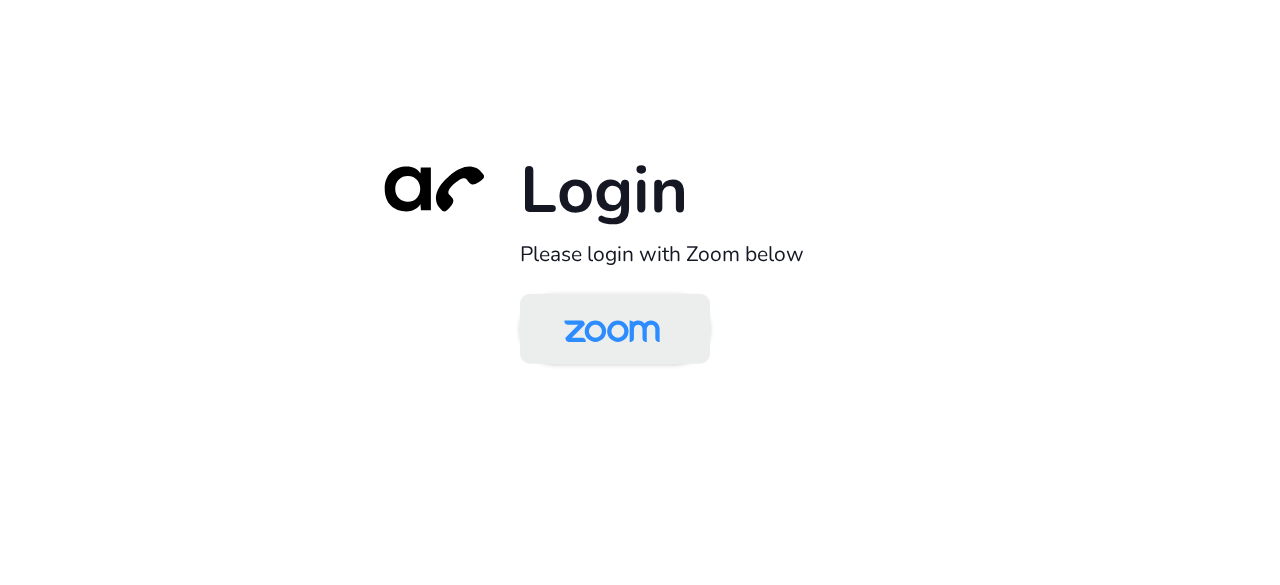 click at bounding box center [612, 330] 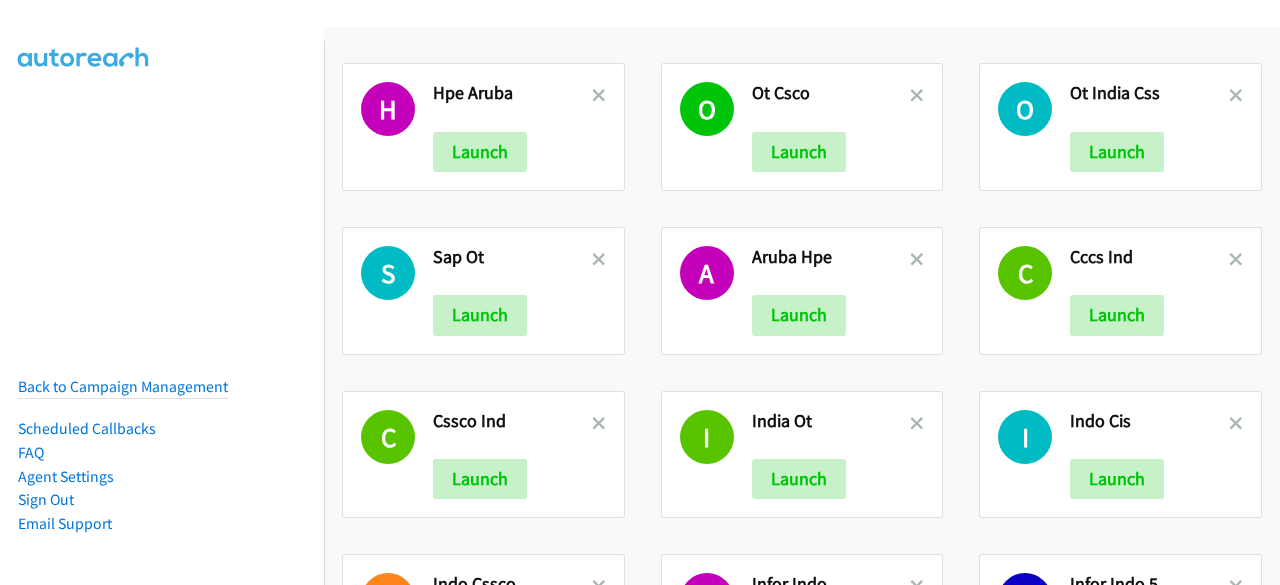 scroll, scrollTop: 0, scrollLeft: 0, axis: both 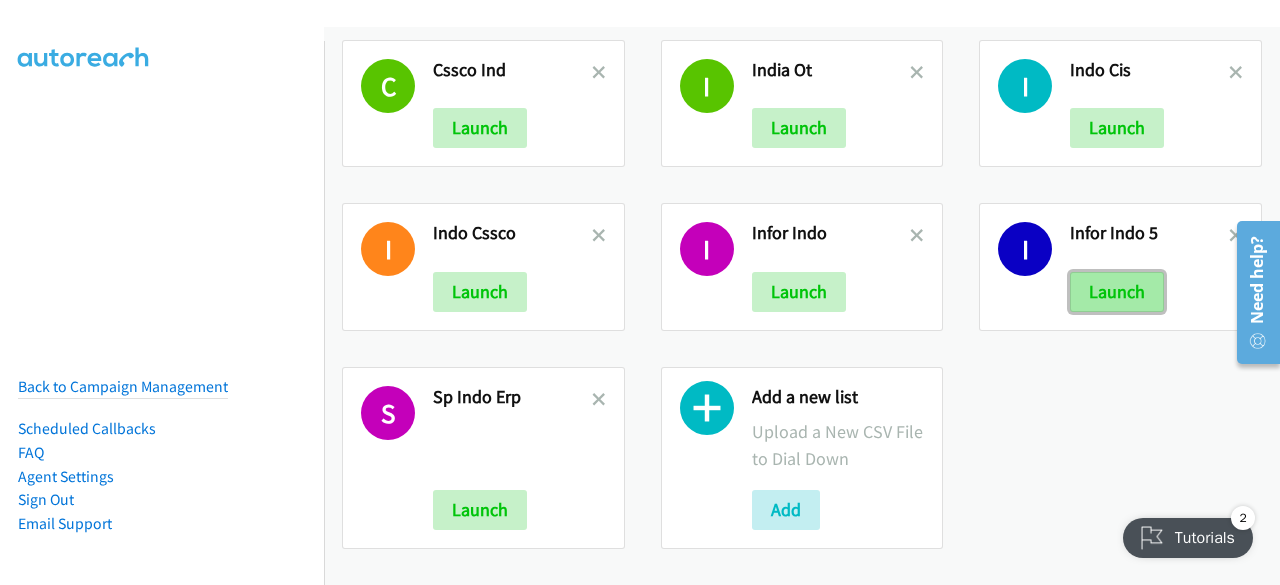 click on "Launch" at bounding box center [1117, 292] 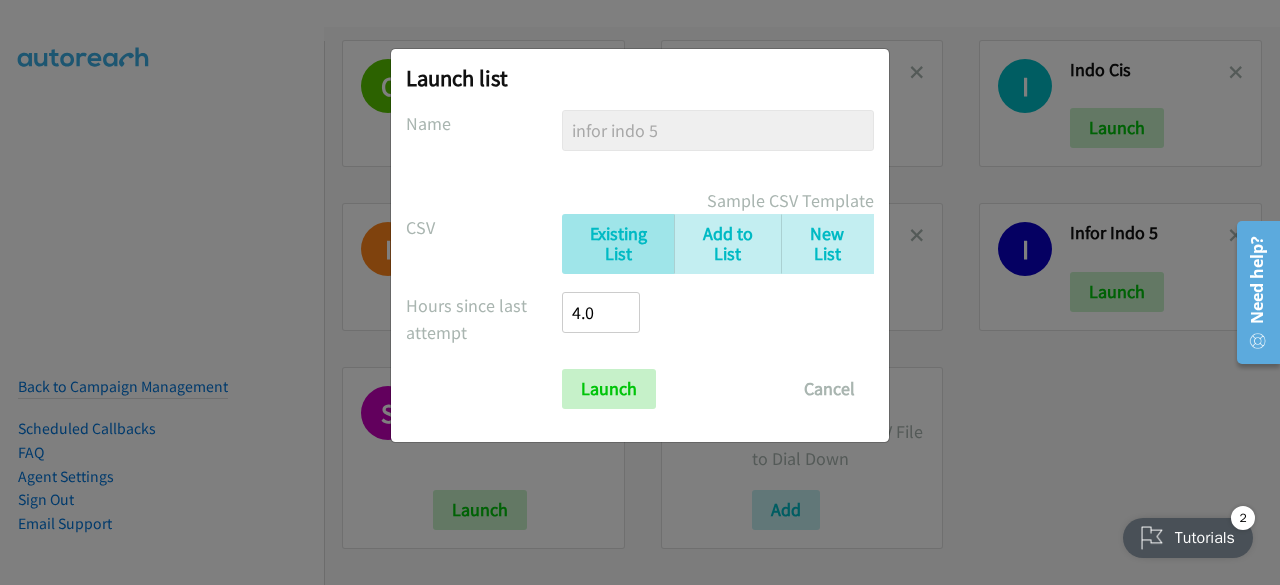 click on "Launch
Cancel" at bounding box center [640, 389] 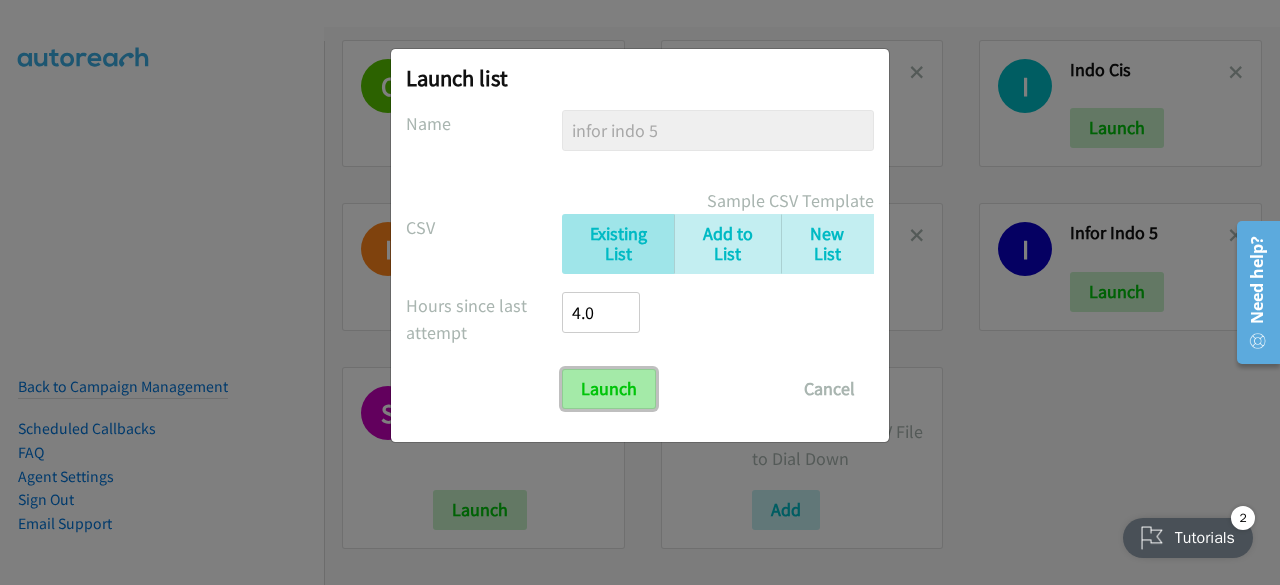 click on "Launch" at bounding box center [609, 389] 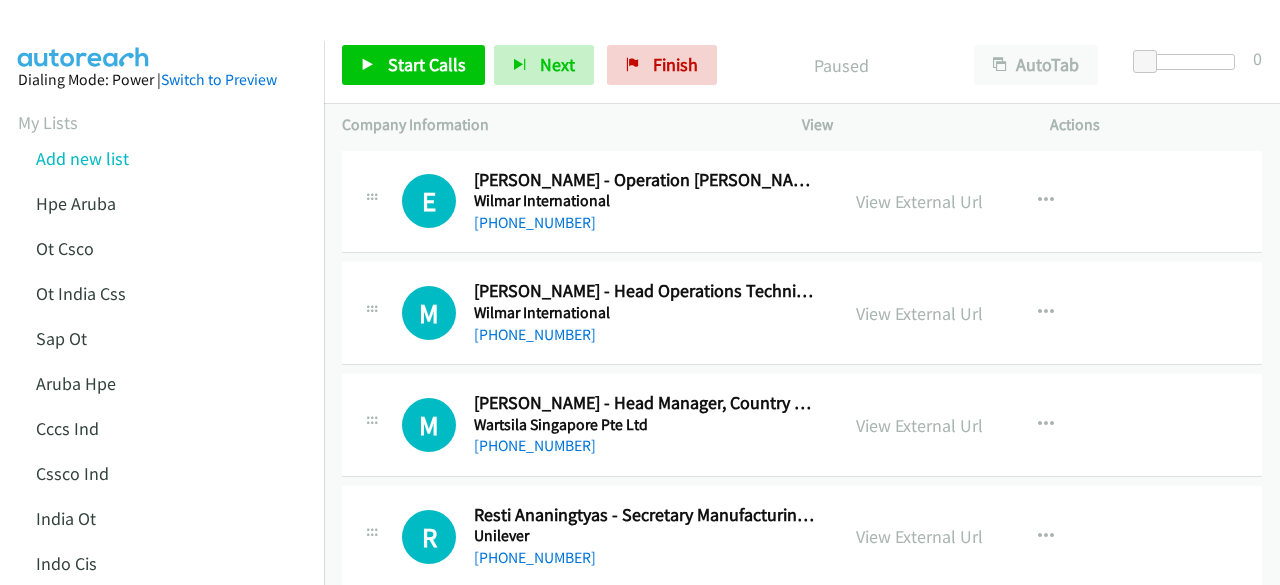scroll, scrollTop: 0, scrollLeft: 0, axis: both 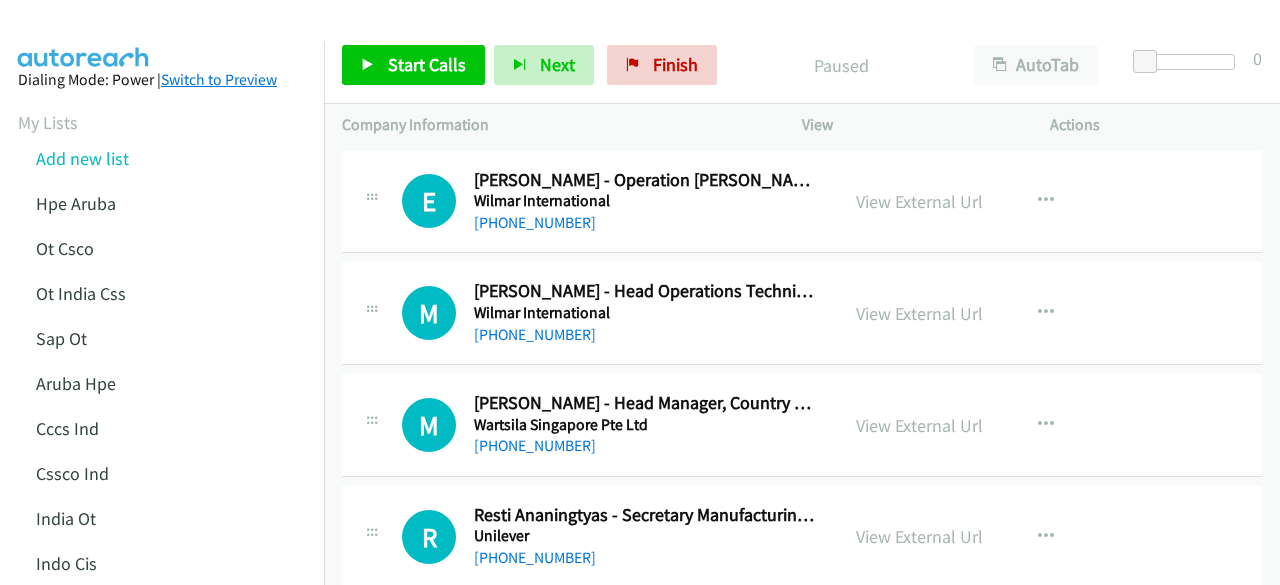 click on "Switch to Preview" at bounding box center (219, 79) 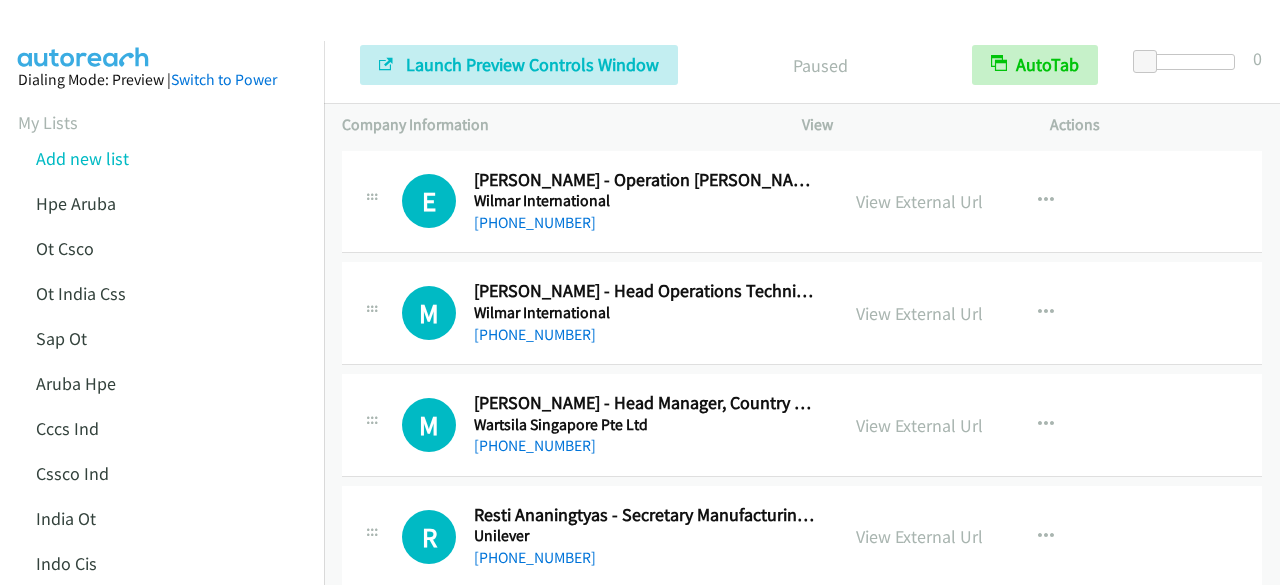 scroll, scrollTop: 0, scrollLeft: 0, axis: both 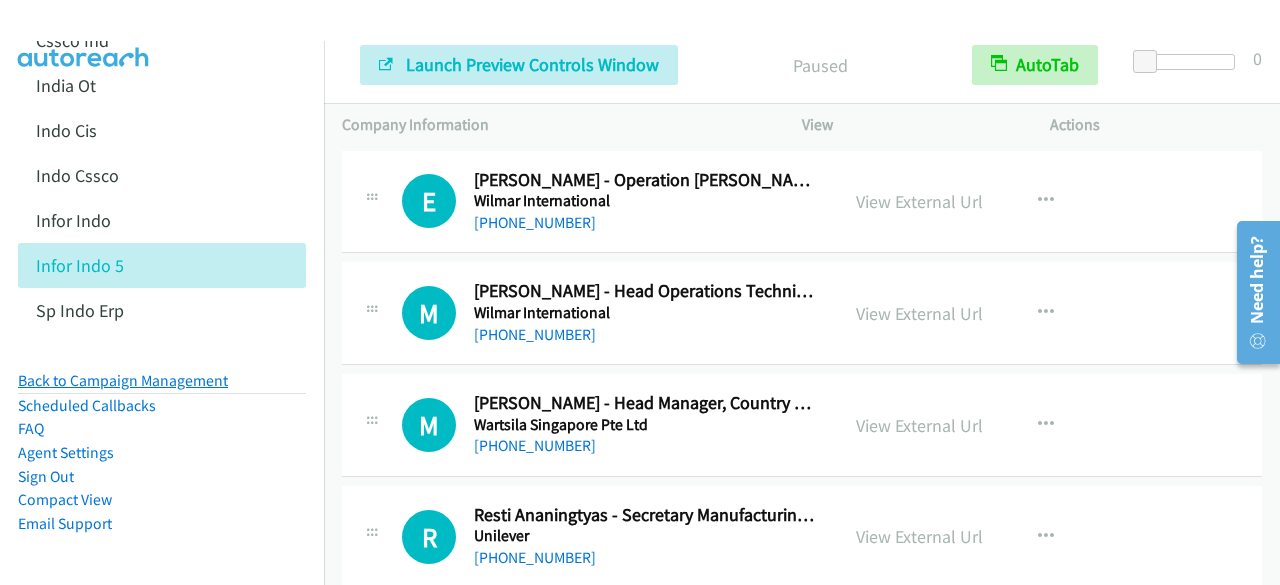 click on "Back to Campaign Management" at bounding box center [123, 380] 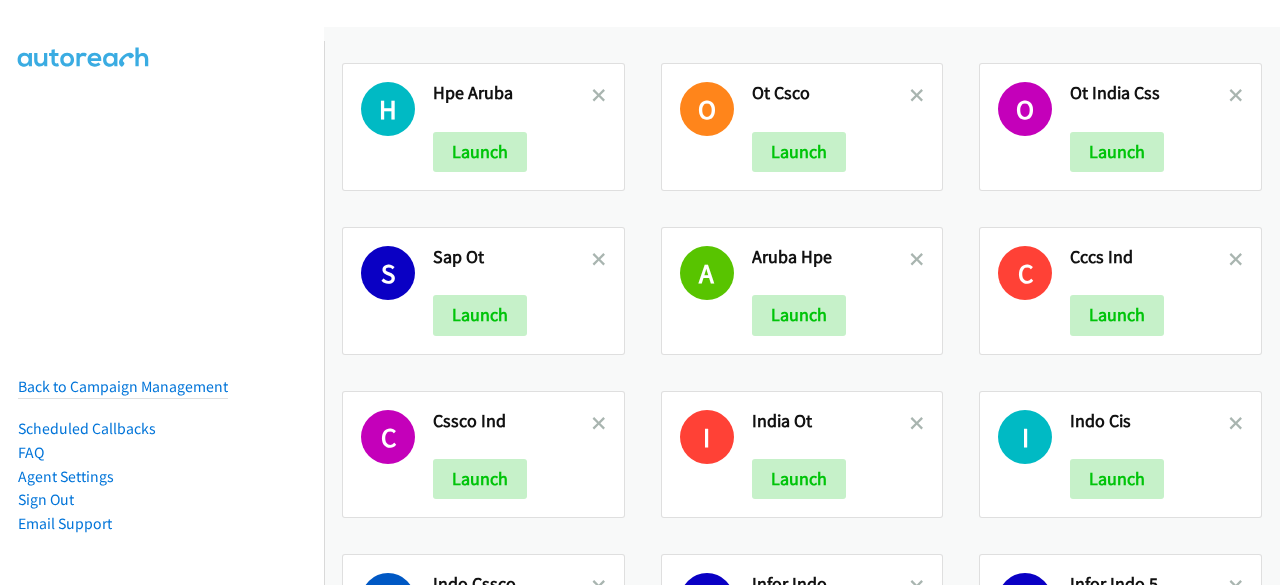 scroll, scrollTop: 0, scrollLeft: 0, axis: both 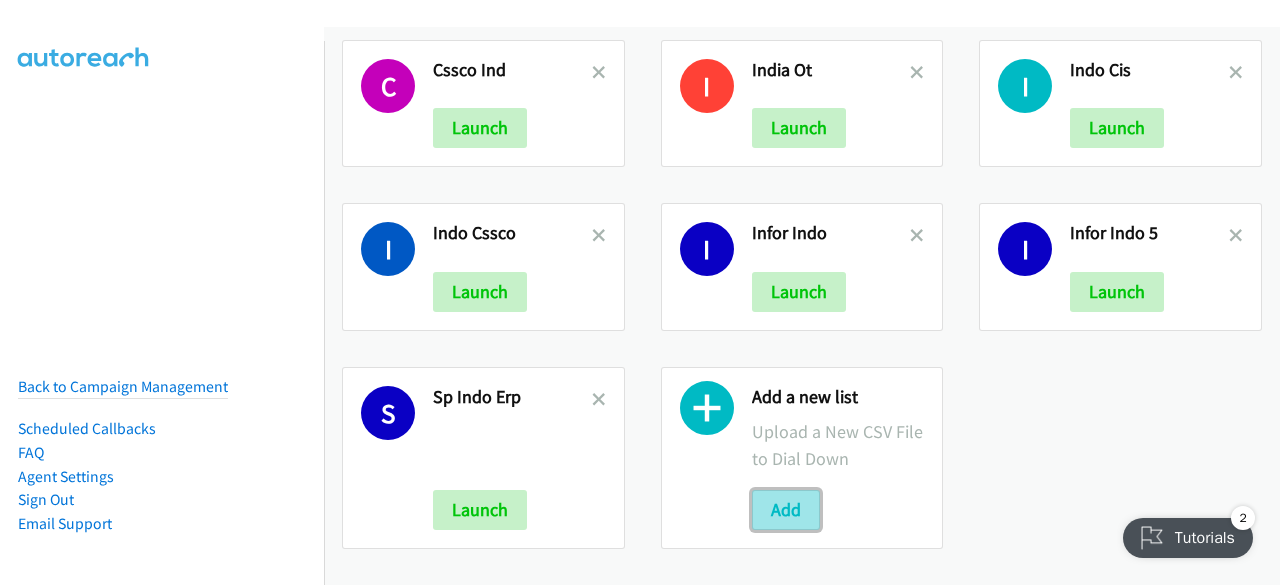 click on "Add" at bounding box center [786, 510] 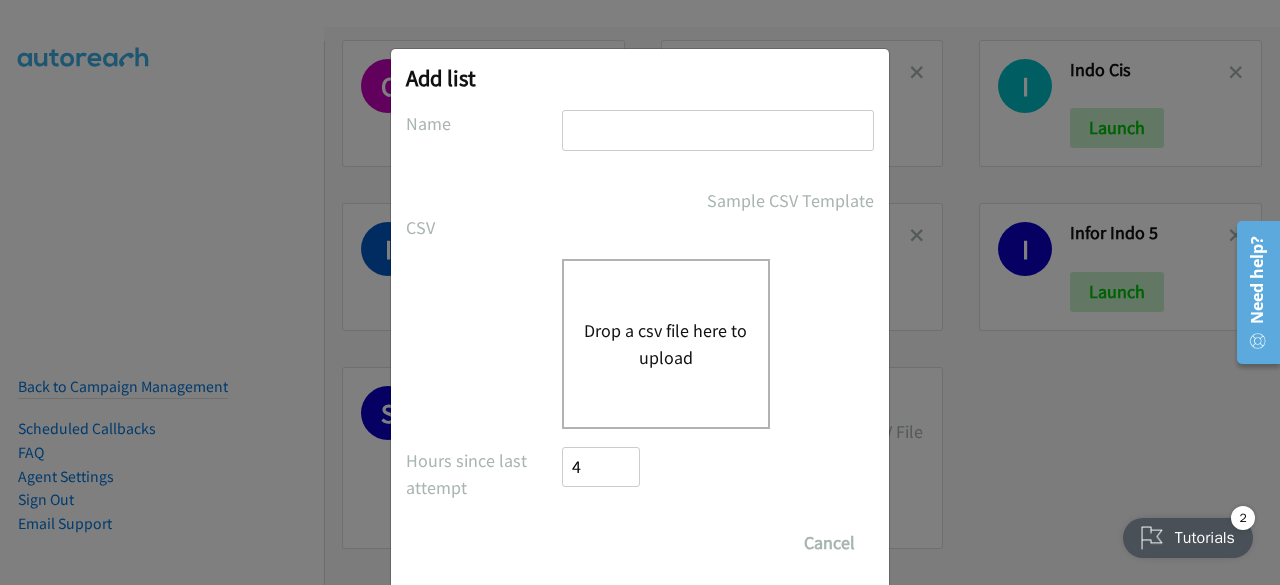 click at bounding box center [718, 130] 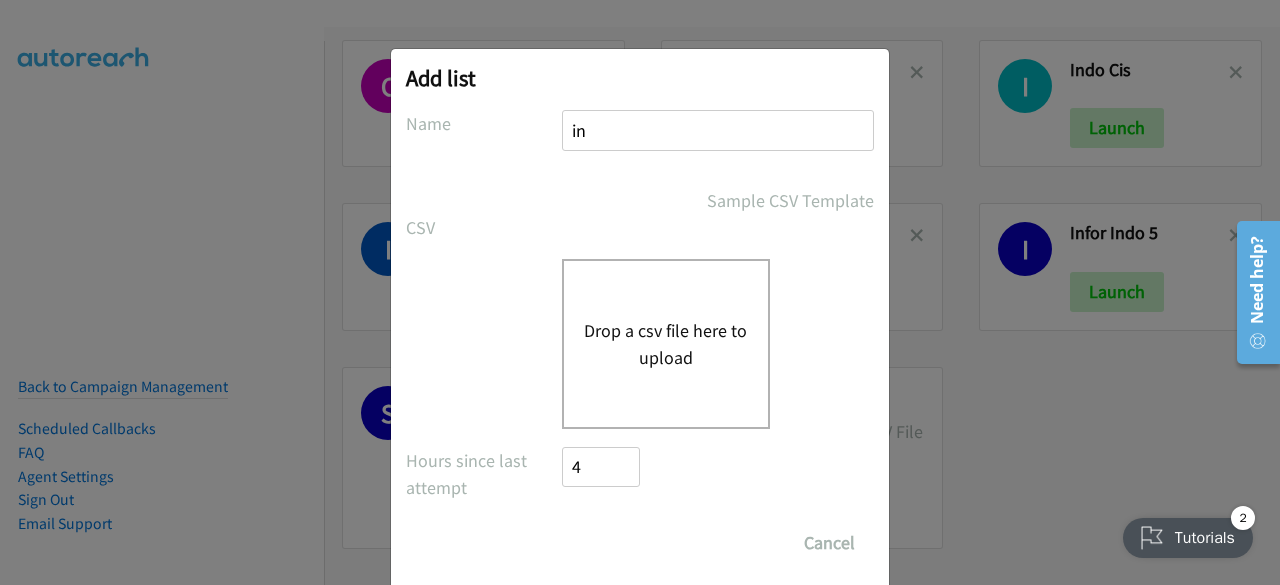 type on "i" 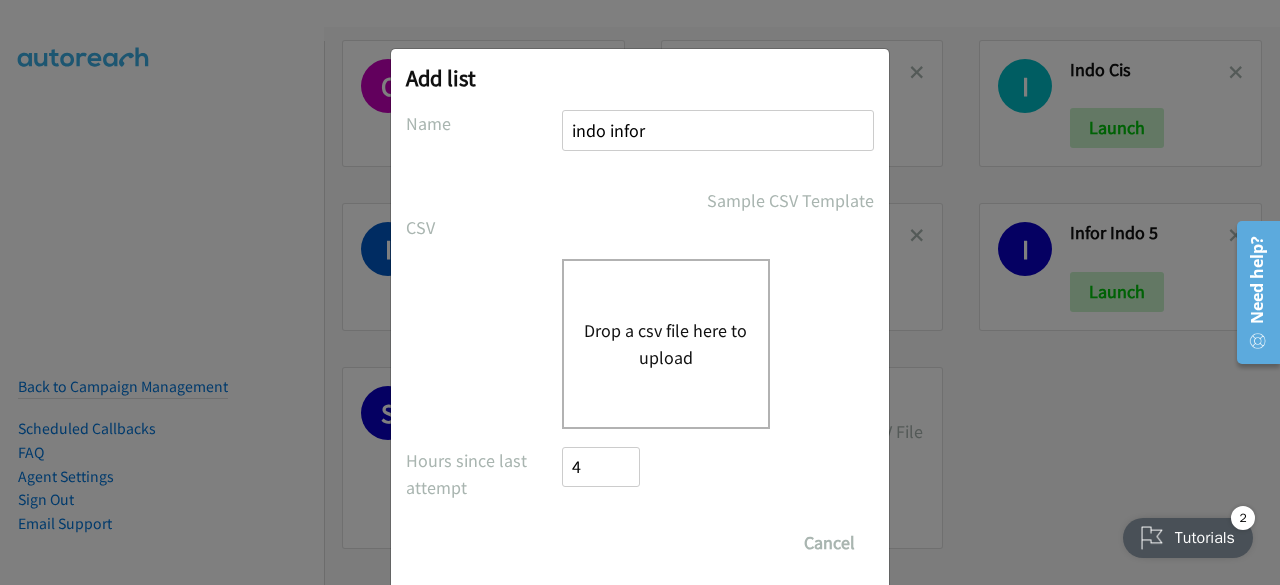 type on "indo infor" 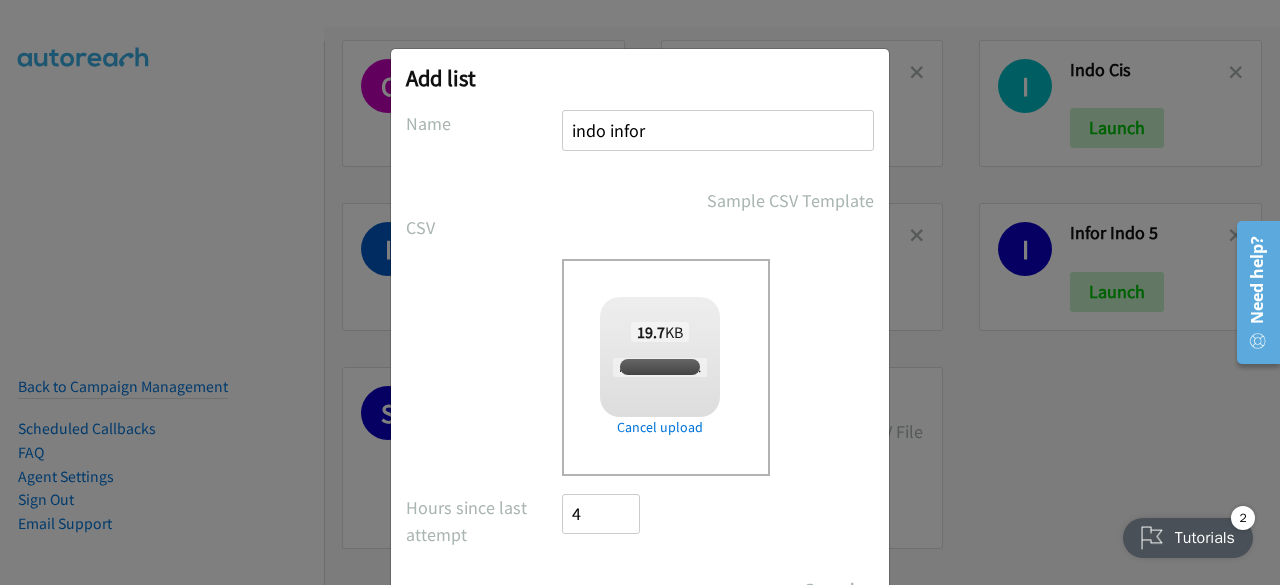 checkbox on "true" 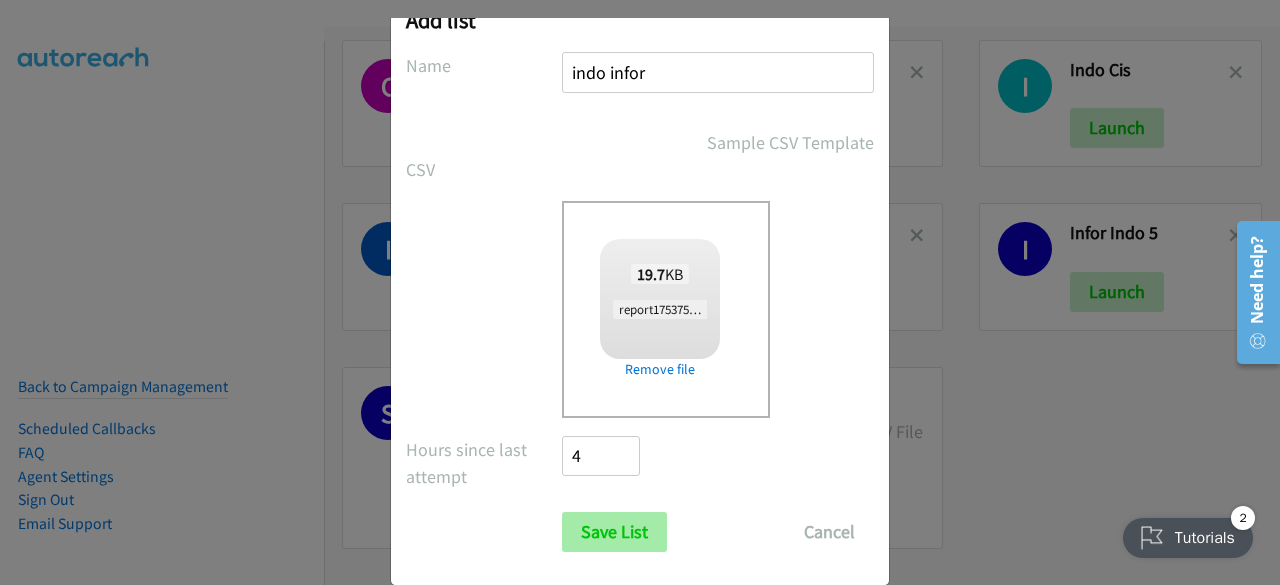 scroll, scrollTop: 88, scrollLeft: 0, axis: vertical 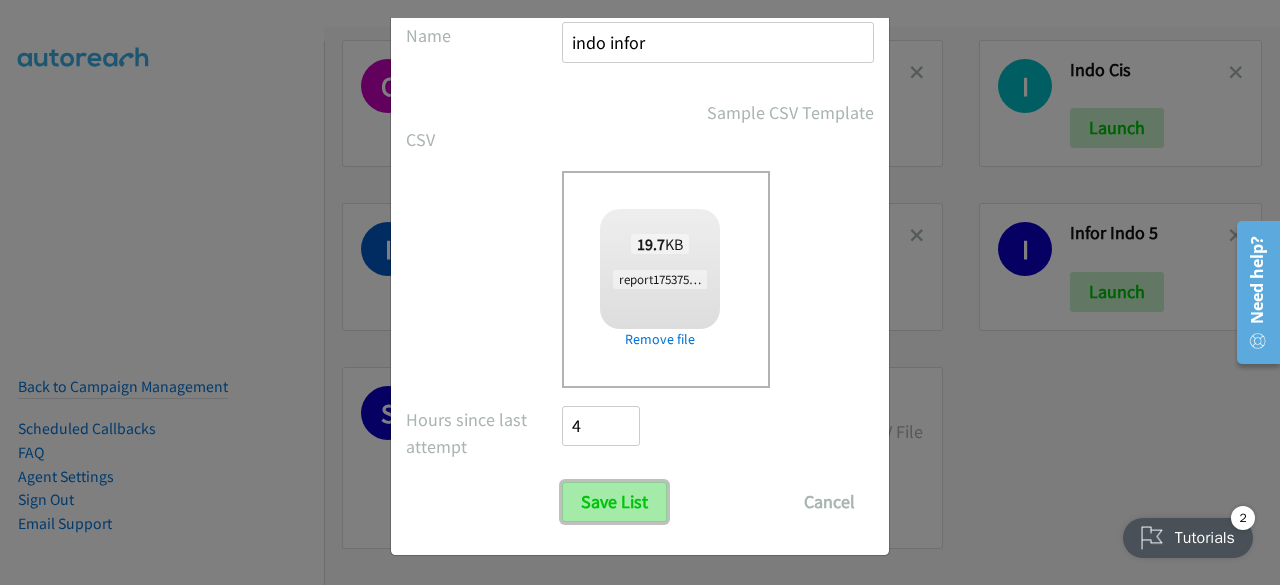 click on "Save List" at bounding box center [614, 502] 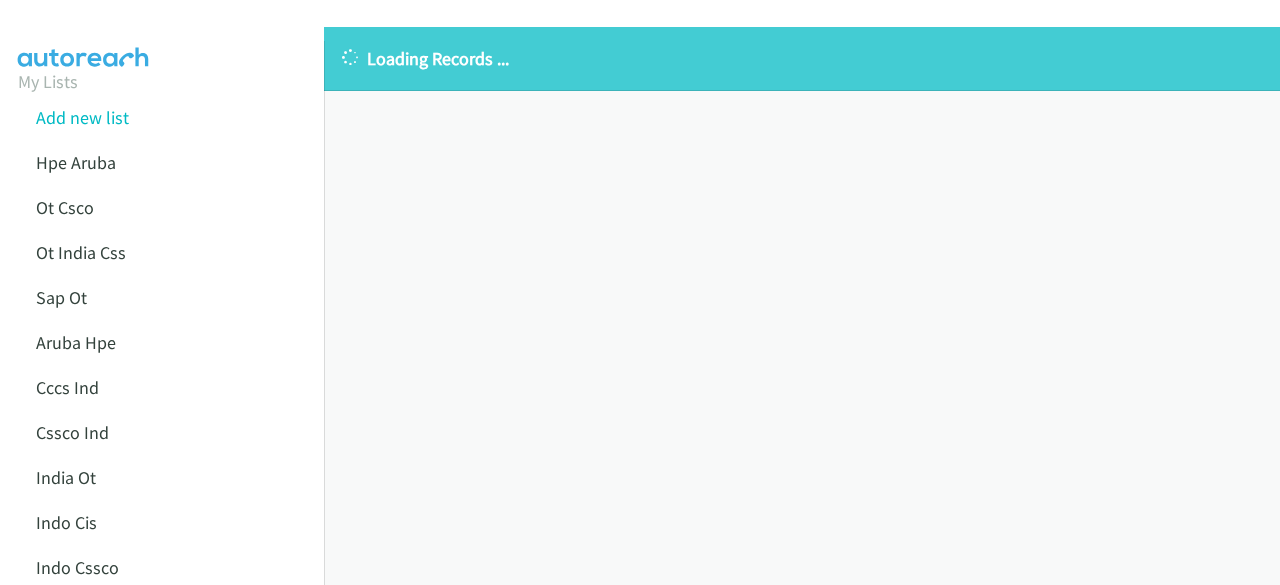 scroll, scrollTop: 0, scrollLeft: 0, axis: both 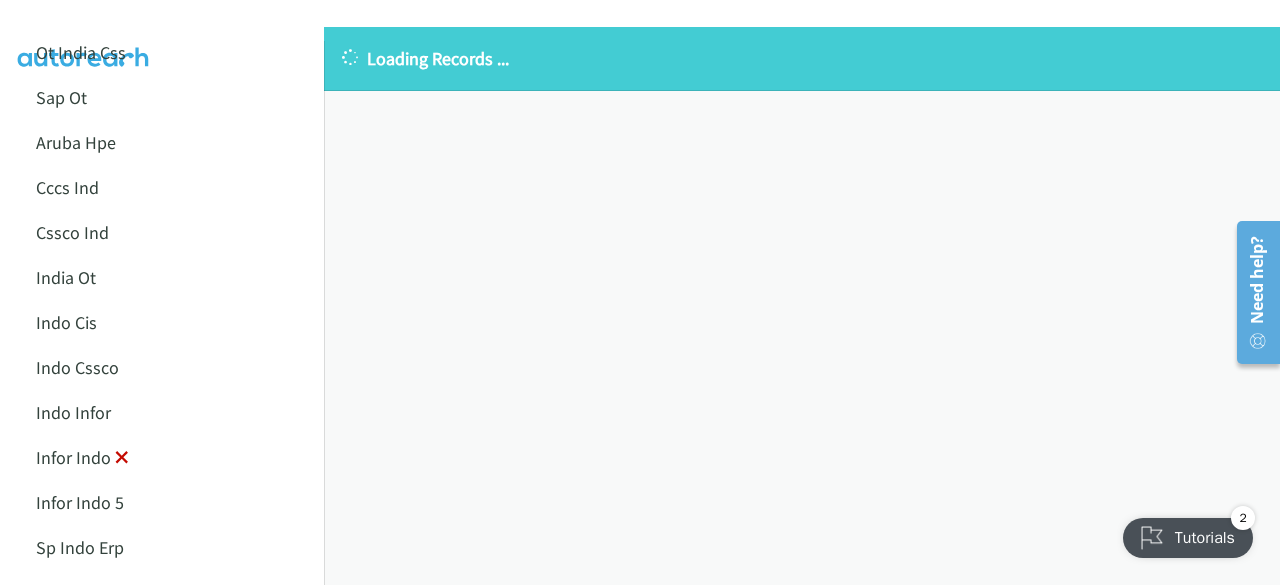click at bounding box center [122, 459] 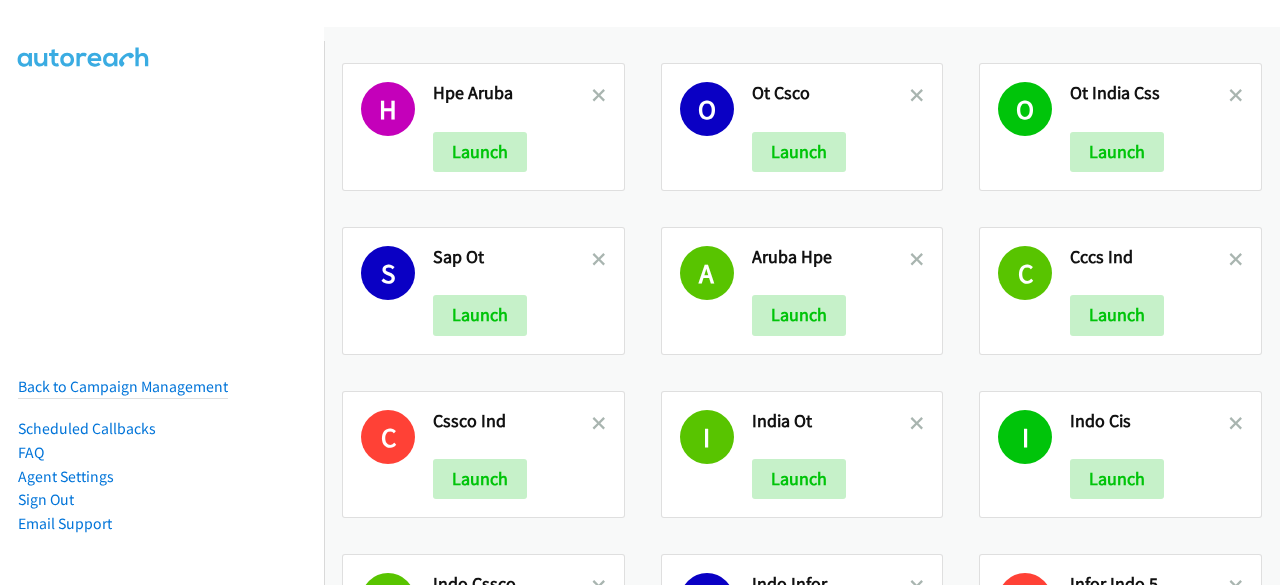 scroll, scrollTop: 0, scrollLeft: 0, axis: both 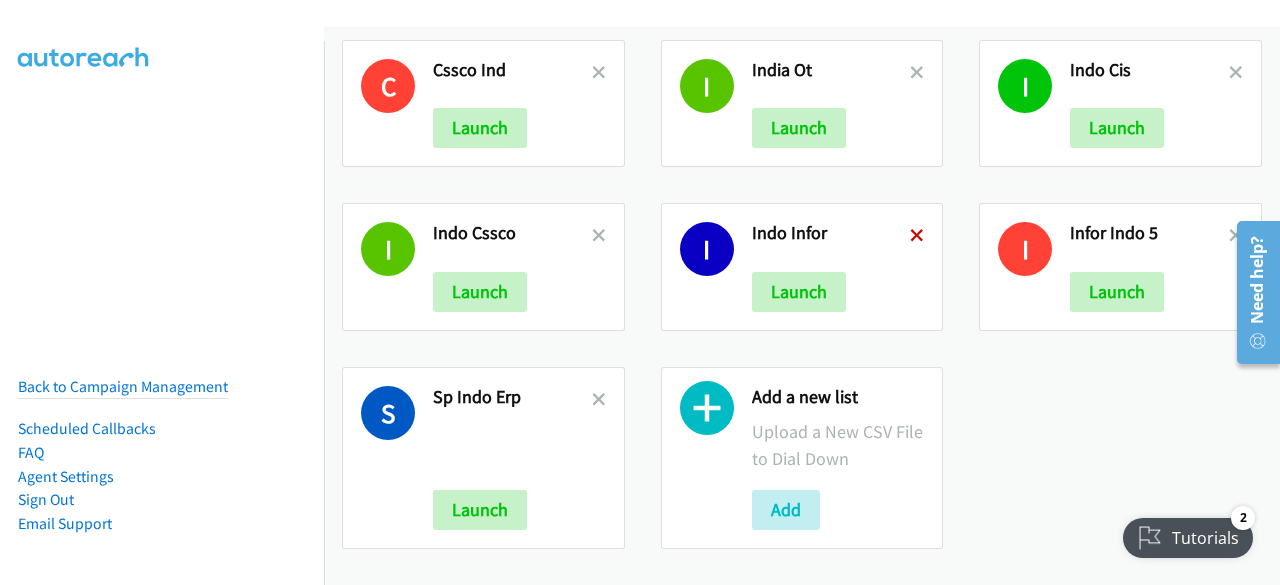 click at bounding box center (917, 237) 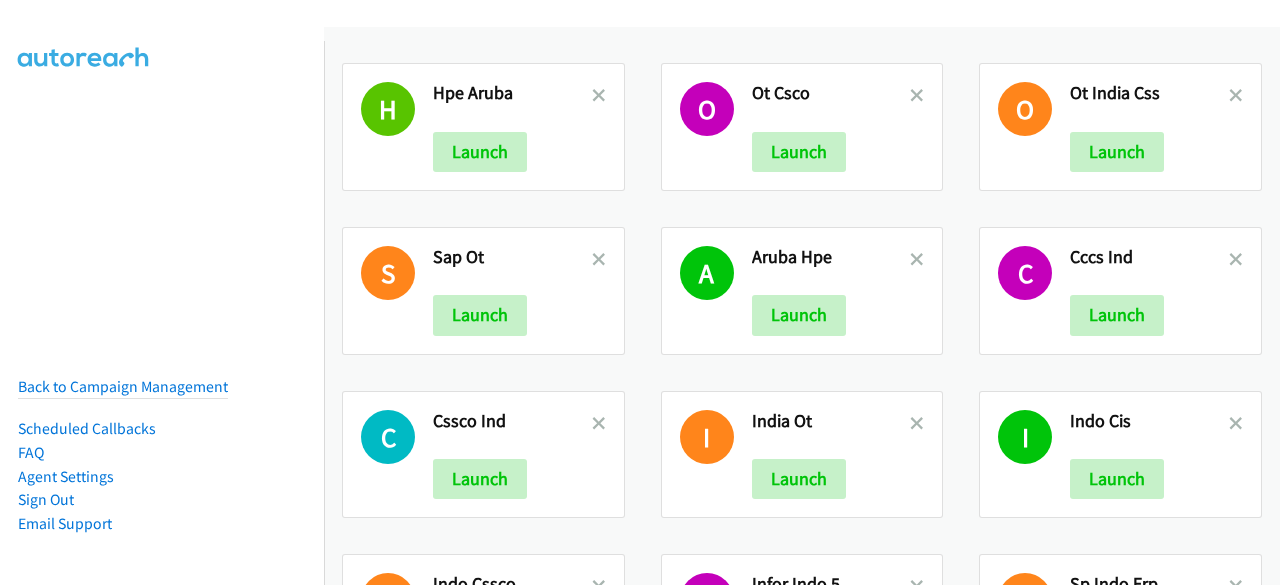 scroll, scrollTop: 0, scrollLeft: 0, axis: both 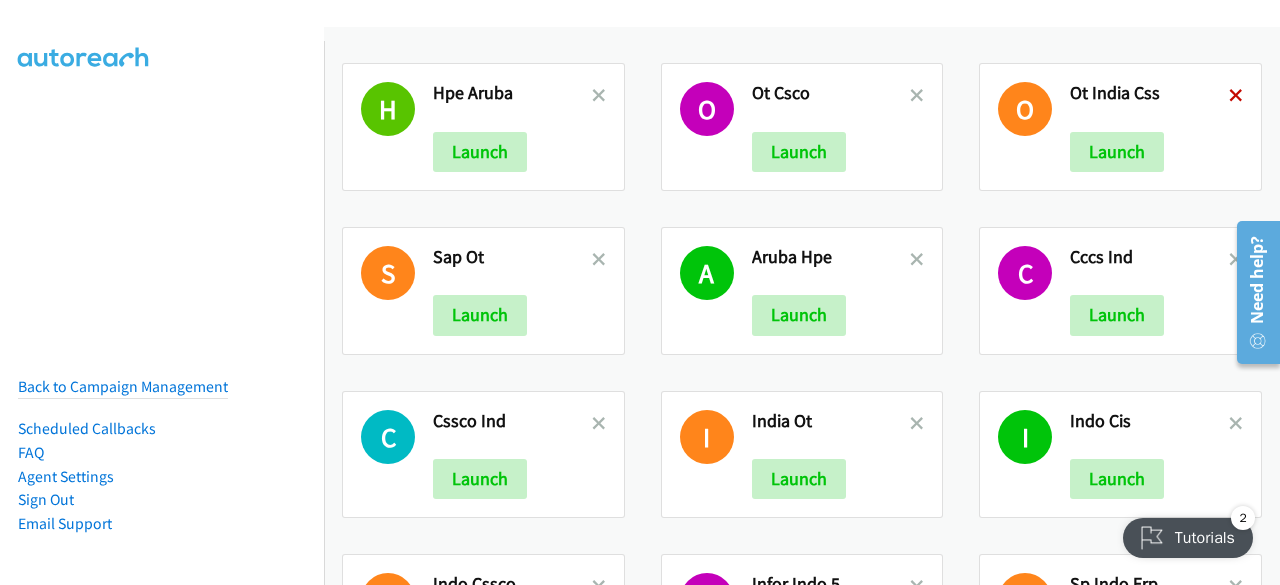click at bounding box center (1236, 97) 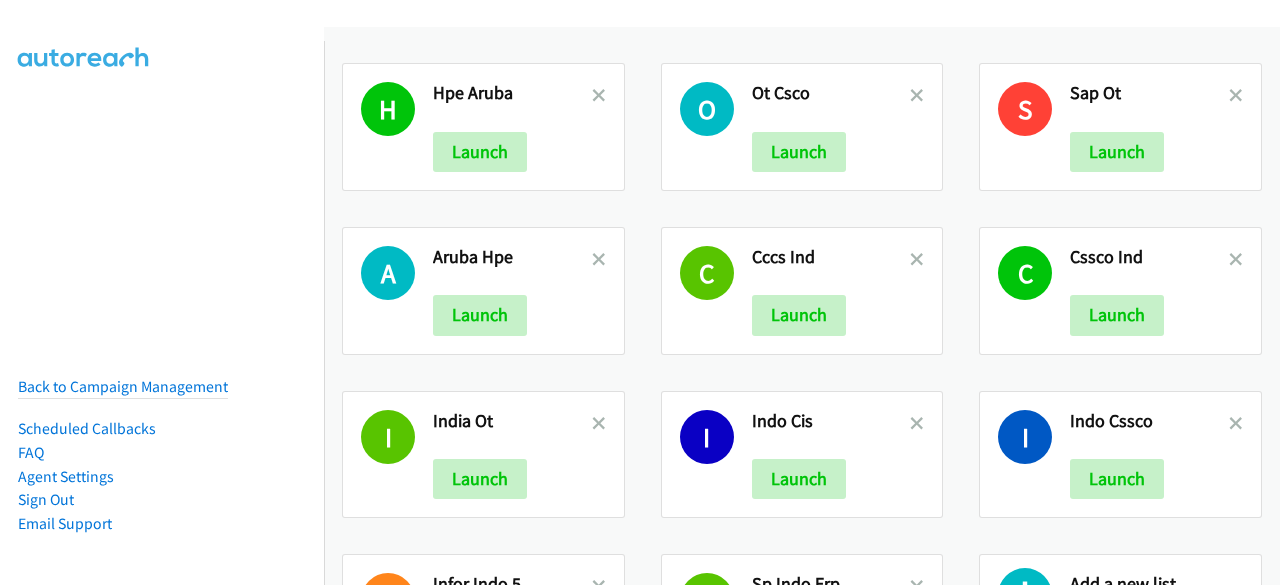 scroll, scrollTop: 0, scrollLeft: 0, axis: both 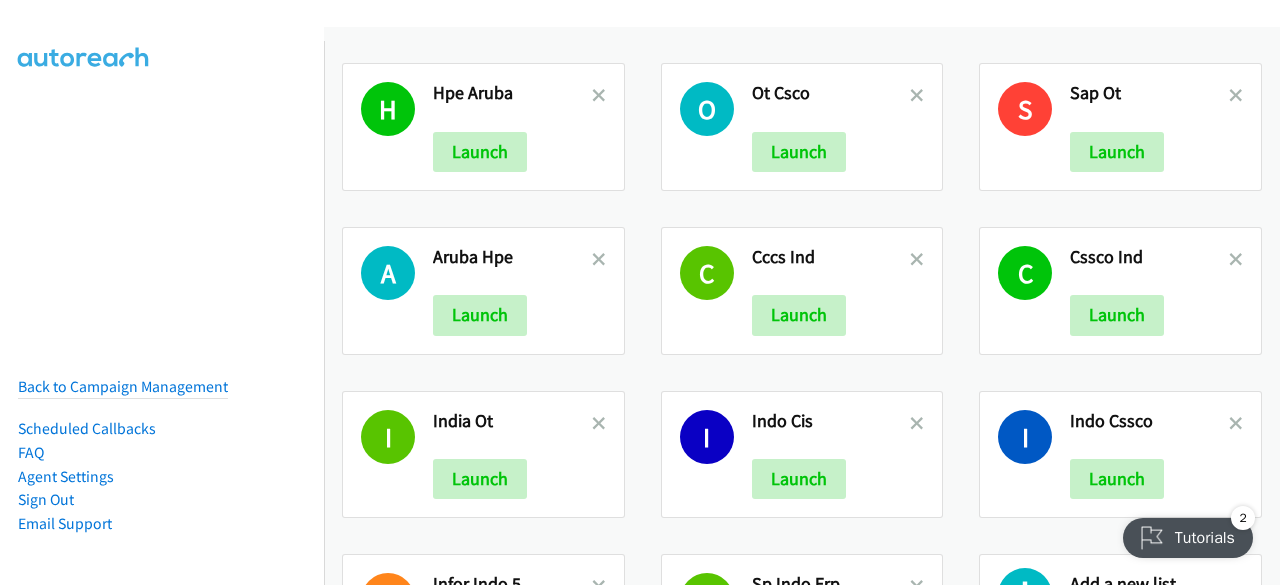 click at bounding box center (1236, 97) 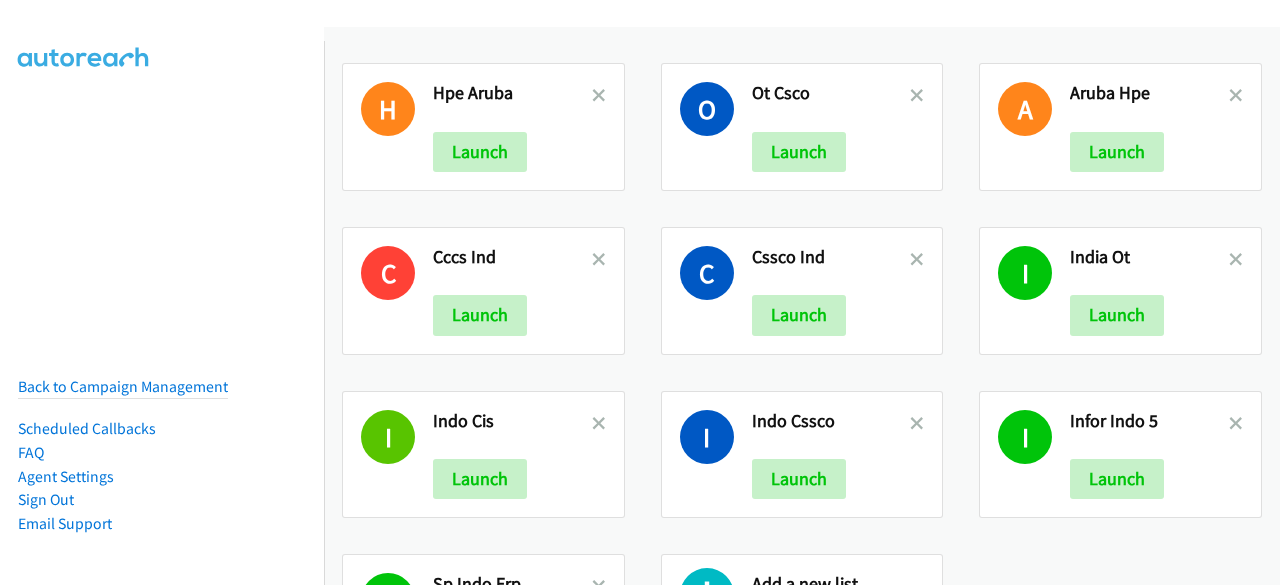 scroll, scrollTop: 0, scrollLeft: 0, axis: both 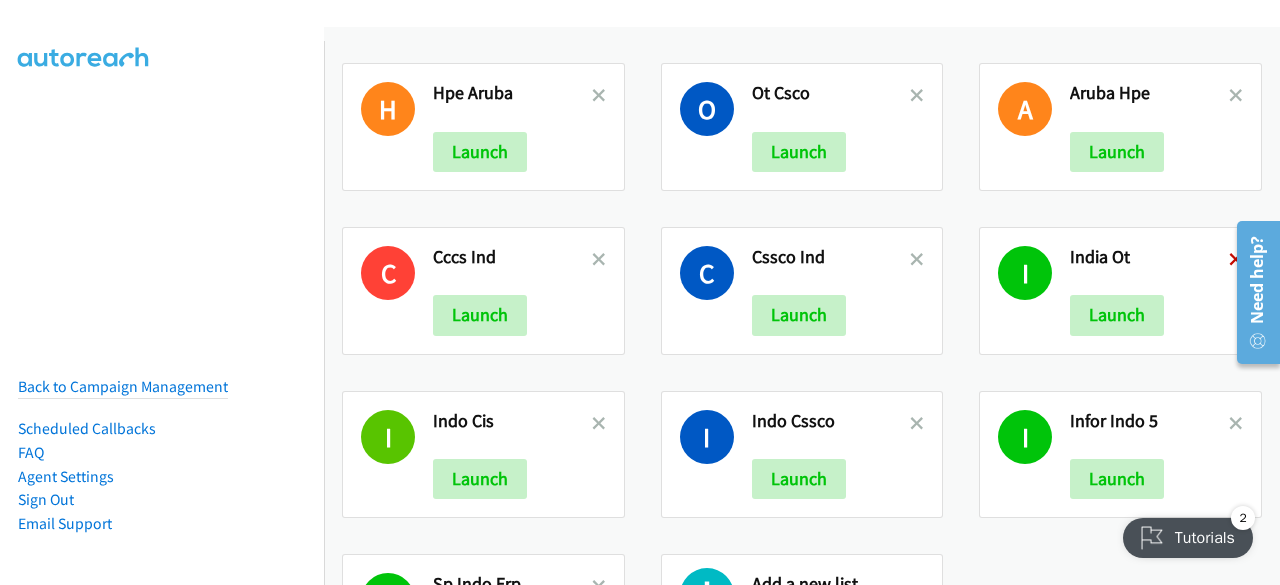 click at bounding box center (1251, 292) 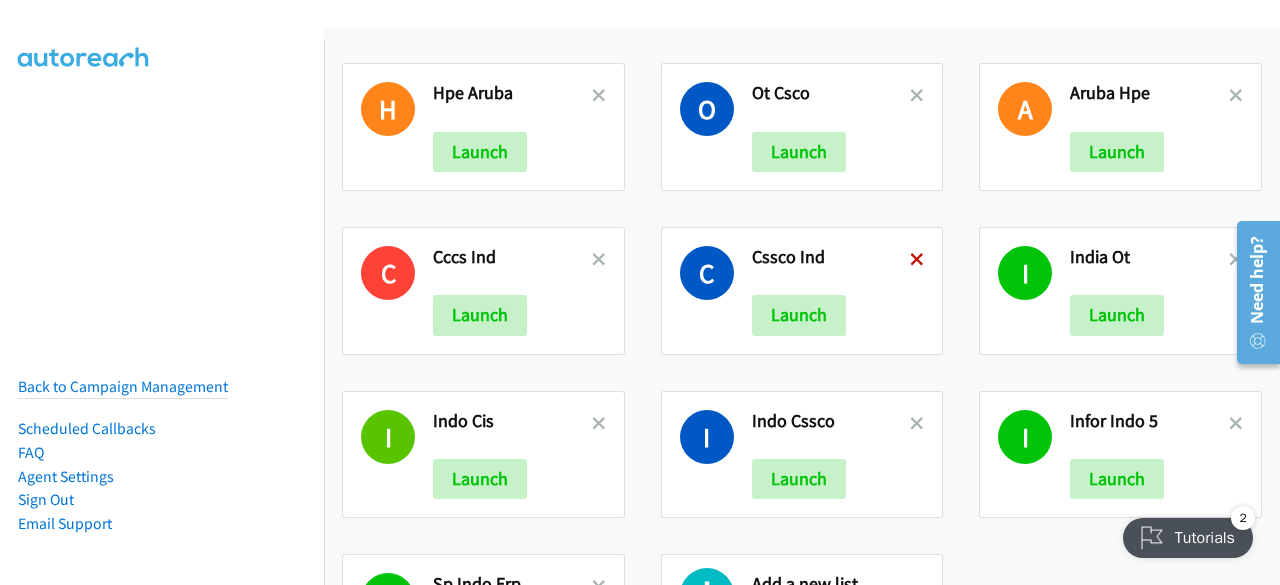 click at bounding box center [917, 261] 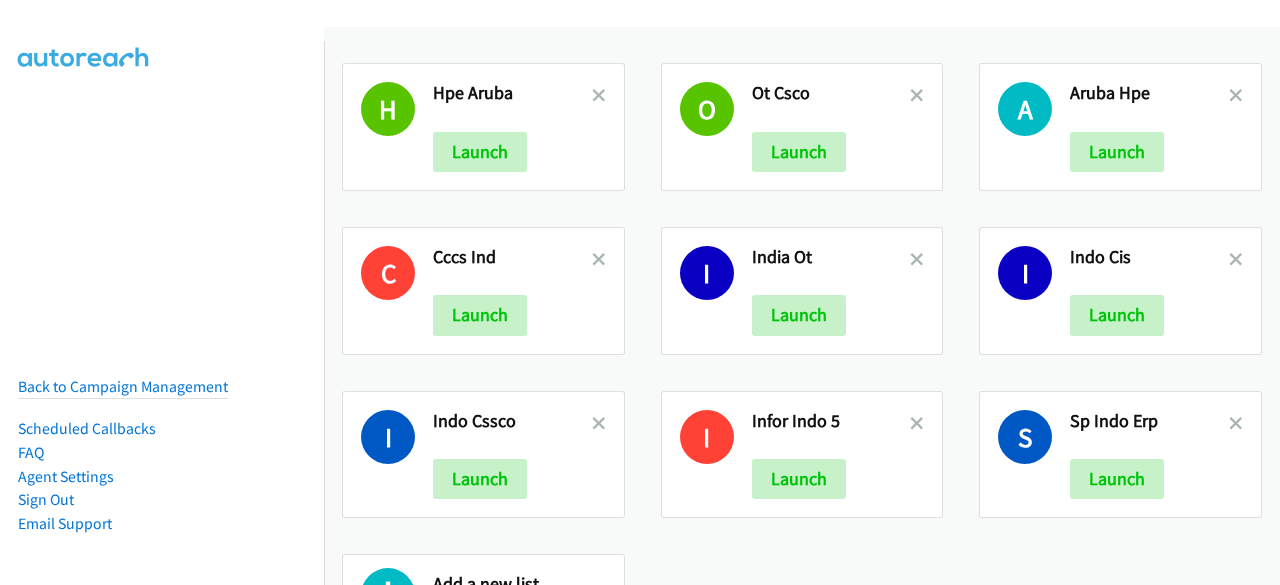scroll, scrollTop: 0, scrollLeft: 0, axis: both 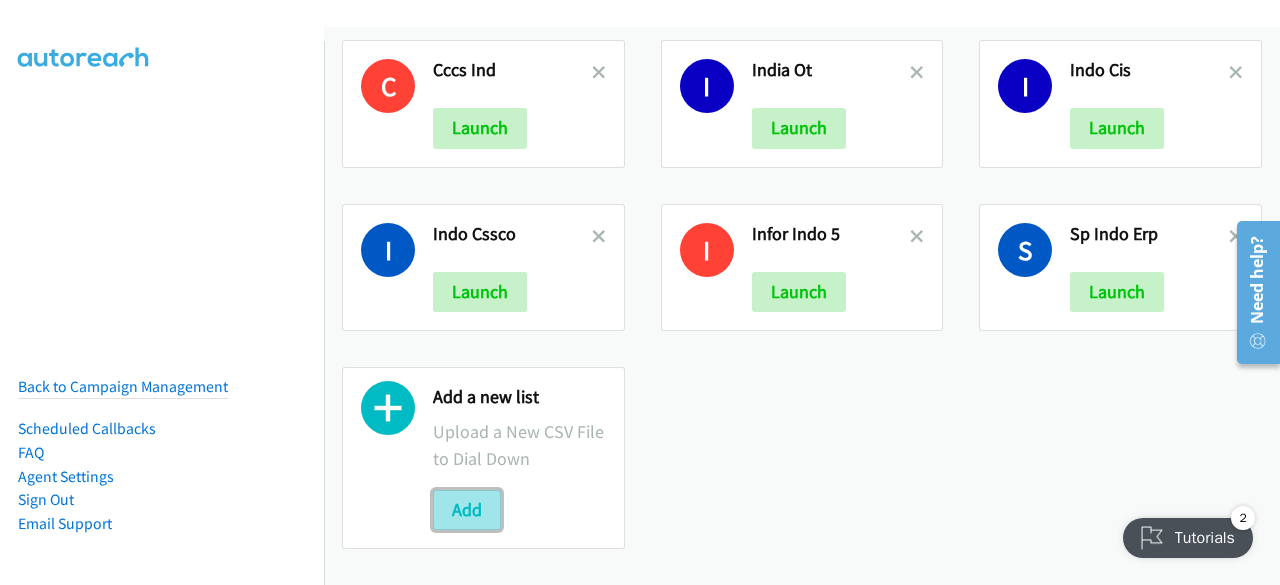 click on "Add" at bounding box center (467, 510) 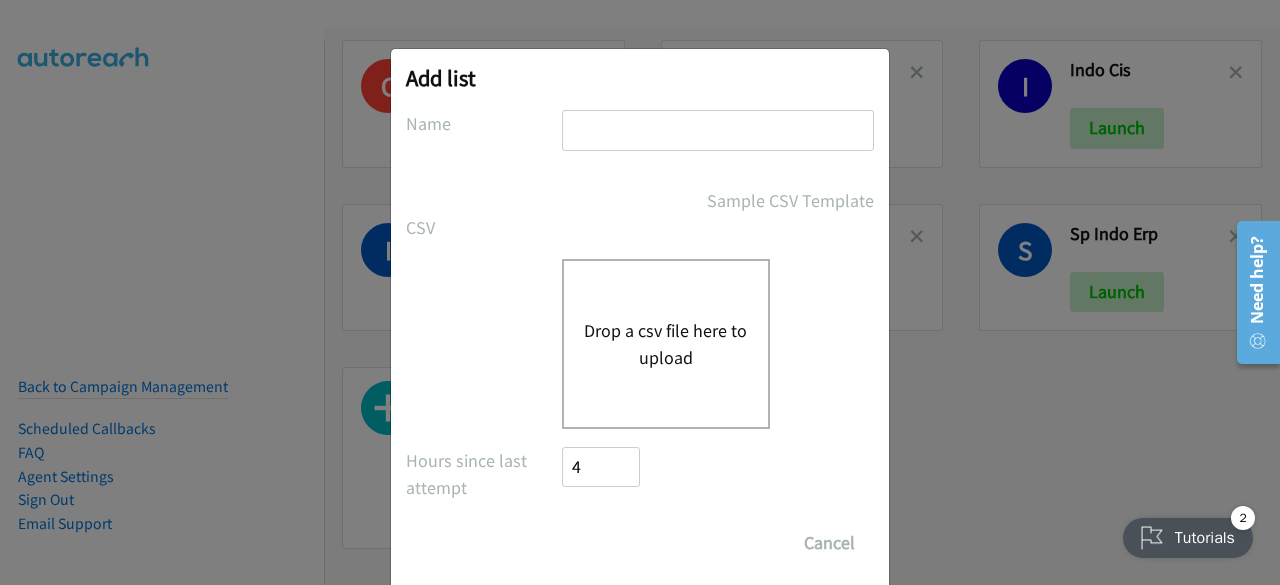 click at bounding box center (718, 130) 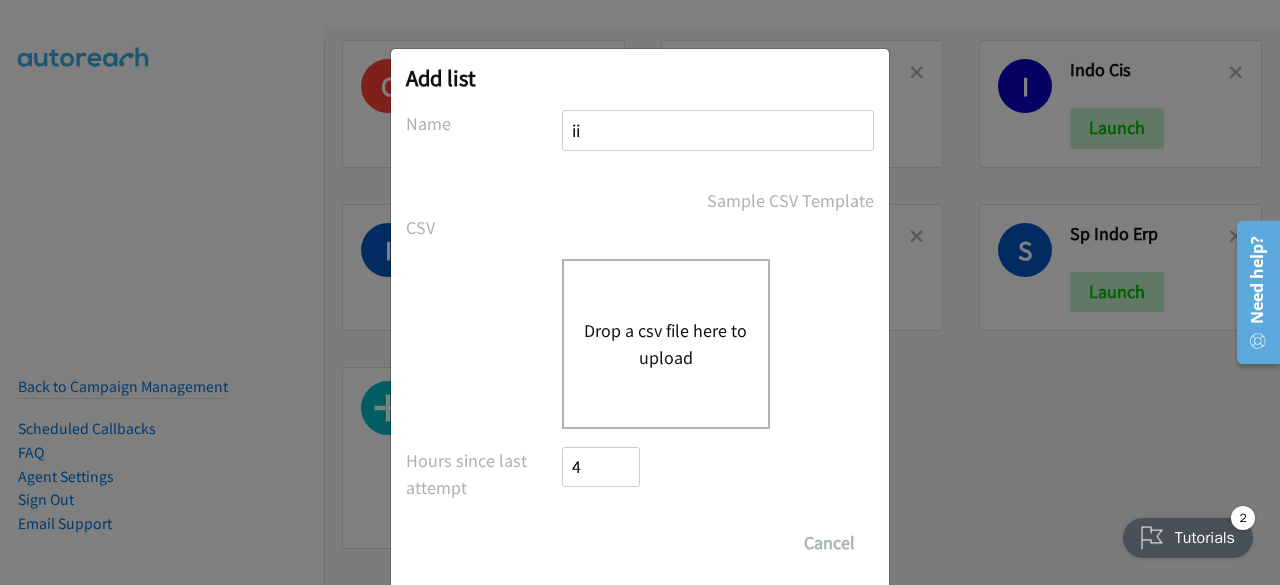 type on "i" 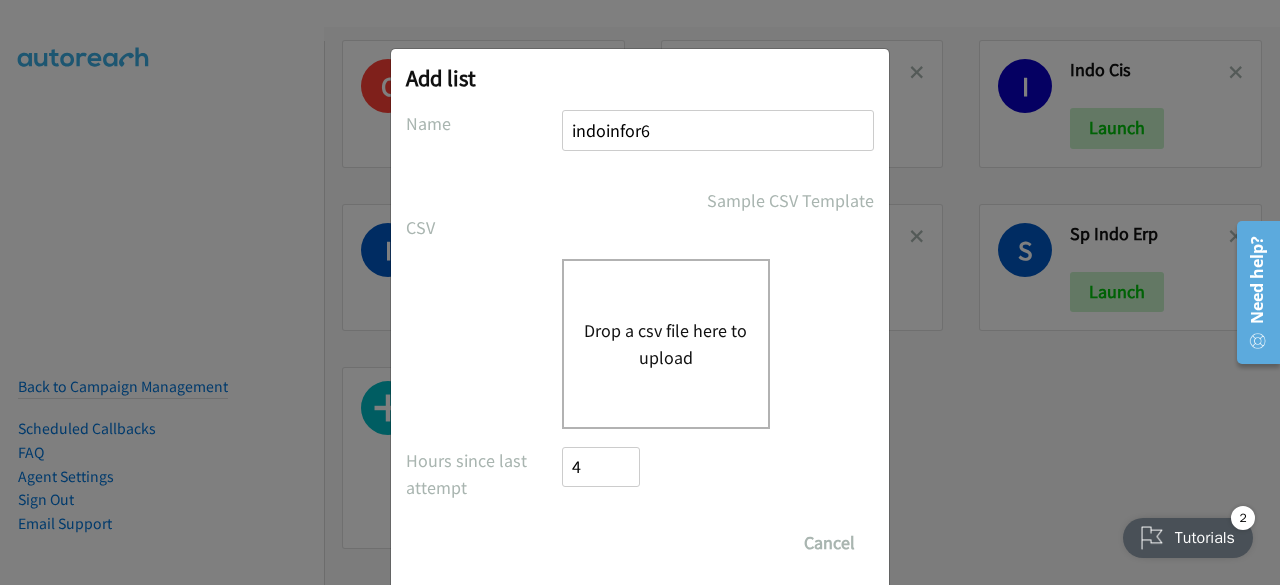 type on "indoinfor6" 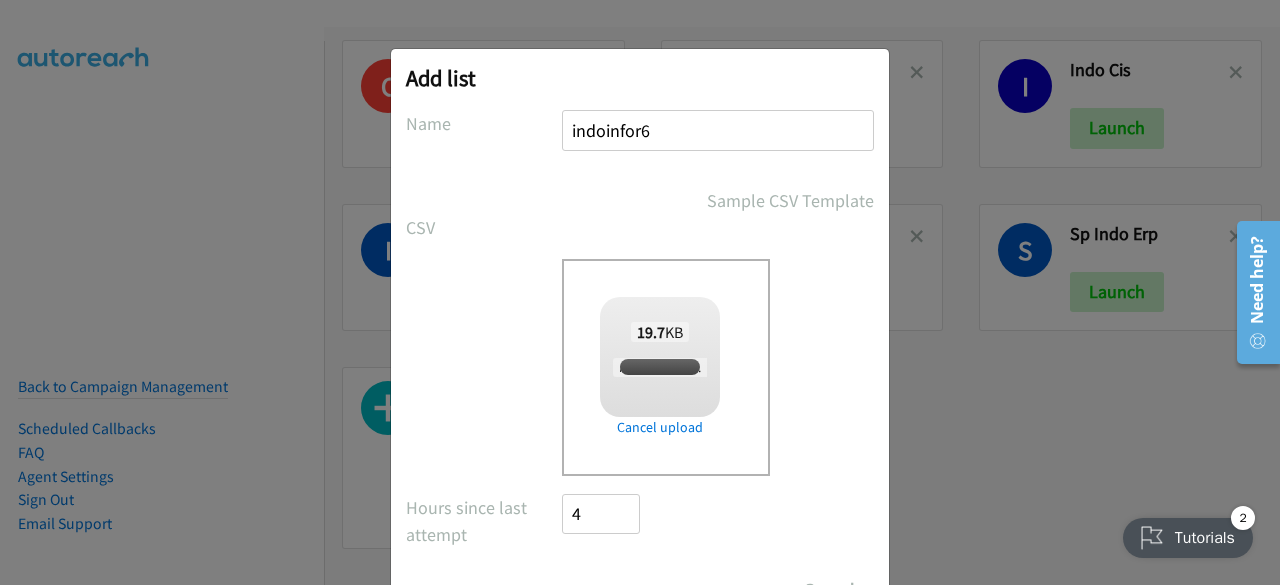 checkbox on "true" 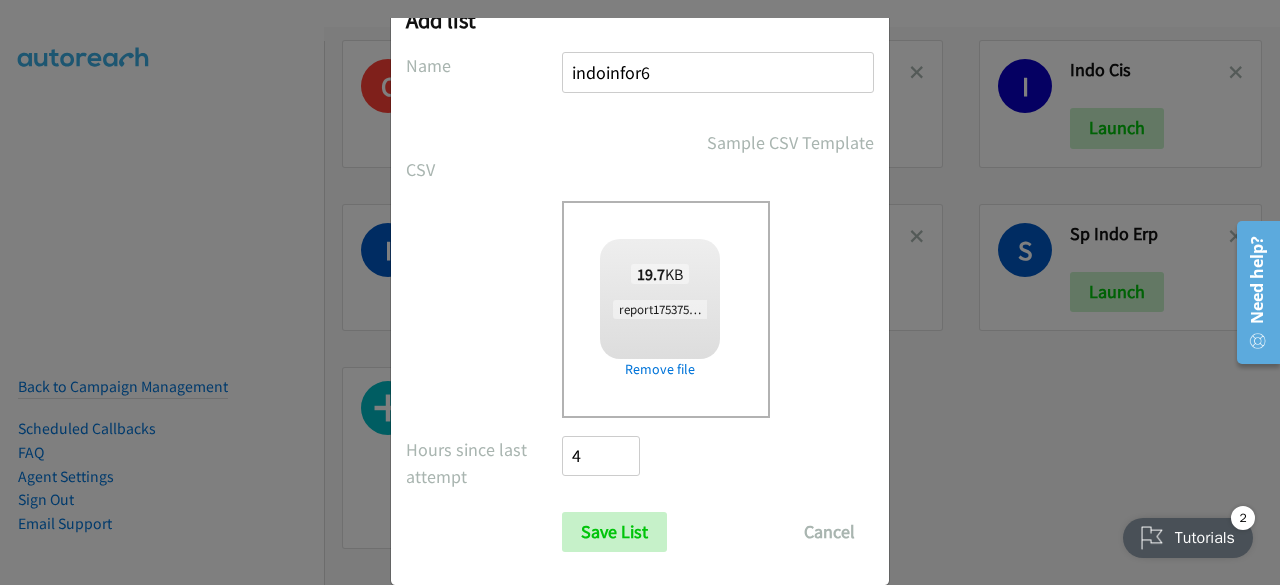 scroll, scrollTop: 88, scrollLeft: 0, axis: vertical 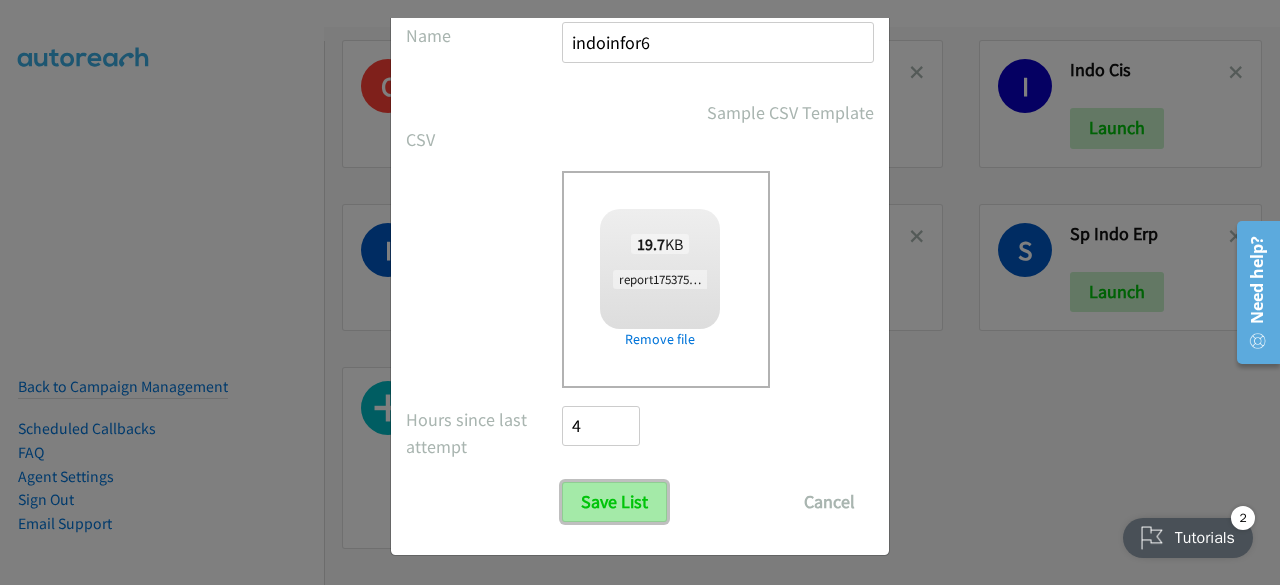click on "Save List" at bounding box center (614, 502) 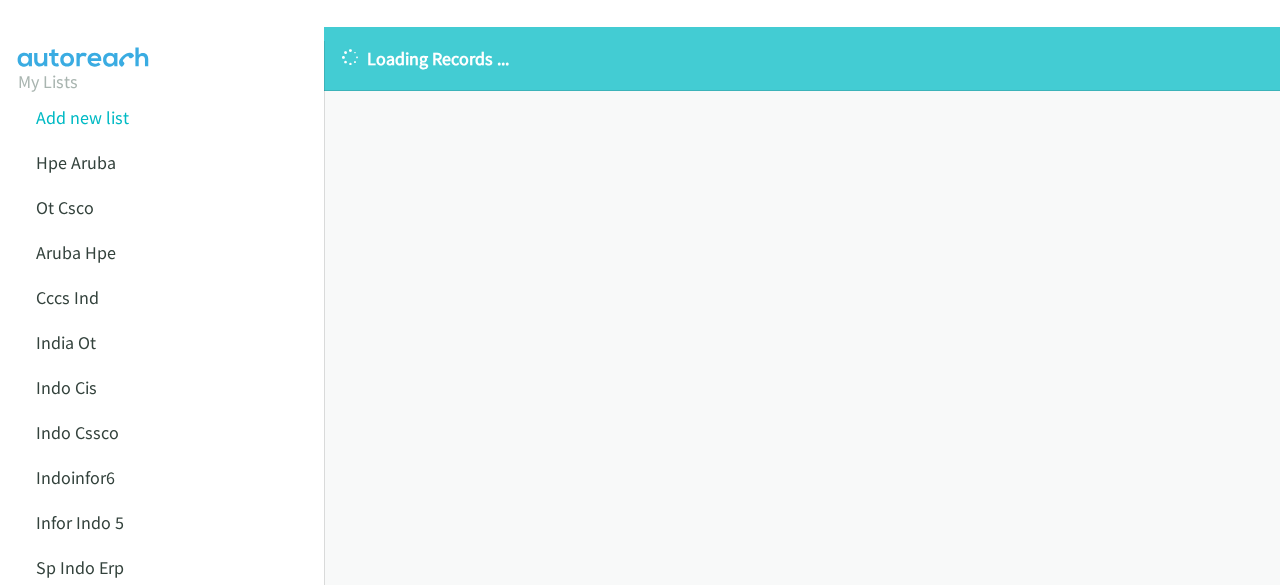 scroll, scrollTop: 0, scrollLeft: 0, axis: both 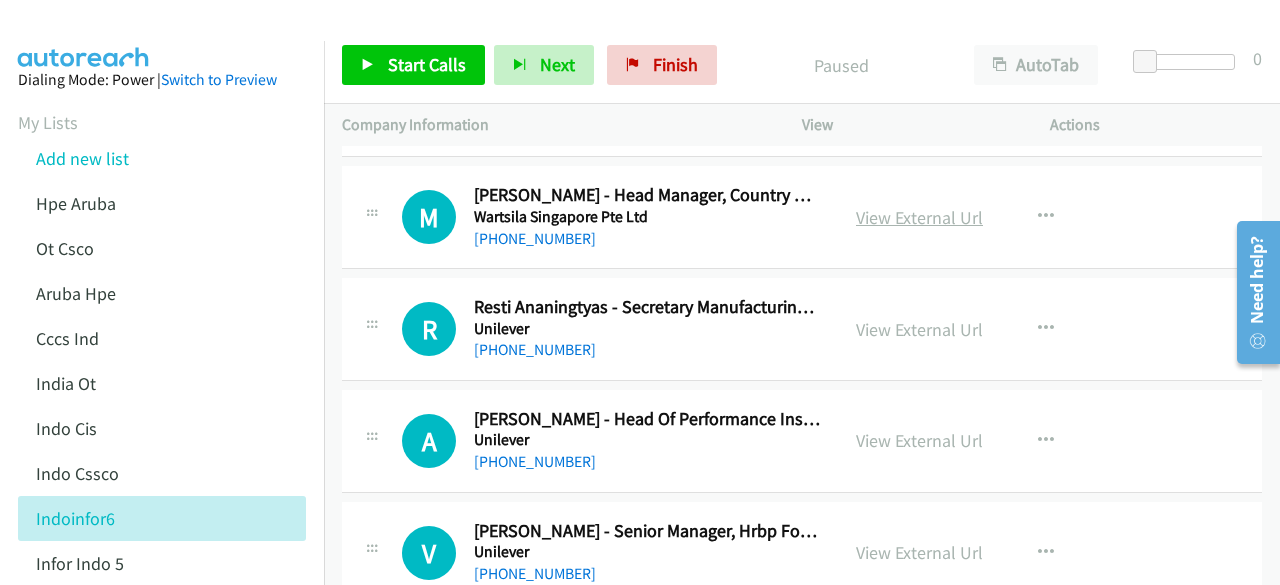click on "View External Url" at bounding box center (919, 217) 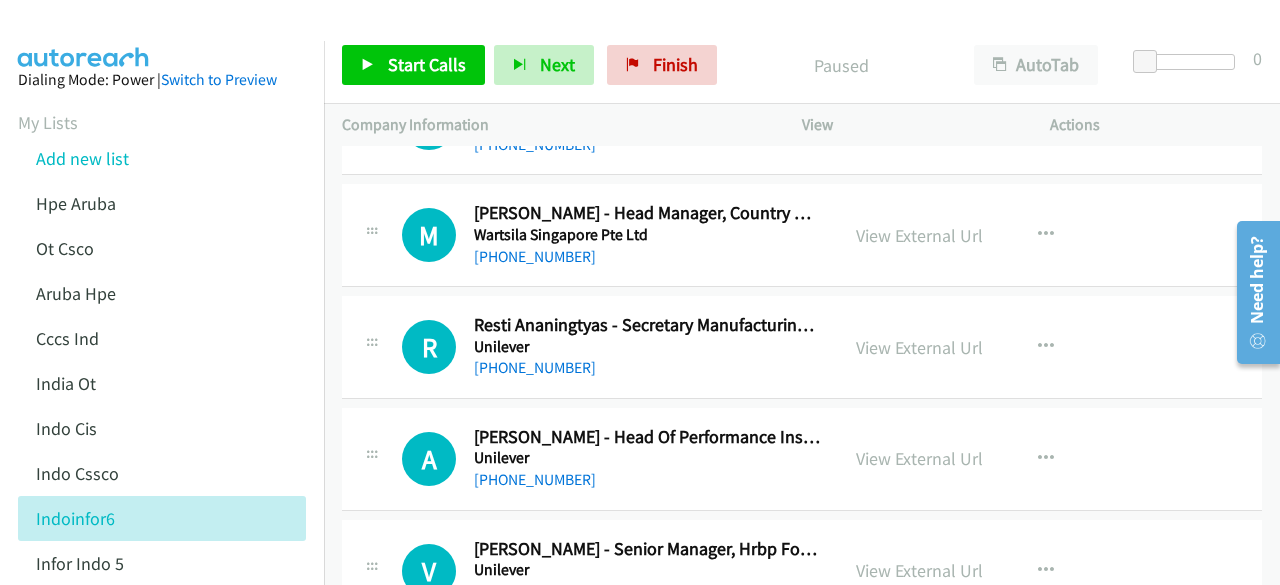 scroll, scrollTop: 101, scrollLeft: 0, axis: vertical 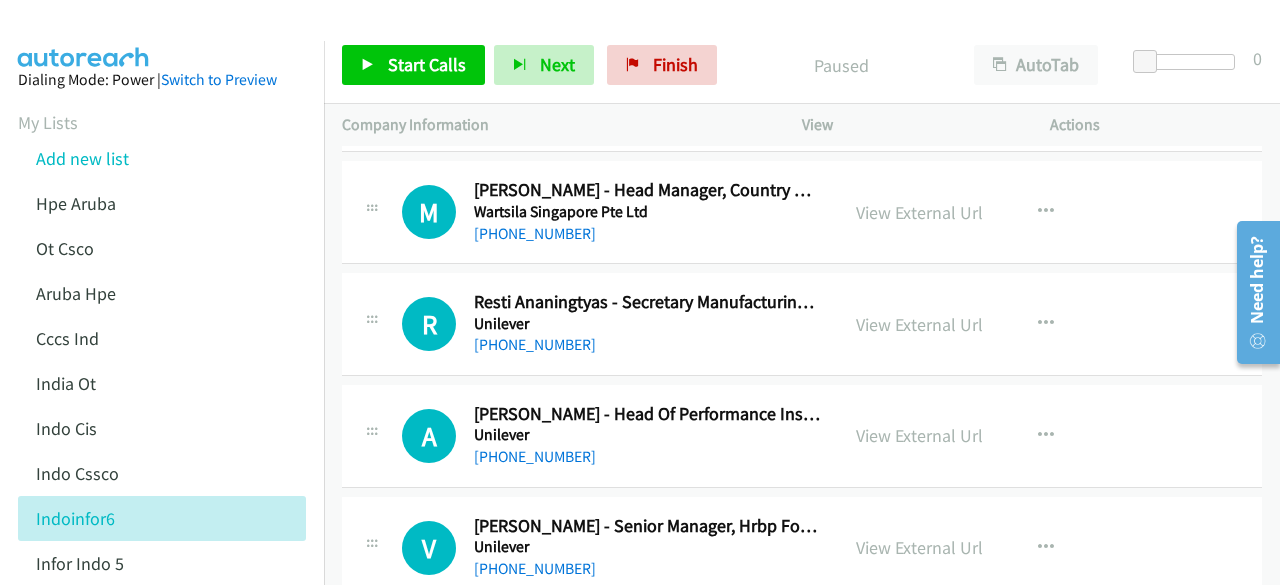 click on "R
Callback Scheduled
[PERSON_NAME] - Secretary Manufacturing Director   Foods Factory
Unilever
[GEOGRAPHIC_DATA]/[GEOGRAPHIC_DATA]
[PHONE_NUMBER]
View External Url
View External Url
Schedule/Manage Callback
Start Calls Here
Remove from list
Add to do not call list
Reset Call Status" at bounding box center [802, 325] 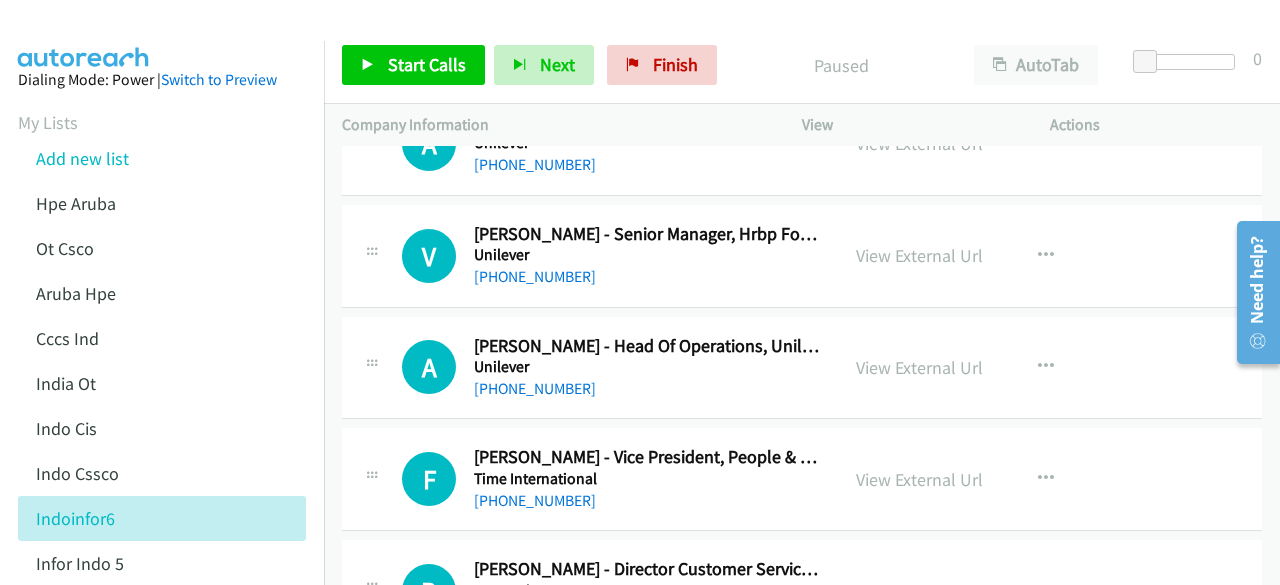 scroll, scrollTop: 394, scrollLeft: 0, axis: vertical 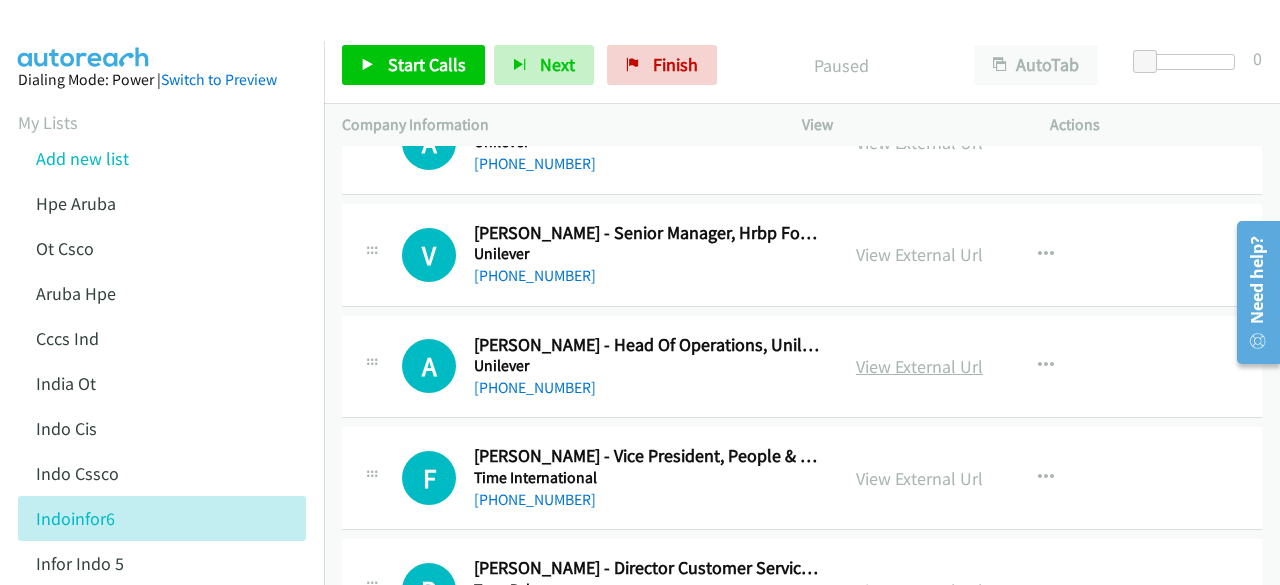 click on "View External Url" at bounding box center [919, 366] 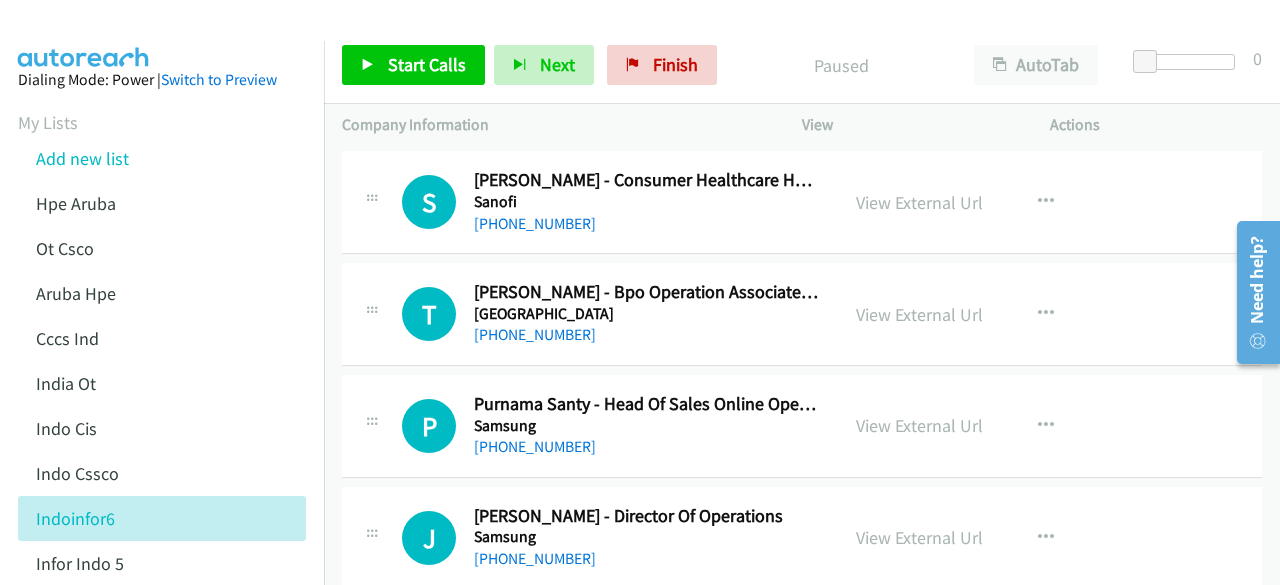 scroll, scrollTop: 1232, scrollLeft: 0, axis: vertical 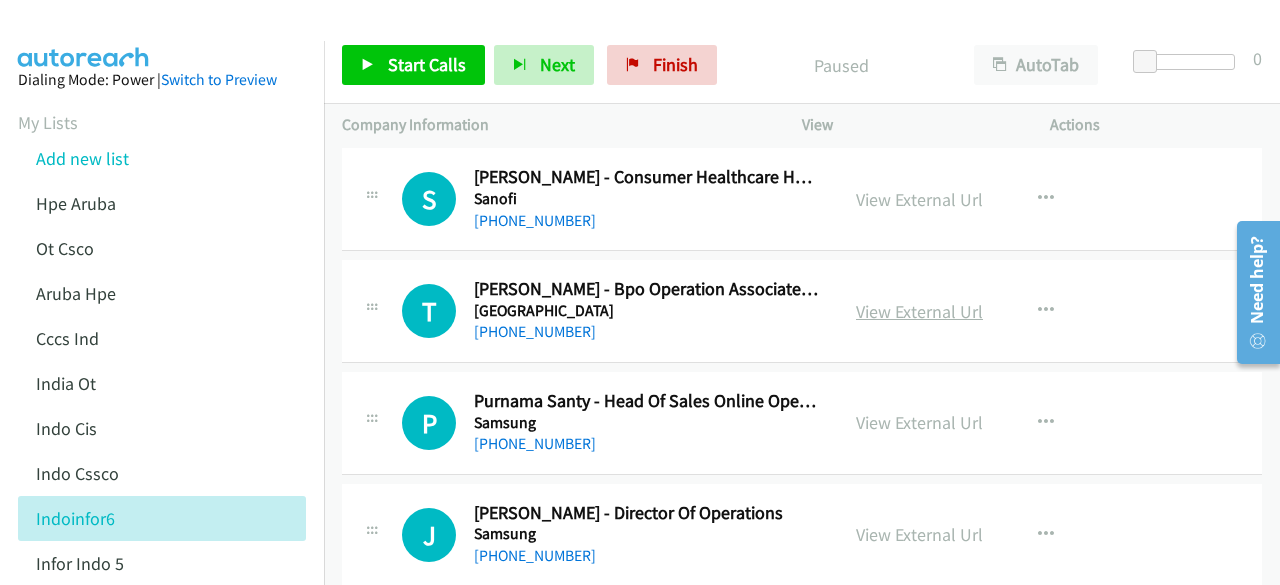click on "View External Url" at bounding box center [919, 311] 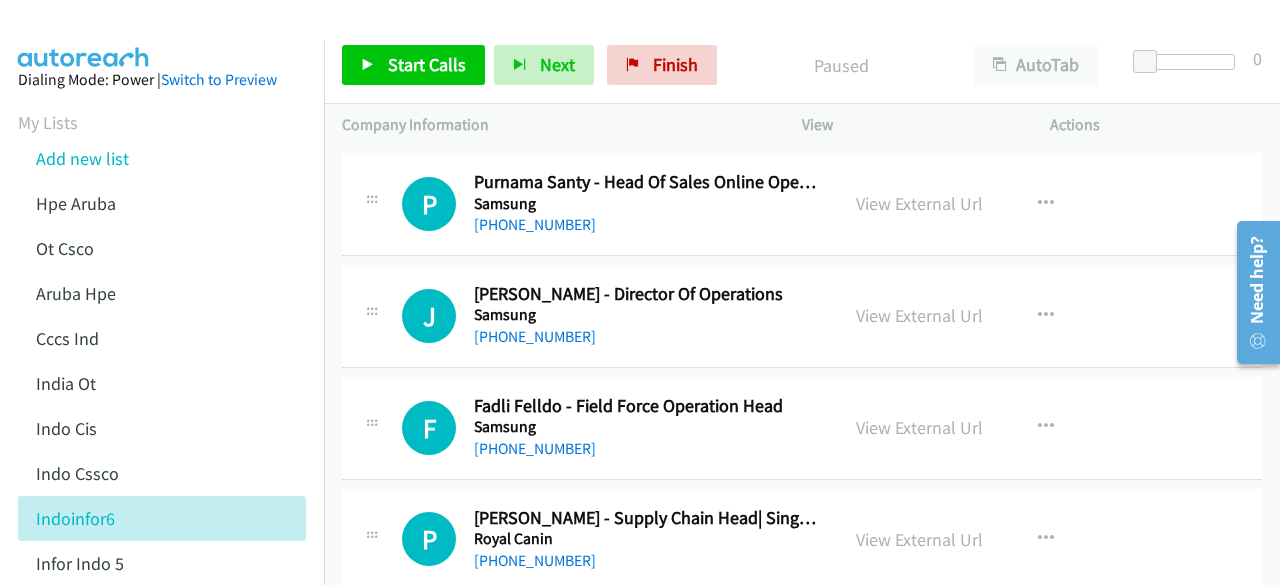 scroll, scrollTop: 1463, scrollLeft: 0, axis: vertical 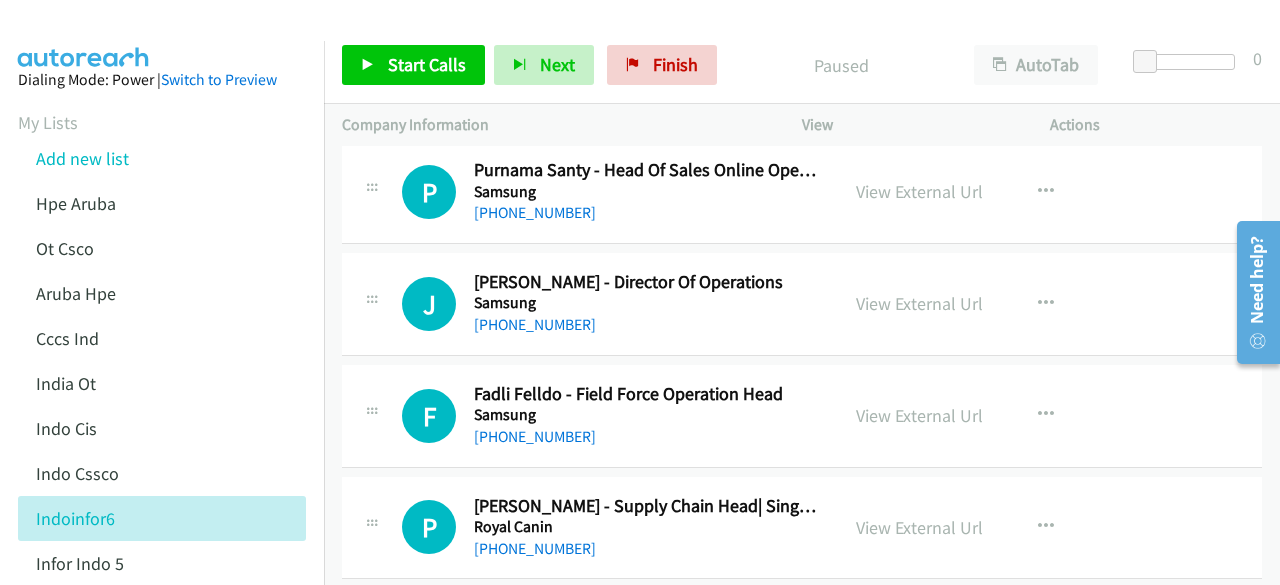 click on "View External Url
View External Url
Schedule/Manage Callback
Start Calls Here
Remove from list
Add to do not call list
Reset Call Status" at bounding box center [971, 304] 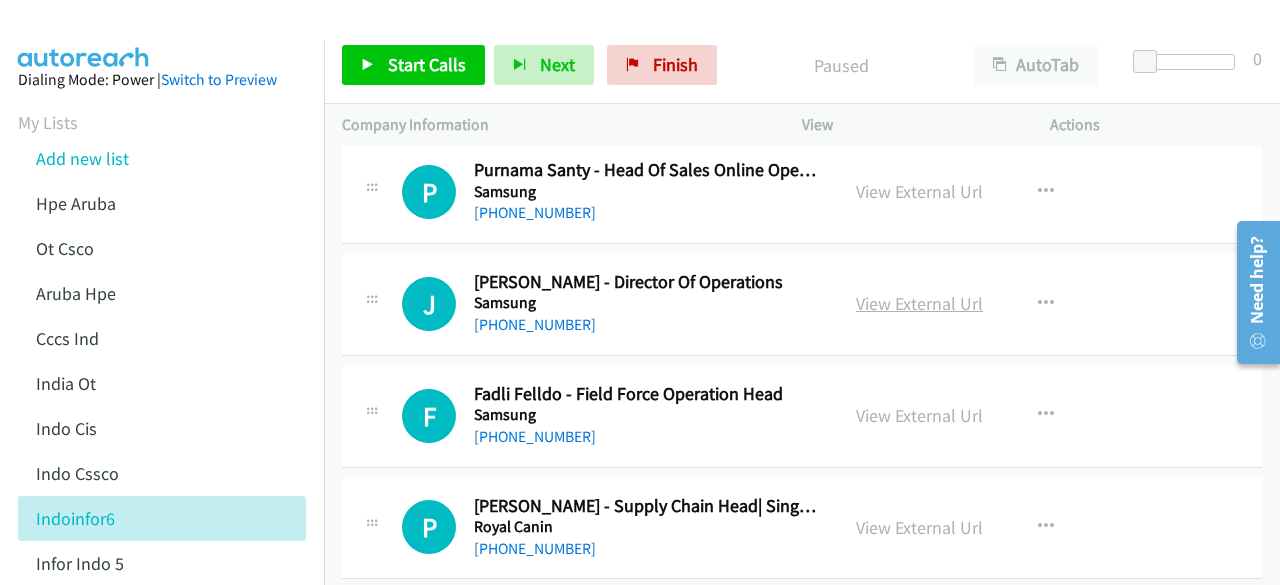 click on "View External Url" at bounding box center (919, 303) 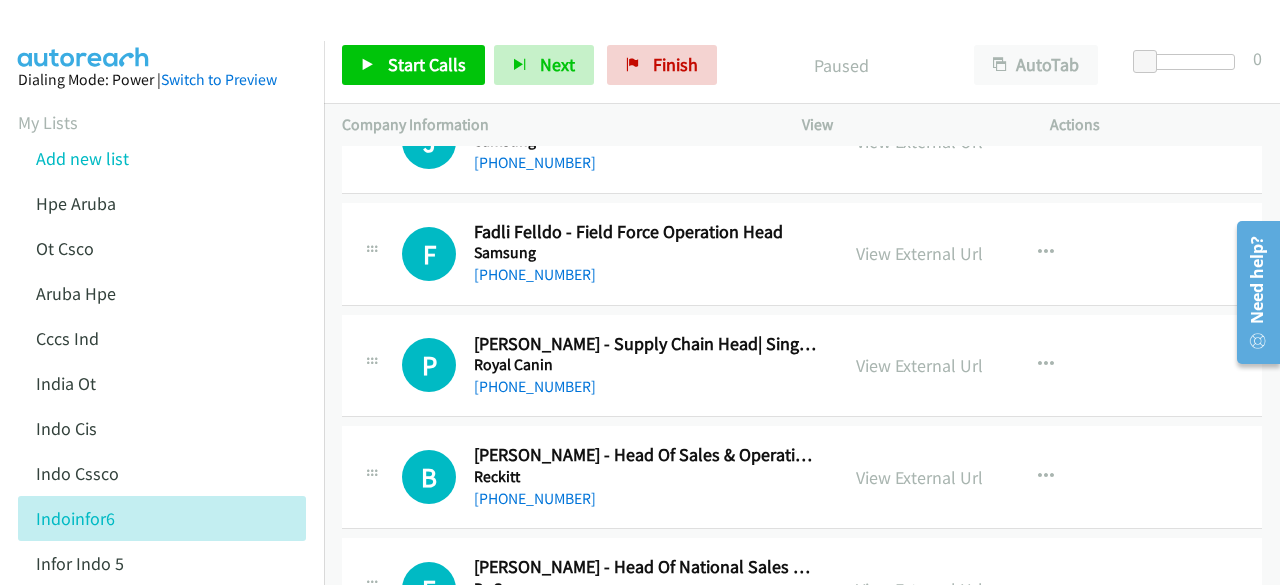 scroll, scrollTop: 1643, scrollLeft: 0, axis: vertical 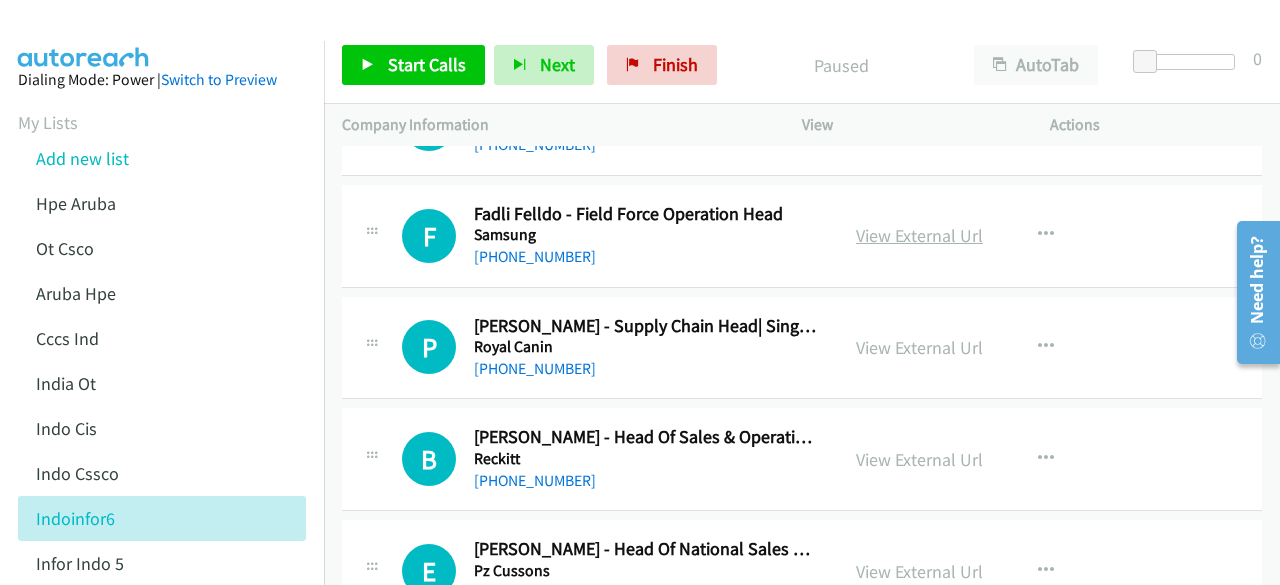 click on "View External Url" at bounding box center [919, 235] 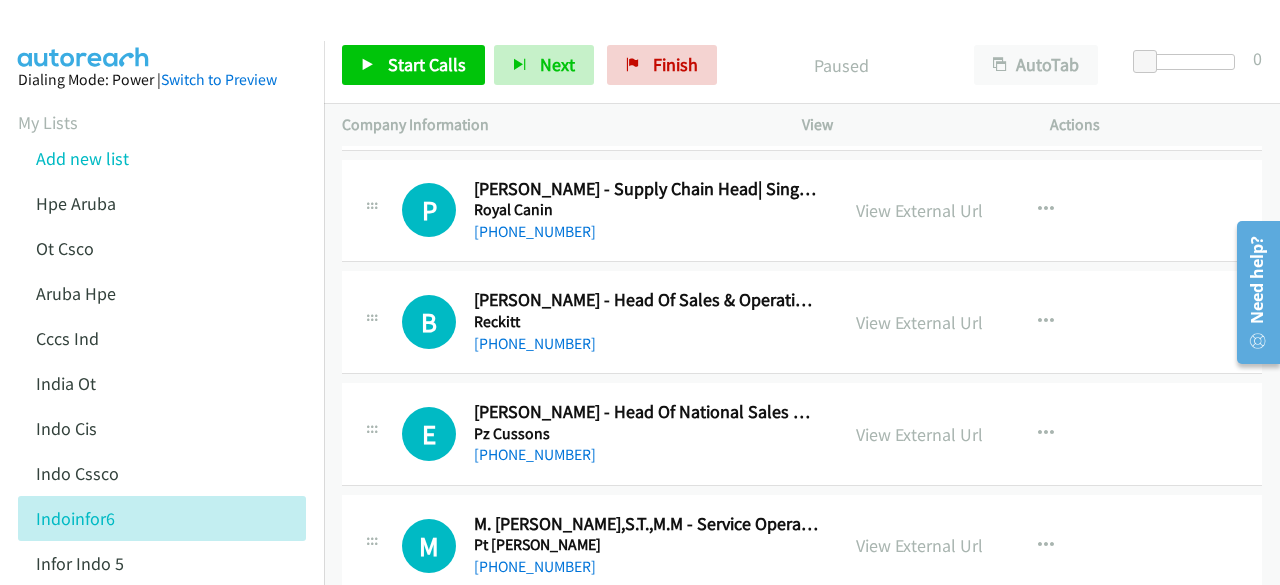 scroll, scrollTop: 1781, scrollLeft: 0, axis: vertical 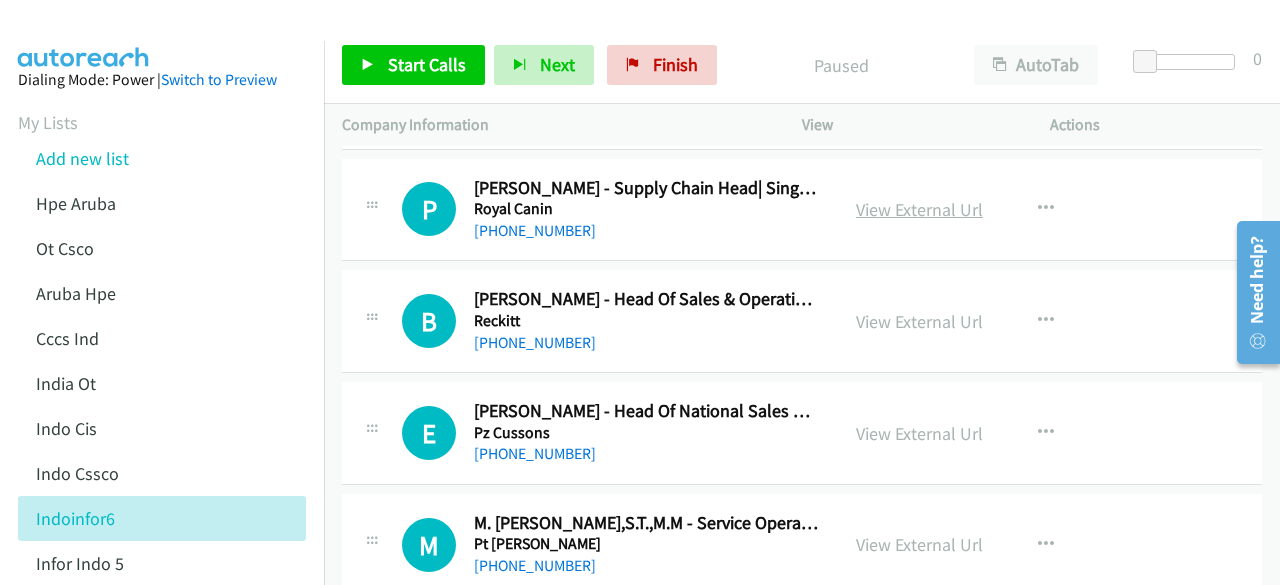 click on "View External Url" at bounding box center (919, 209) 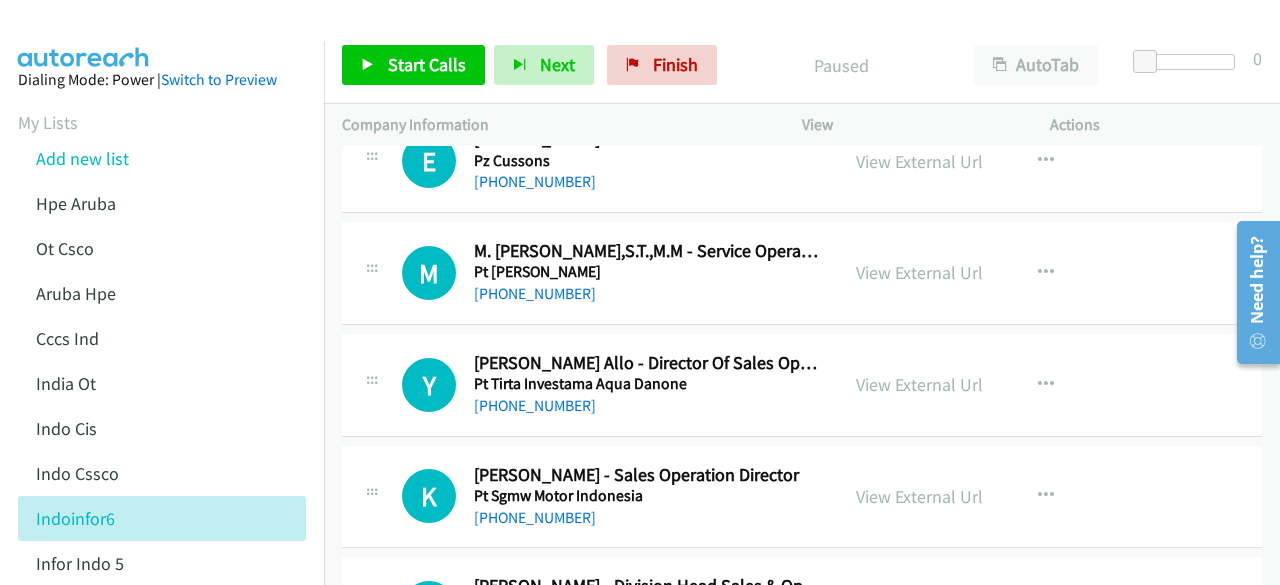 scroll, scrollTop: 2056, scrollLeft: 0, axis: vertical 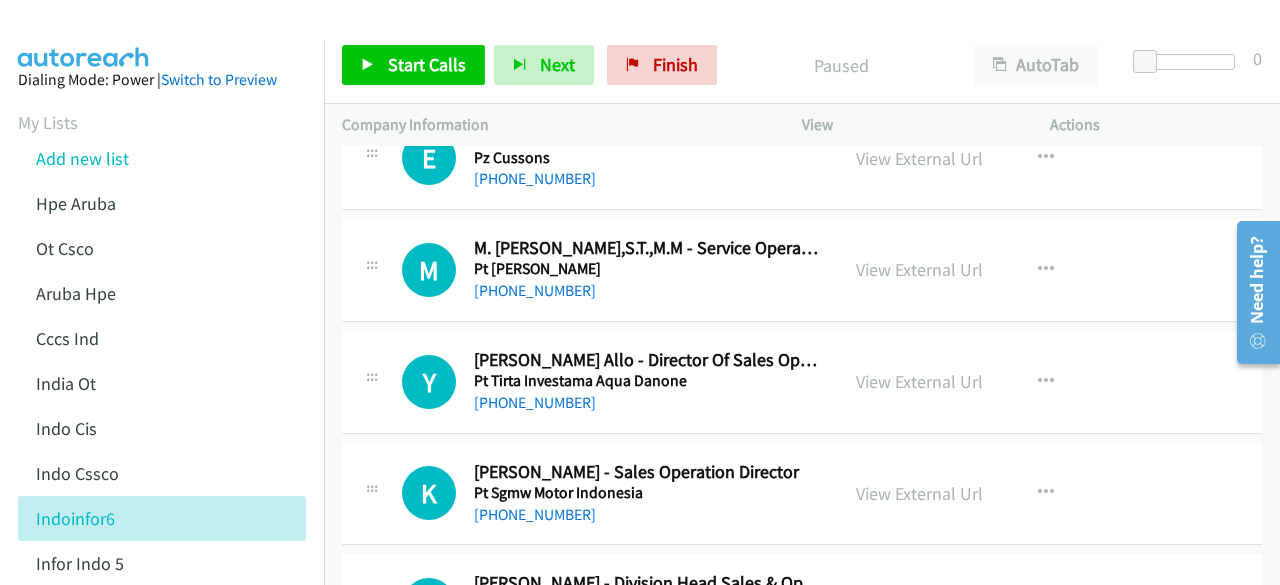 click on "View External Url
View External Url
Schedule/Manage Callback
Start Calls Here
Remove from list
Add to do not call list
Reset Call Status" at bounding box center [971, 270] 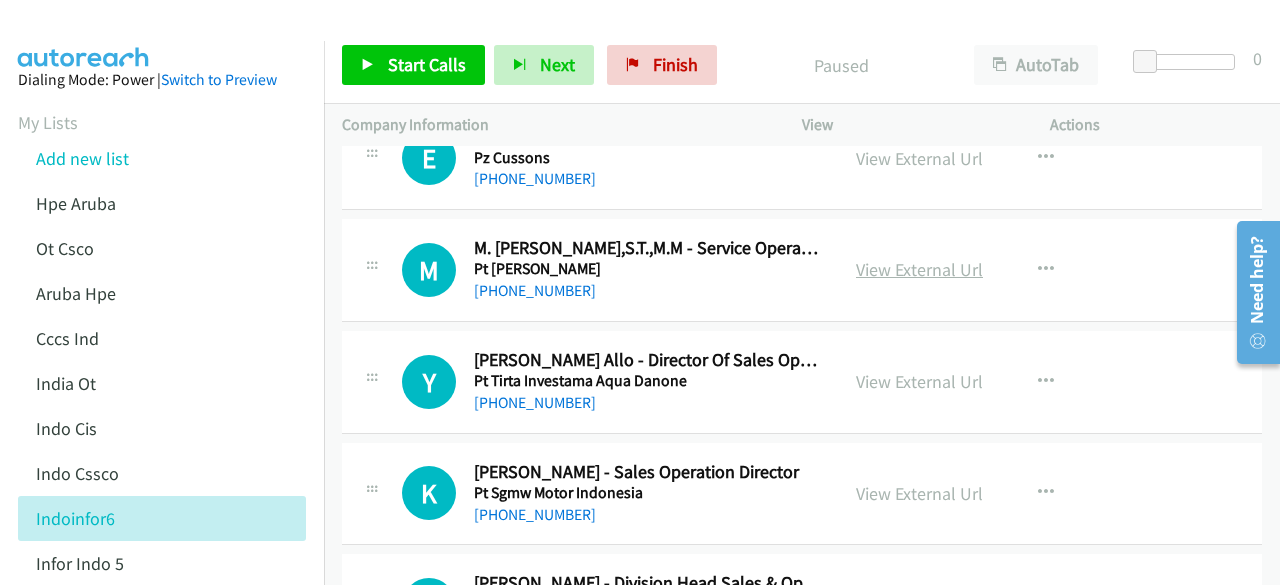 click on "View External Url" at bounding box center [919, 269] 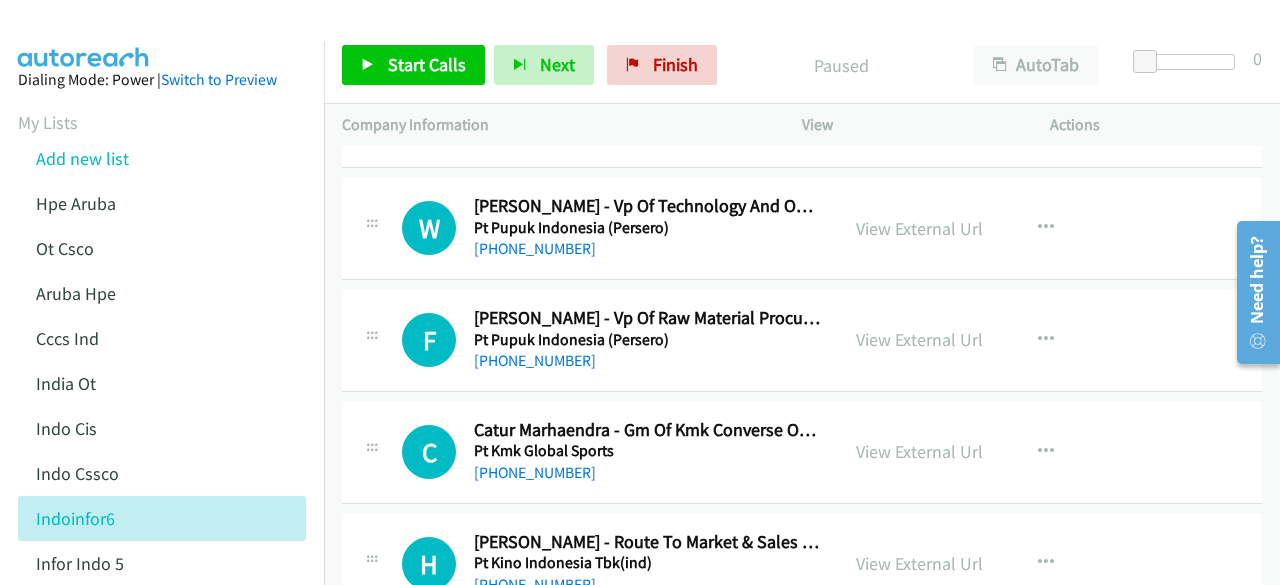 scroll, scrollTop: 2548, scrollLeft: 0, axis: vertical 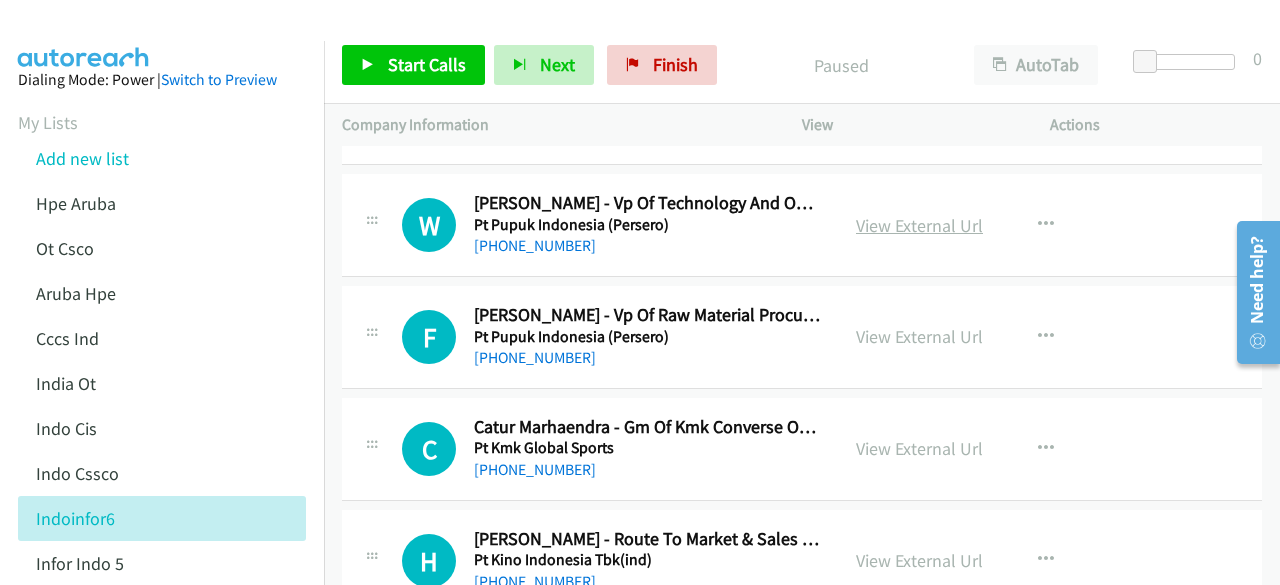 click on "View External Url" at bounding box center [919, 225] 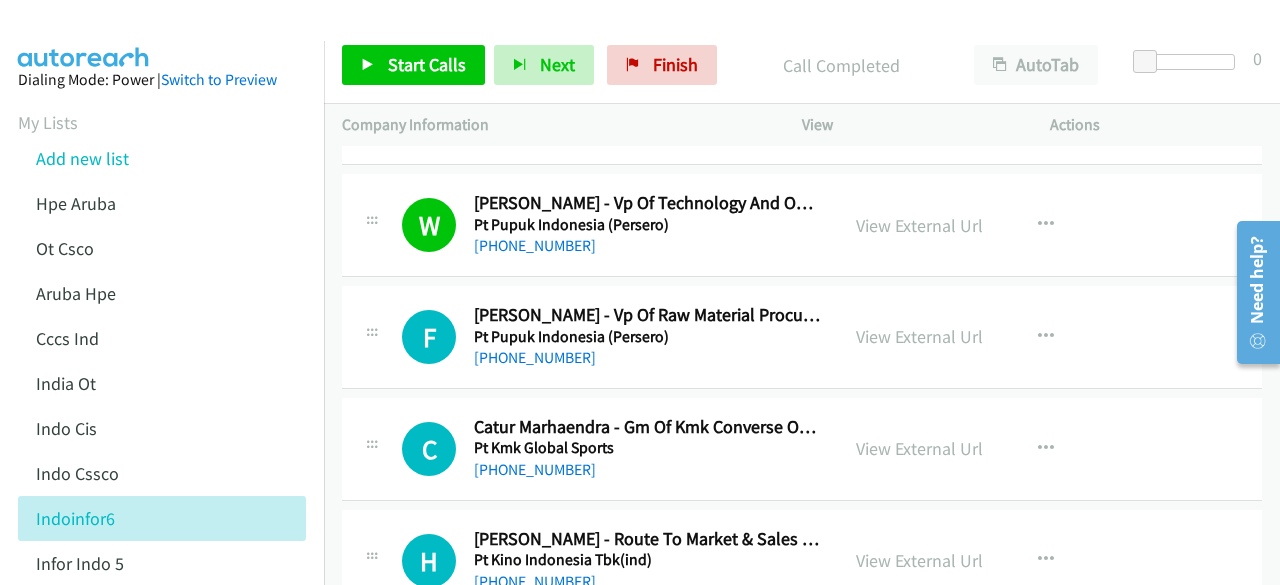 click on "Call Completed" at bounding box center (841, 65) 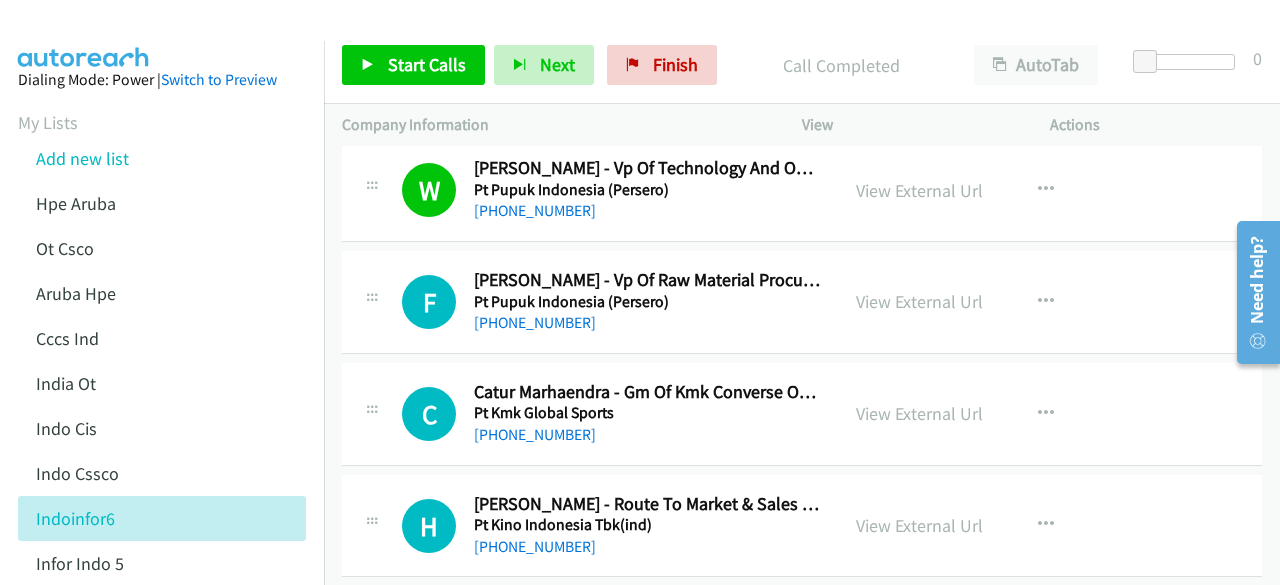 scroll, scrollTop: 2586, scrollLeft: 0, axis: vertical 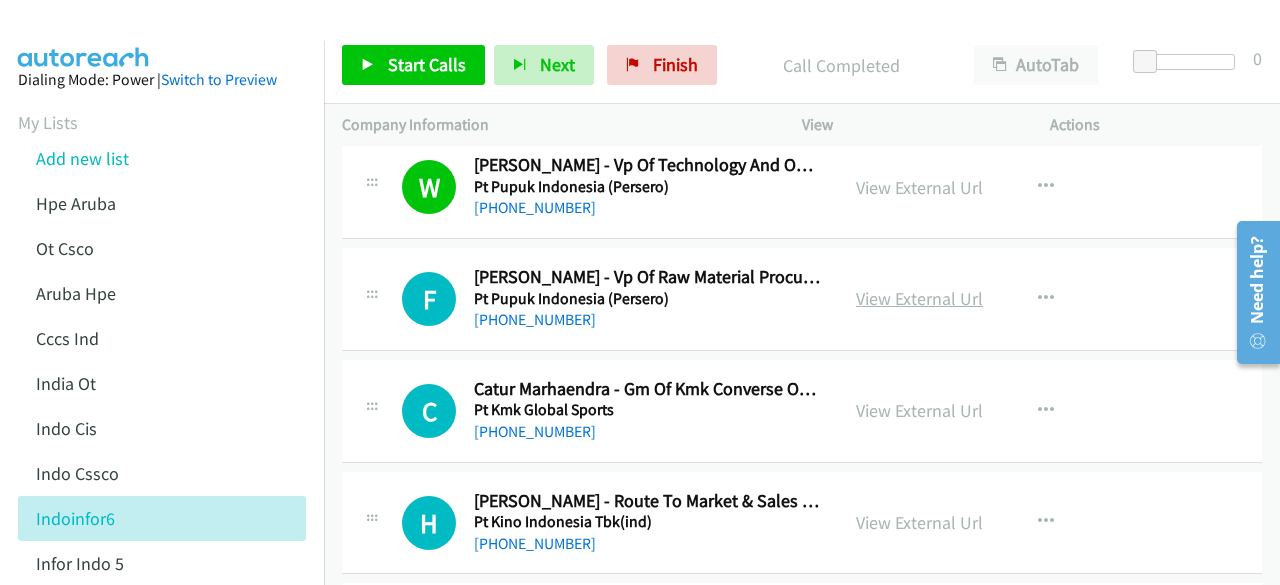 click on "View External Url" at bounding box center (919, 298) 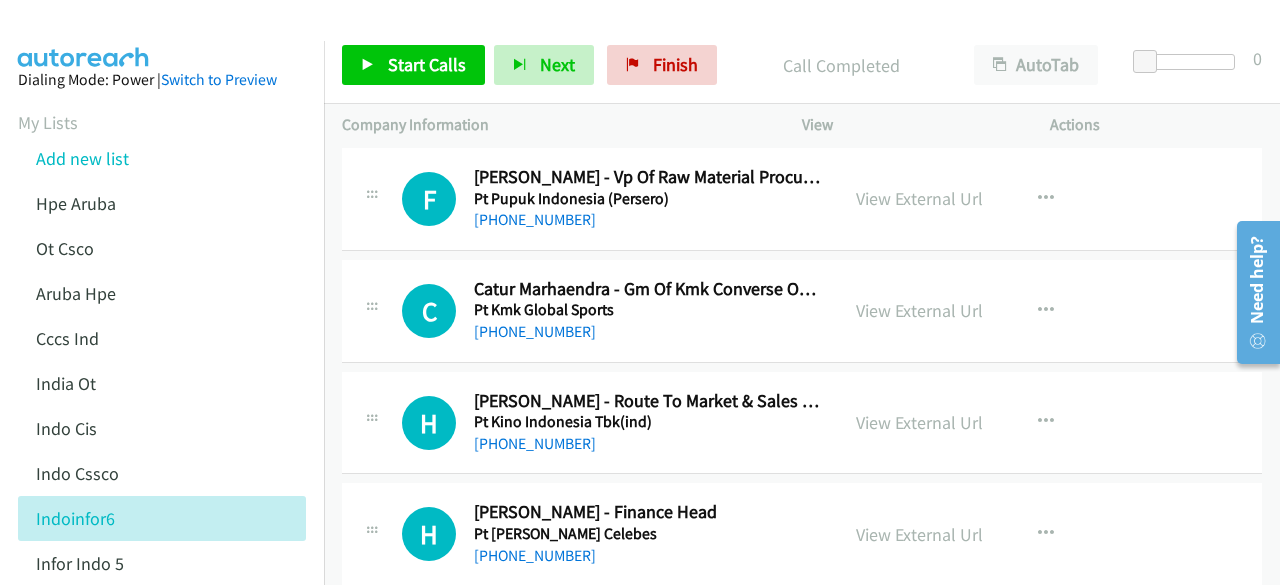 scroll, scrollTop: 2688, scrollLeft: 0, axis: vertical 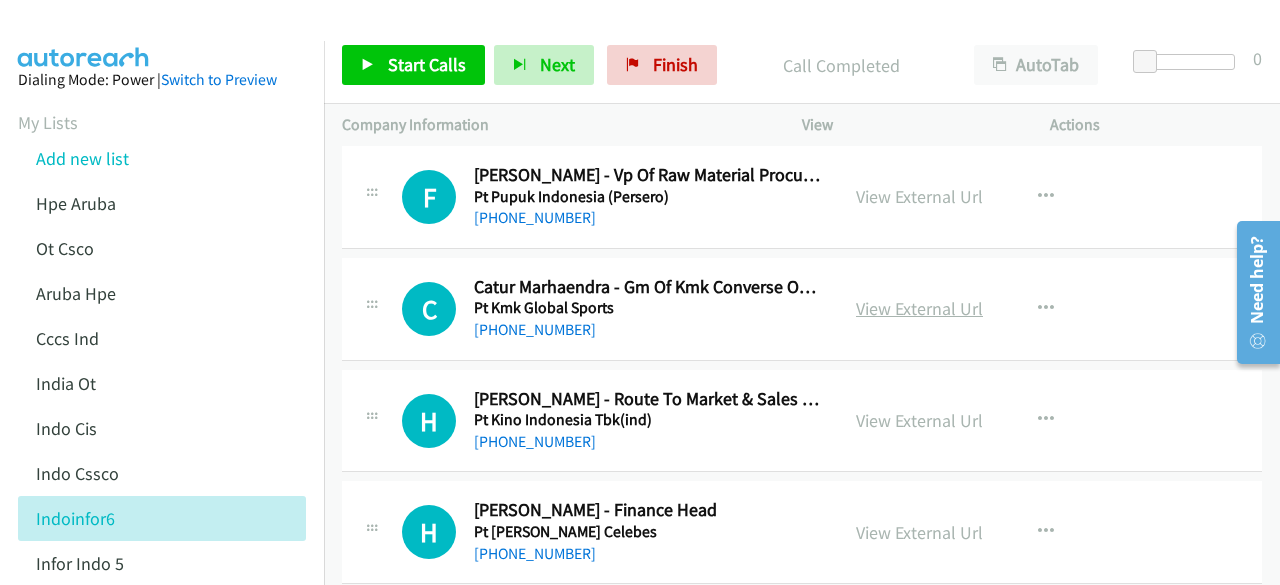 click on "View External Url" at bounding box center [919, 308] 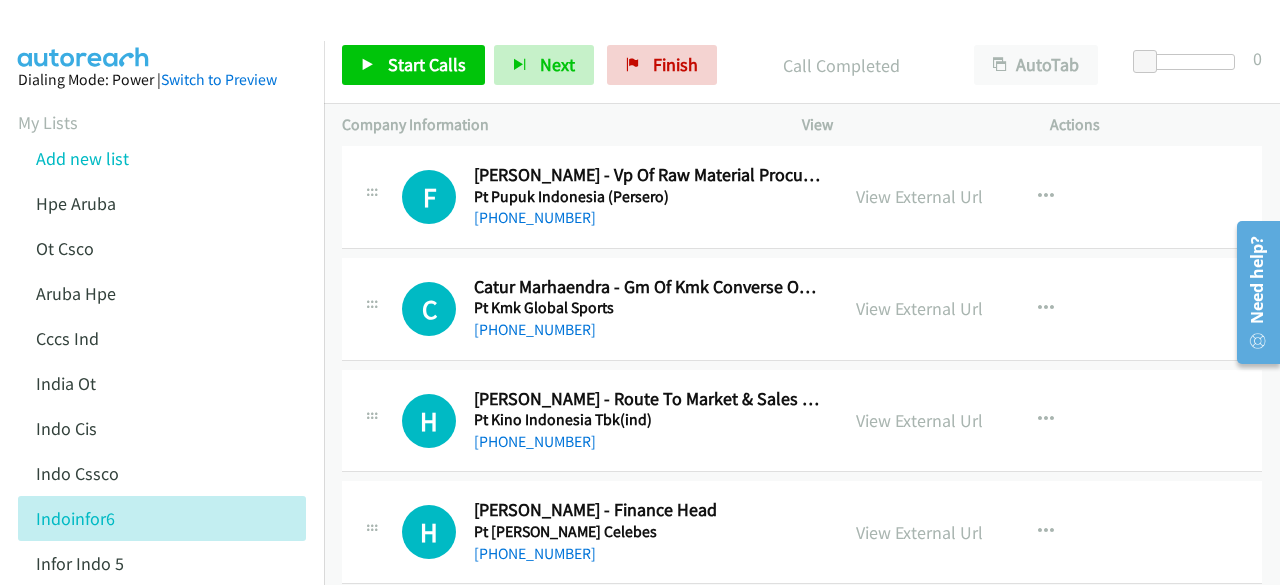 click on "F
Callback Scheduled
[PERSON_NAME] - Vp Of Raw Material Procurement Planning
Pt Pupuk Indonesia (Persero)
[GEOGRAPHIC_DATA]/[GEOGRAPHIC_DATA]
[PHONE_NUMBER]" at bounding box center [590, 197] 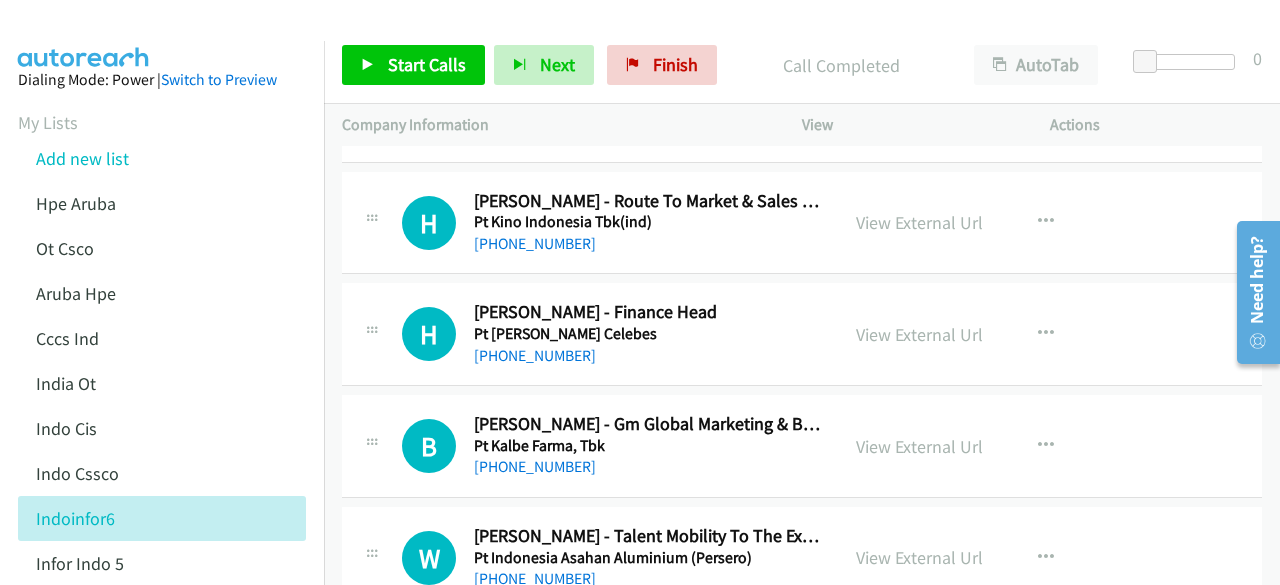 scroll, scrollTop: 2887, scrollLeft: 0, axis: vertical 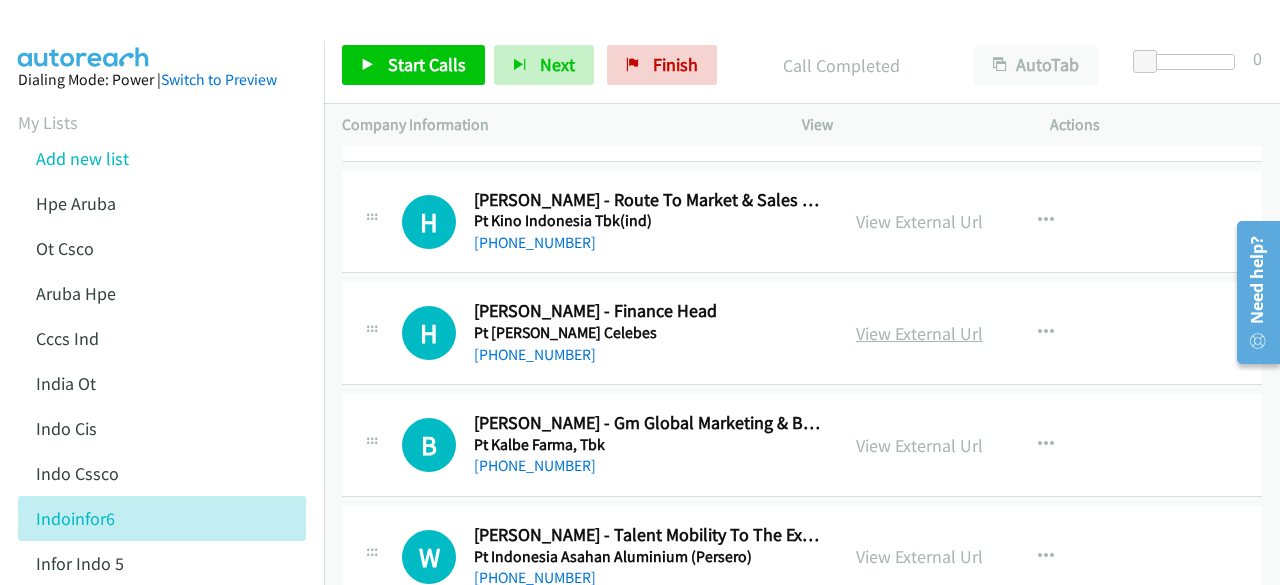 click on "View External Url" at bounding box center [919, 333] 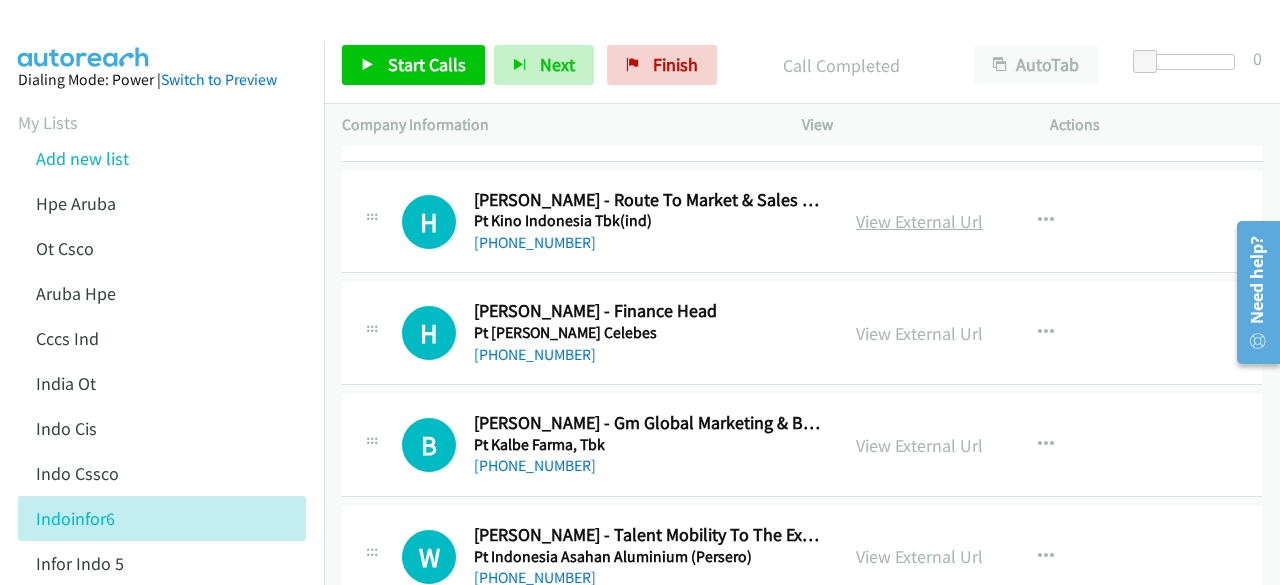 click on "View External Url" at bounding box center [919, 221] 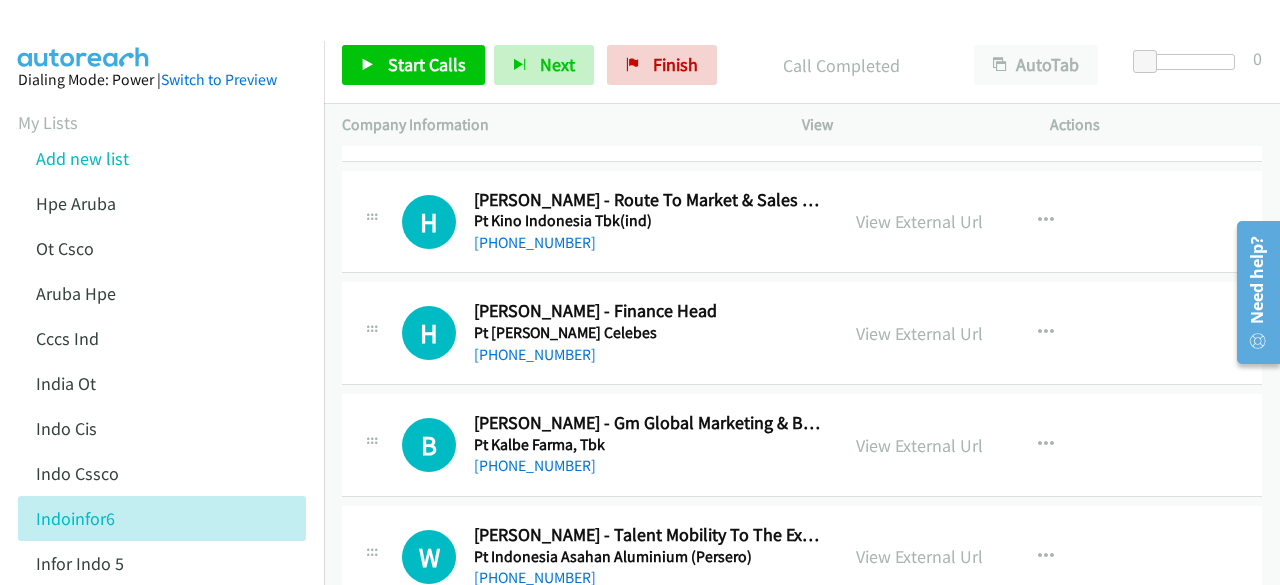 click on "H
Callback Scheduled
[PERSON_NAME] - Finance Head
Pt Katingan Timber Celebes
[GEOGRAPHIC_DATA]/[GEOGRAPHIC_DATA]
[PHONE_NUMBER]
View External Url
View External Url
Schedule/Manage Callback
Start Calls Here
Remove from list
Add to do not call list
Reset Call Status" at bounding box center (802, 333) 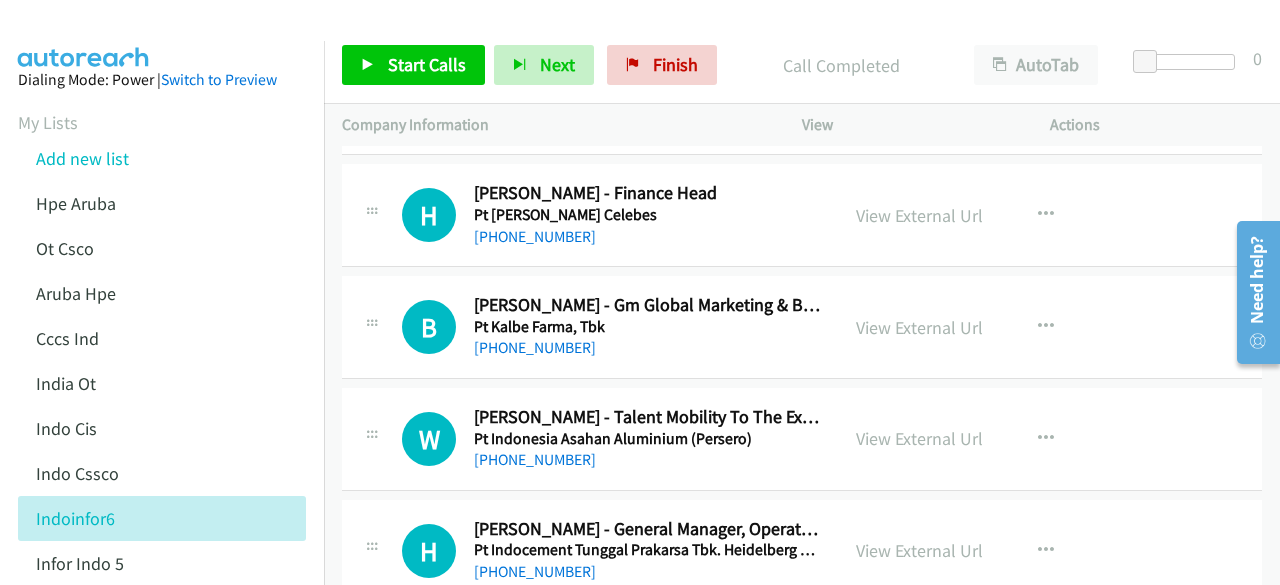 scroll, scrollTop: 3025, scrollLeft: 0, axis: vertical 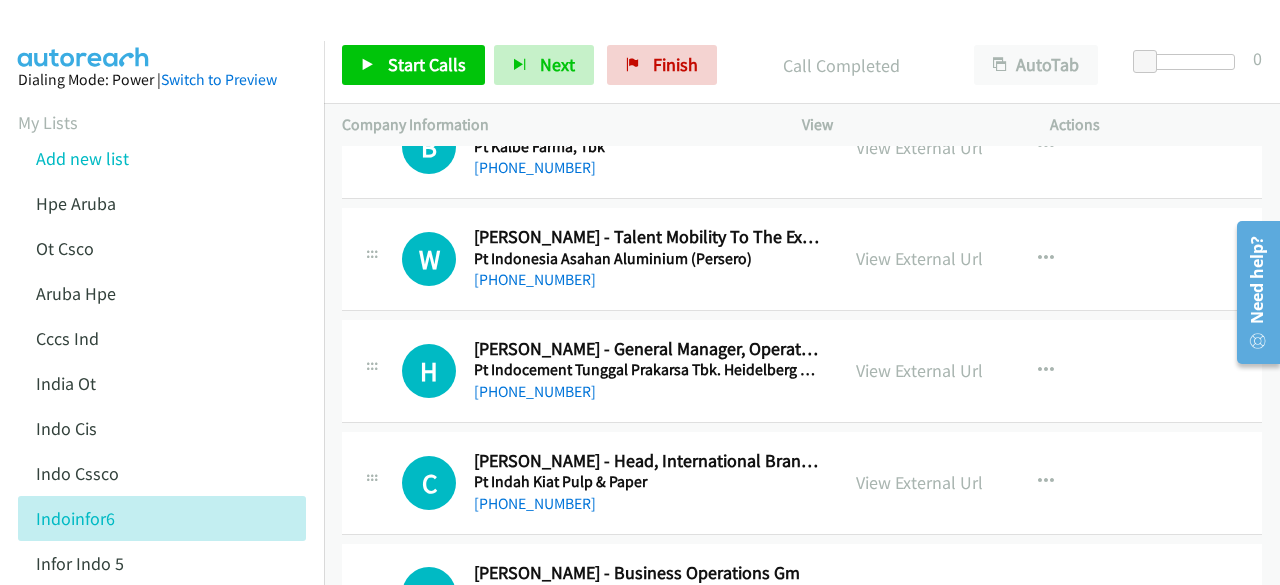 click on "[PERSON_NAME] - Talent Mobility To The Executive Secretary & Chief Financial Officer" at bounding box center [647, 237] 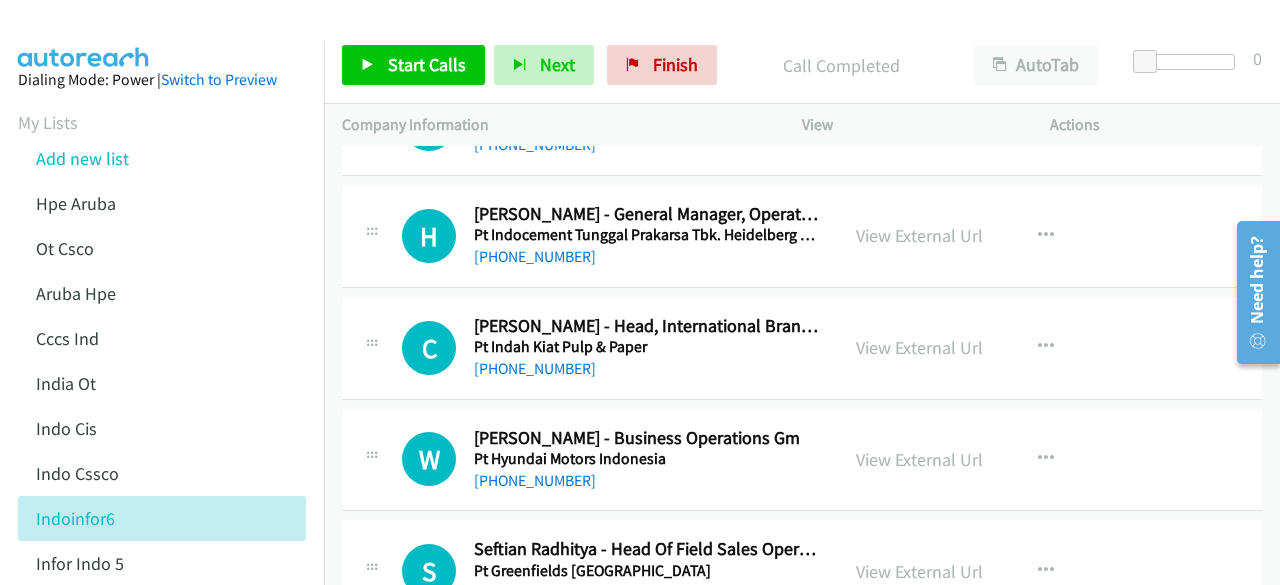 scroll, scrollTop: 3321, scrollLeft: 0, axis: vertical 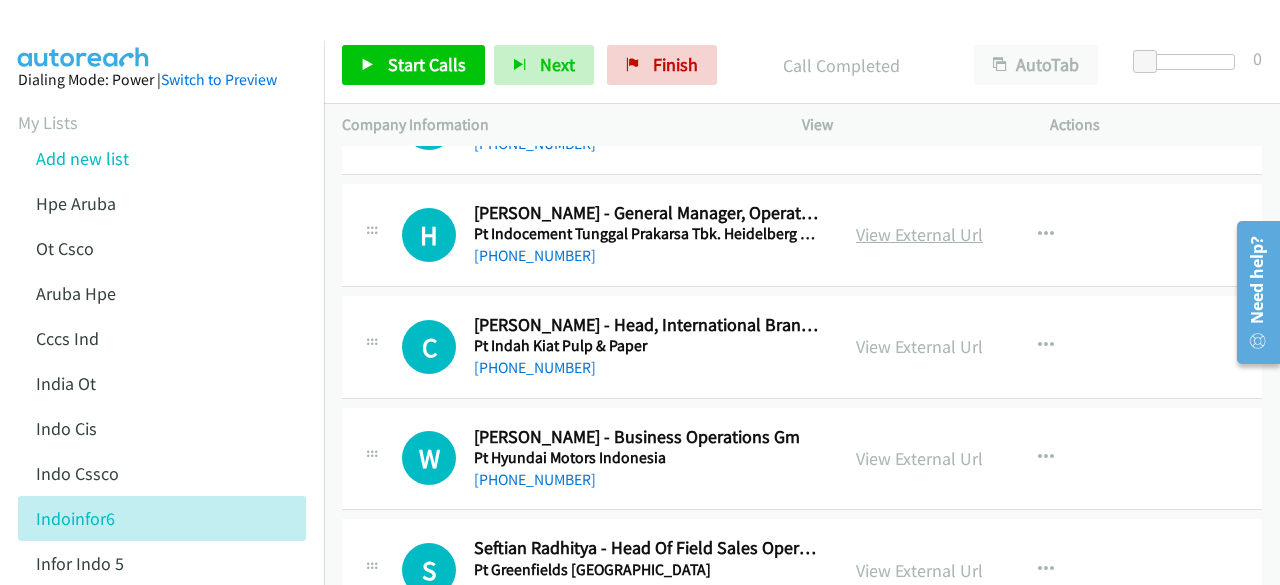 click on "View External Url" at bounding box center [919, 234] 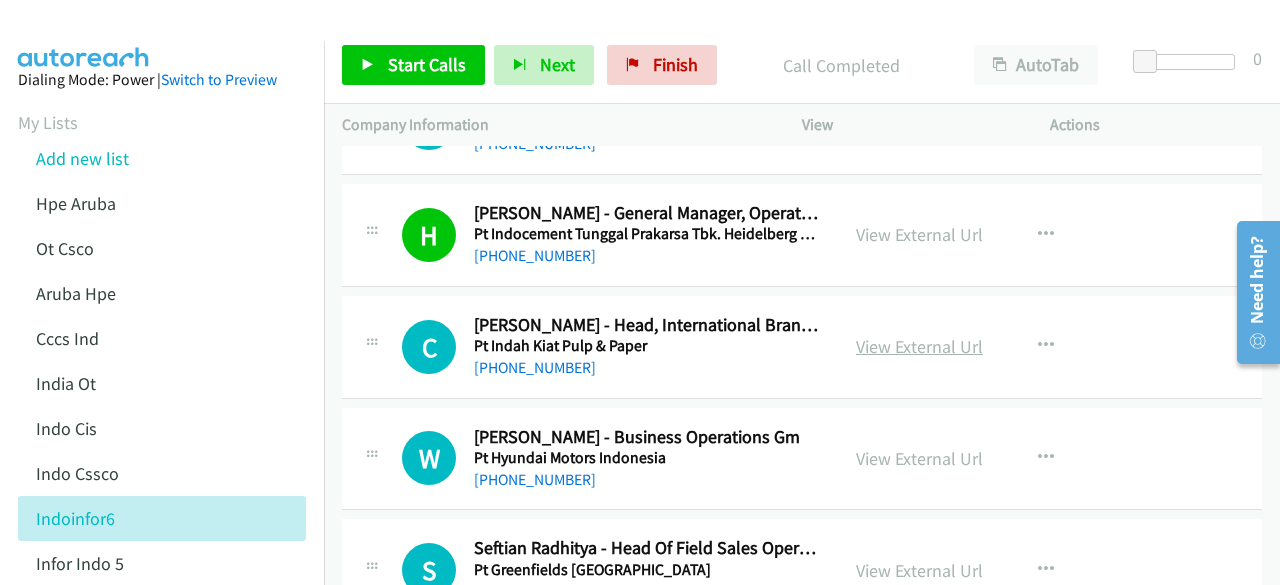 click on "View External Url" at bounding box center (919, 346) 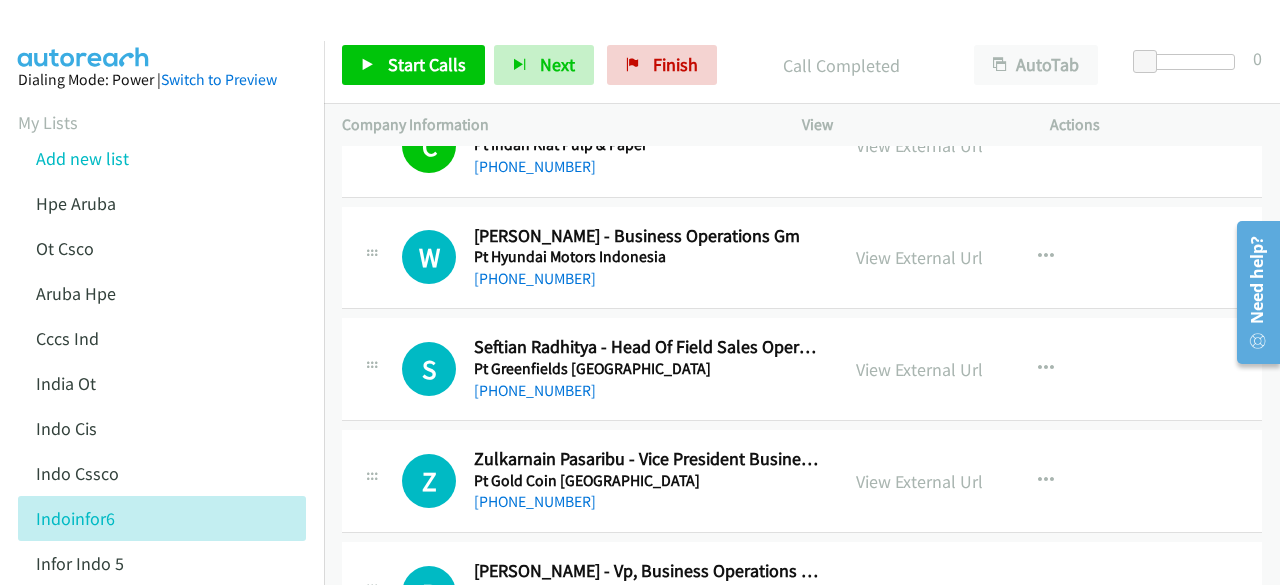 scroll, scrollTop: 3523, scrollLeft: 0, axis: vertical 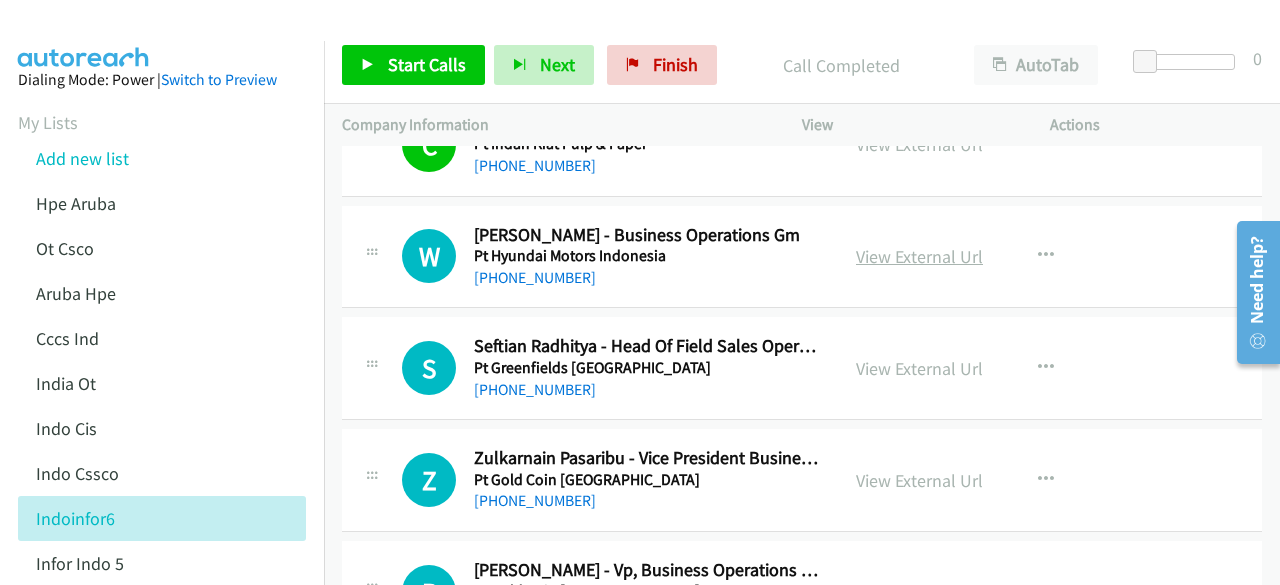 click on "View External Url" at bounding box center (919, 256) 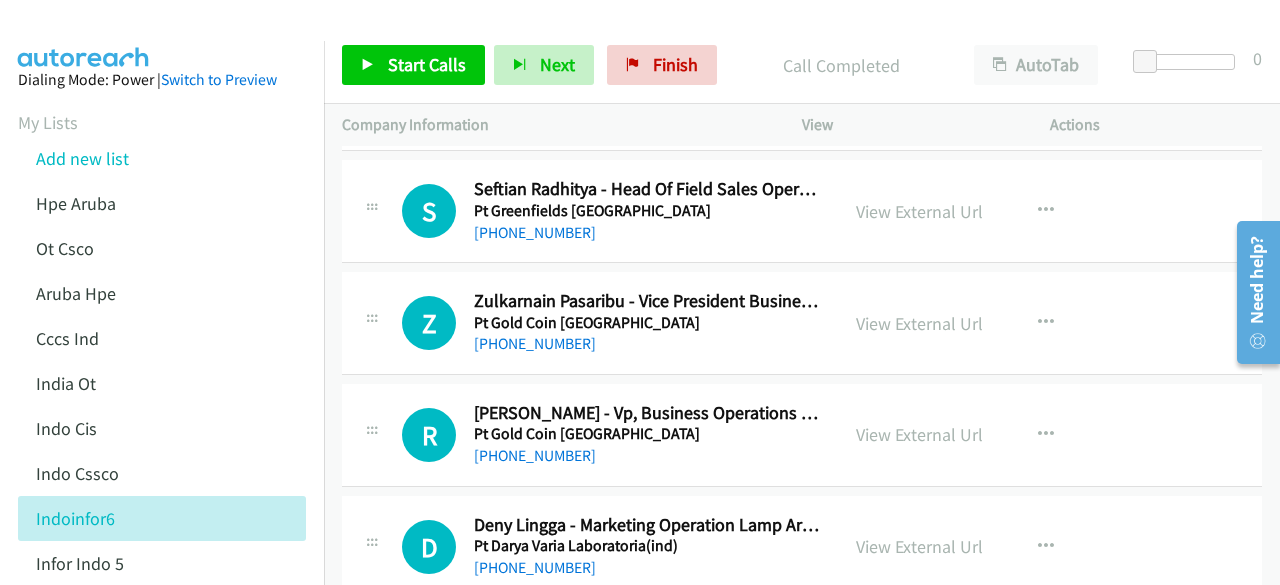 scroll, scrollTop: 3679, scrollLeft: 0, axis: vertical 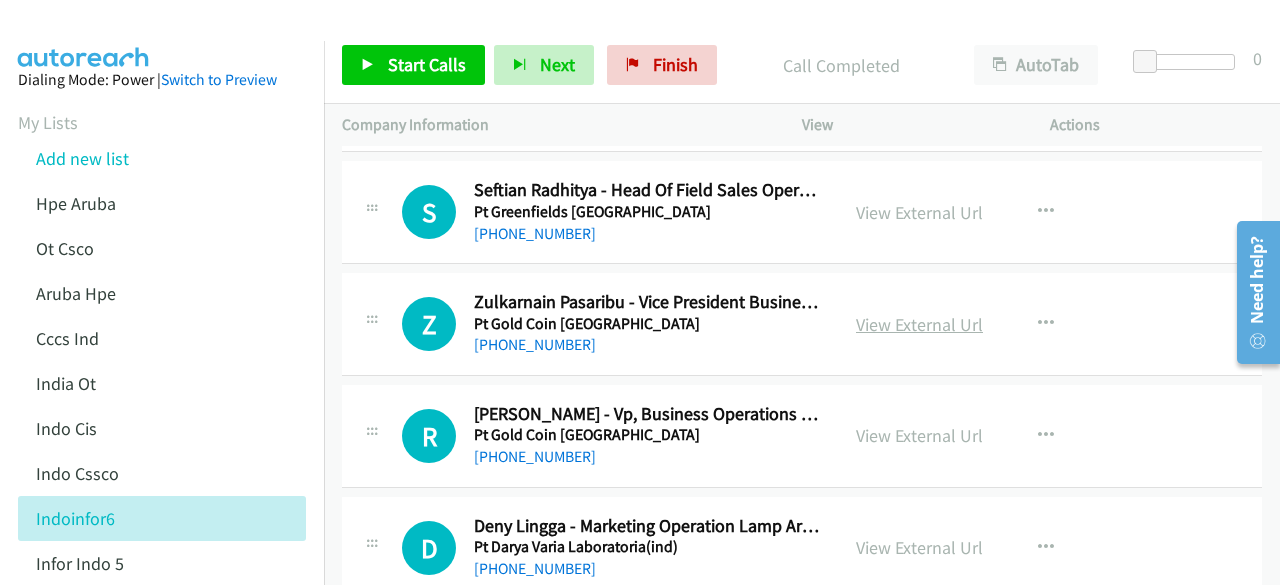 click on "View External Url" at bounding box center [919, 324] 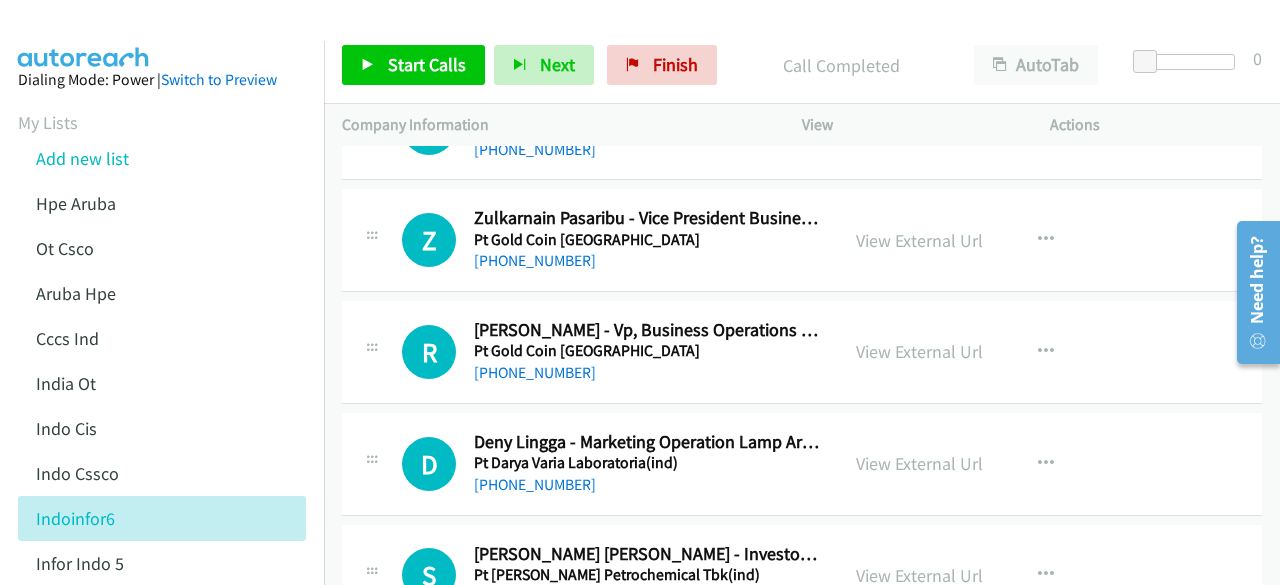 scroll, scrollTop: 3799, scrollLeft: 0, axis: vertical 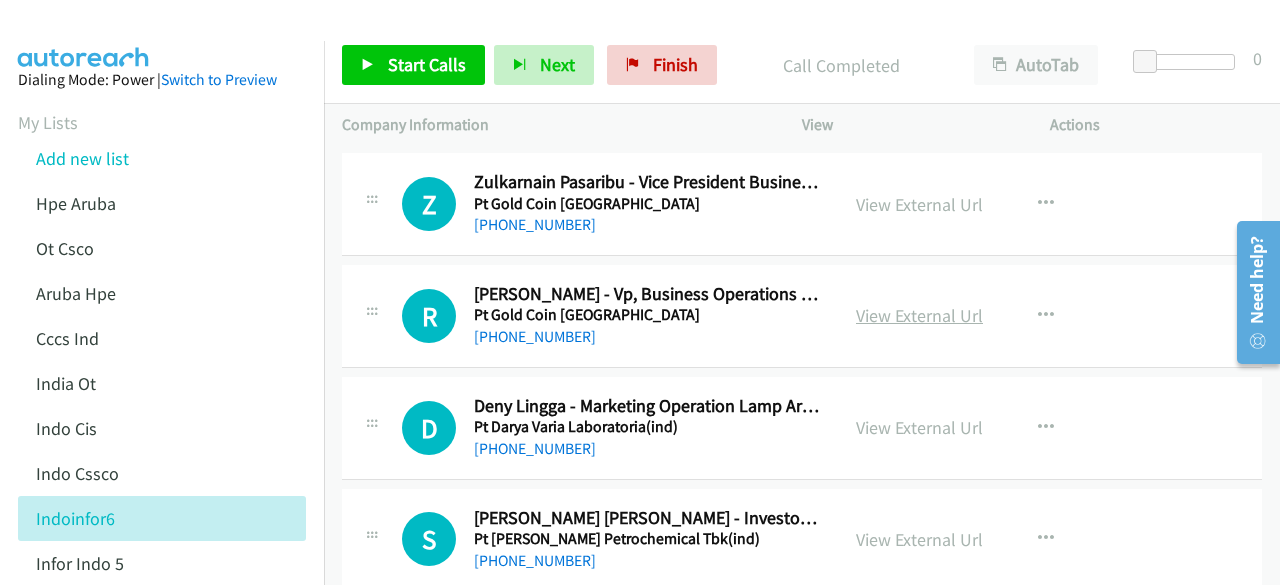 click on "View External Url" at bounding box center (919, 315) 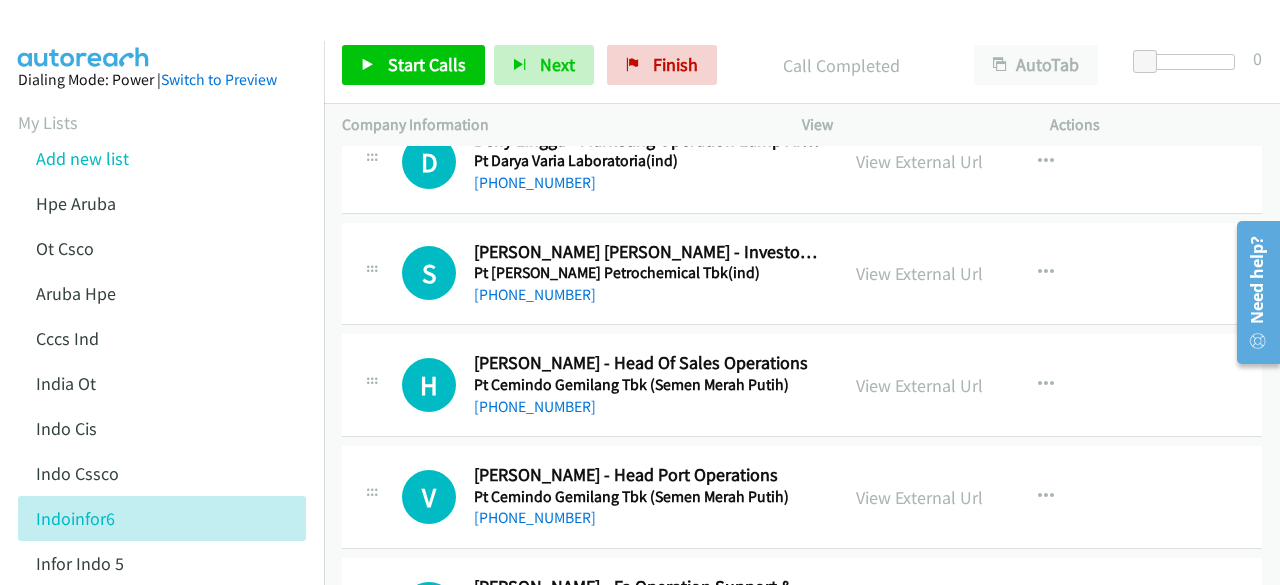scroll, scrollTop: 4081, scrollLeft: 0, axis: vertical 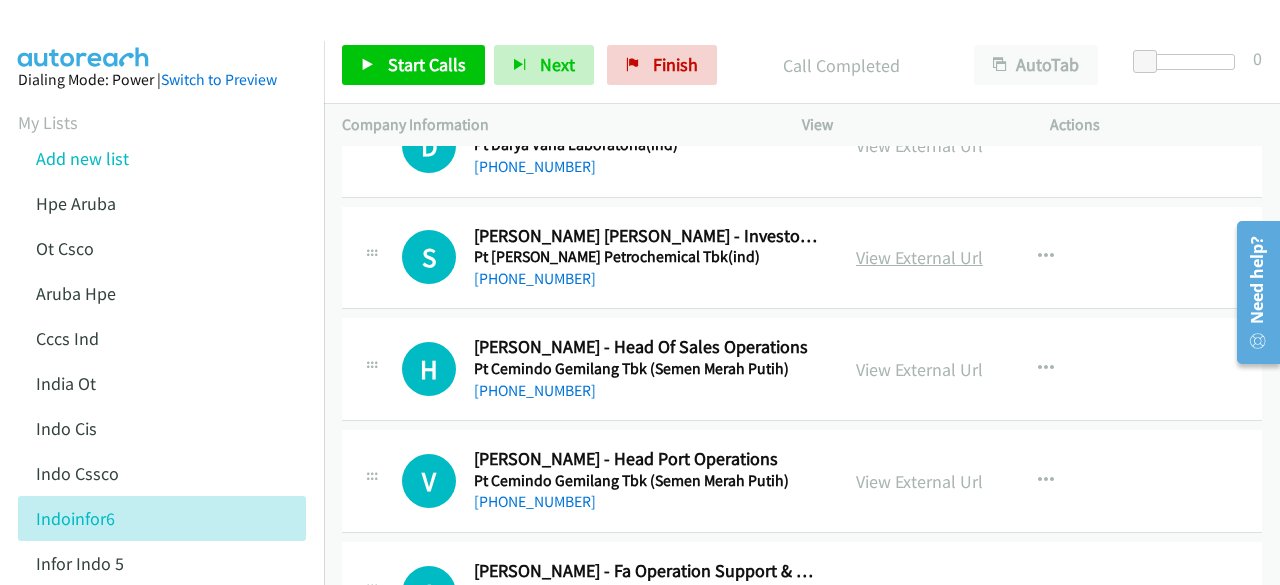 click on "View External Url" at bounding box center [919, 257] 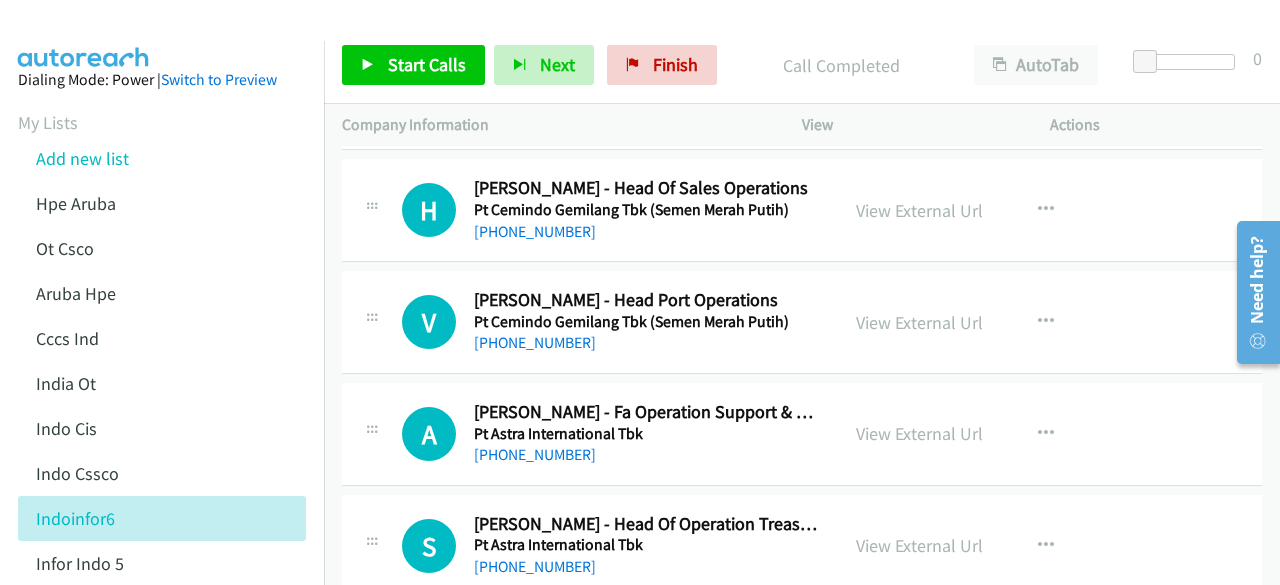 scroll, scrollTop: 4281, scrollLeft: 0, axis: vertical 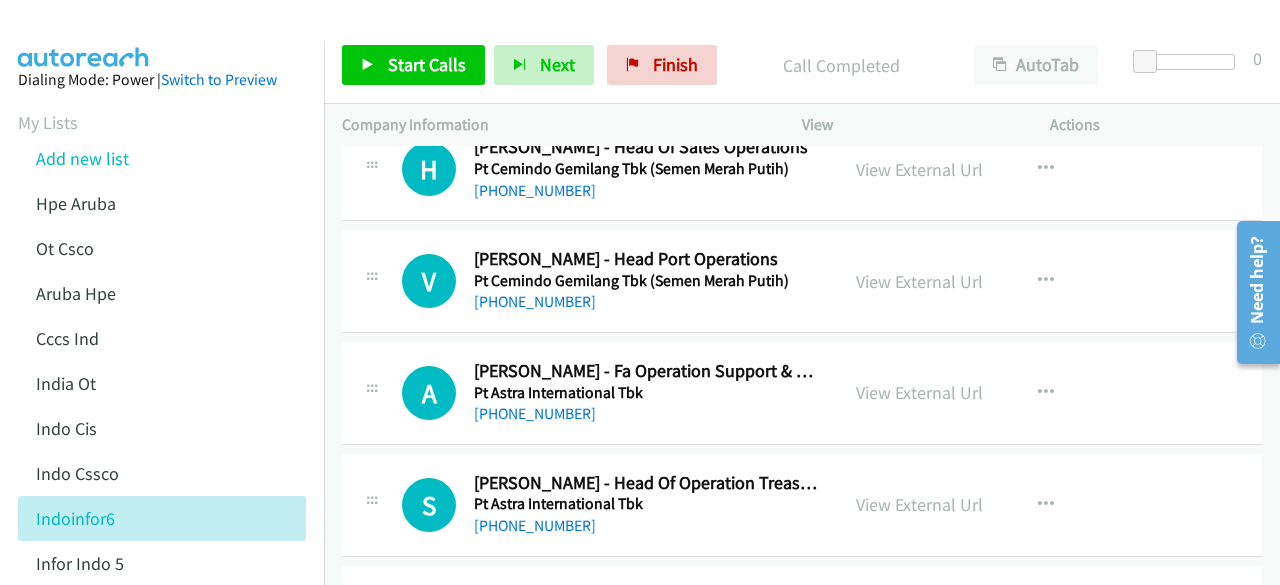 click on "View External Url" at bounding box center [919, 281] 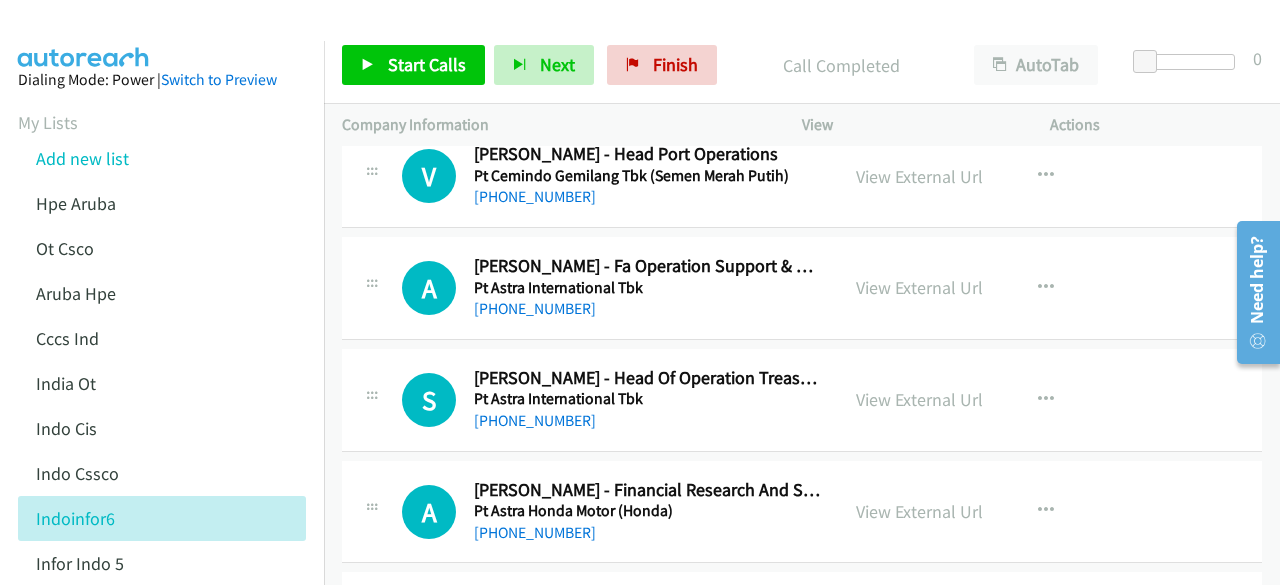 scroll, scrollTop: 4481, scrollLeft: 0, axis: vertical 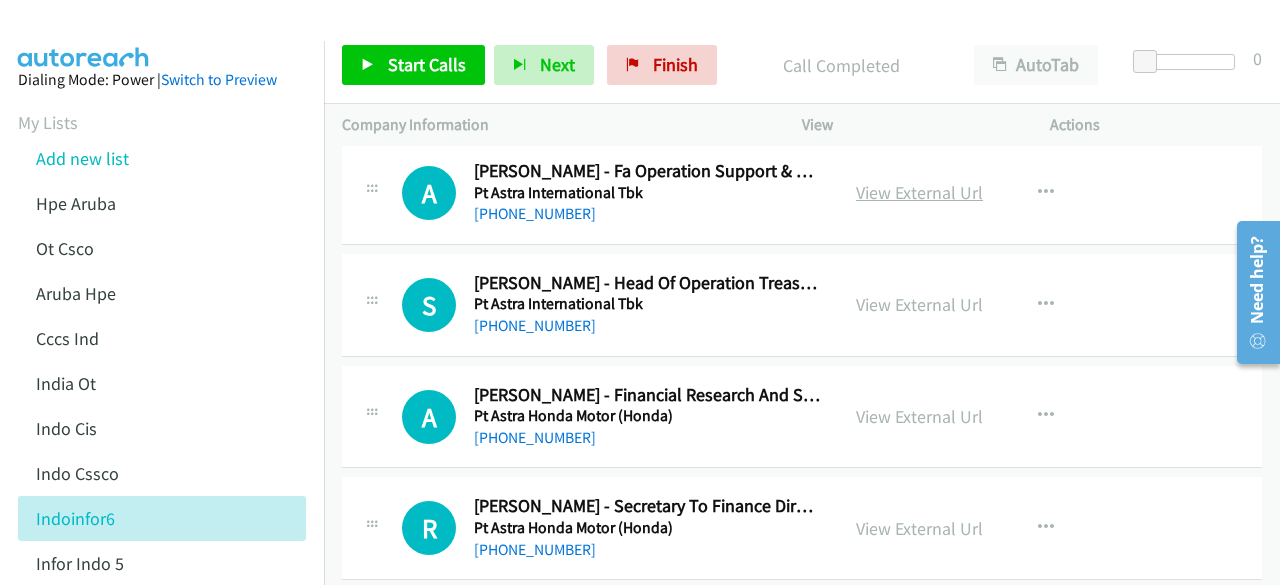 click on "View External Url" at bounding box center (919, 192) 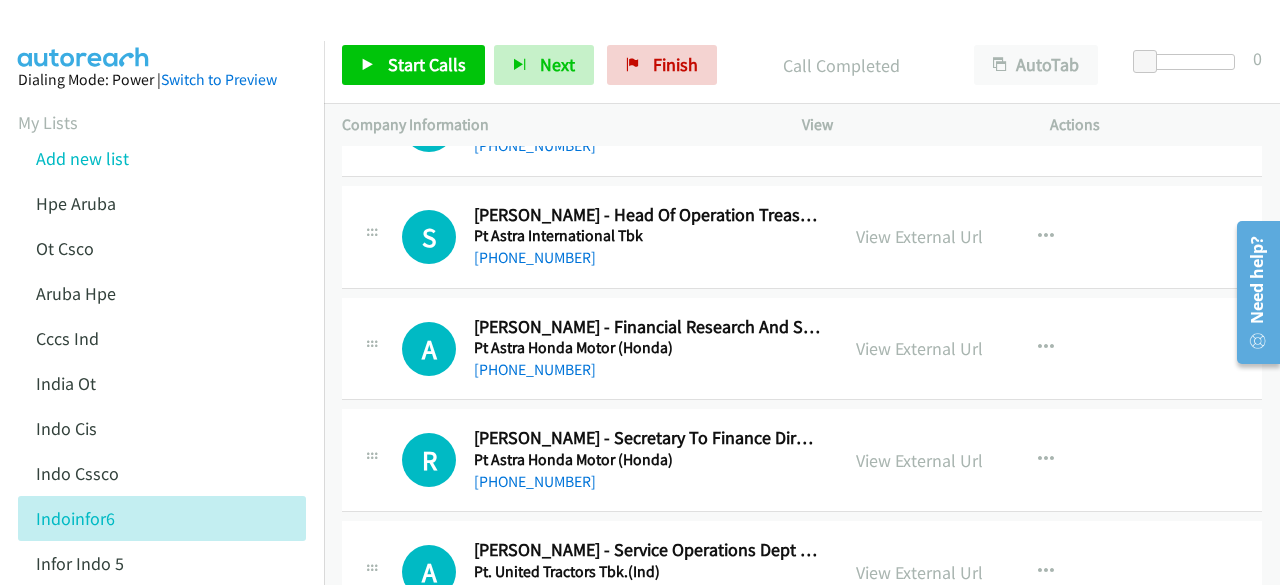 scroll, scrollTop: 4581, scrollLeft: 0, axis: vertical 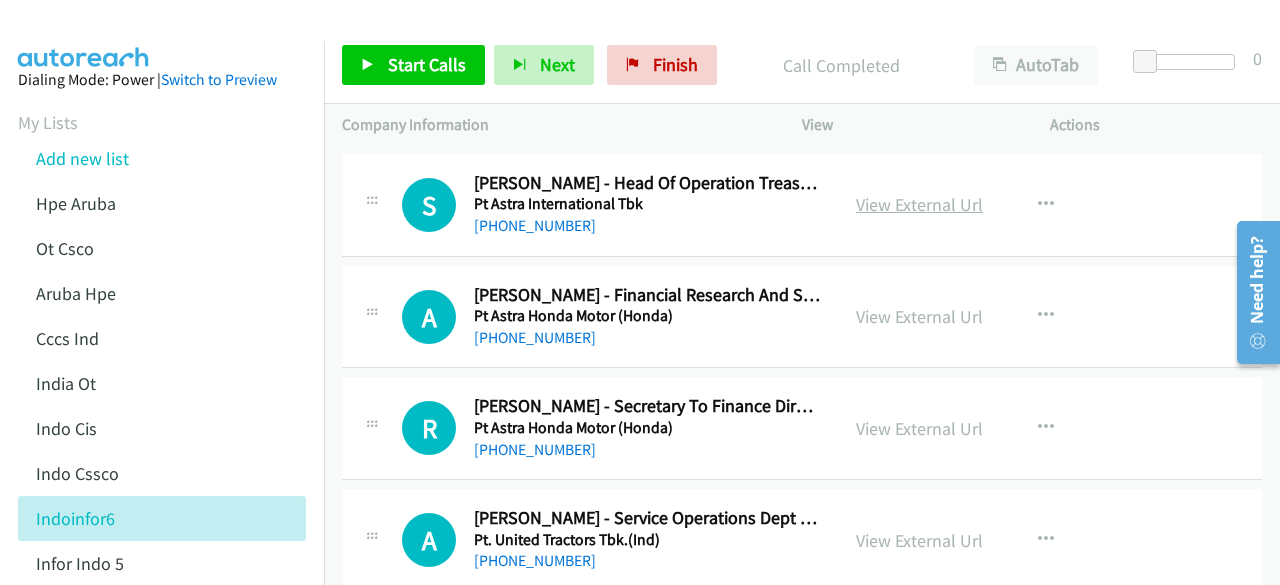 click on "View External Url" at bounding box center (919, 204) 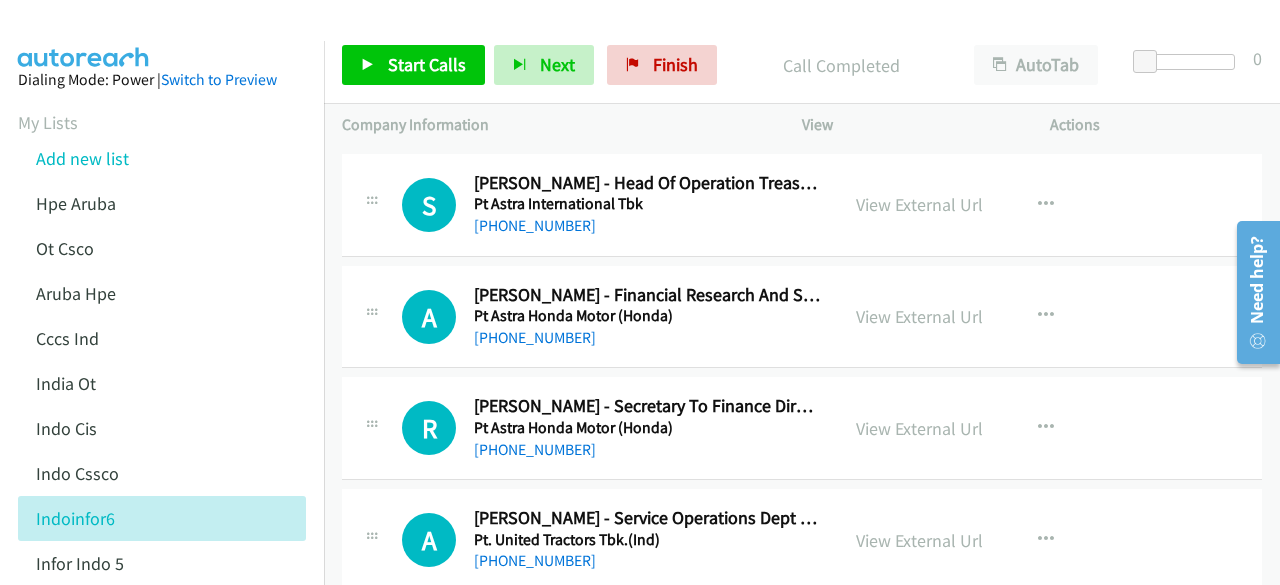 scroll, scrollTop: 4681, scrollLeft: 0, axis: vertical 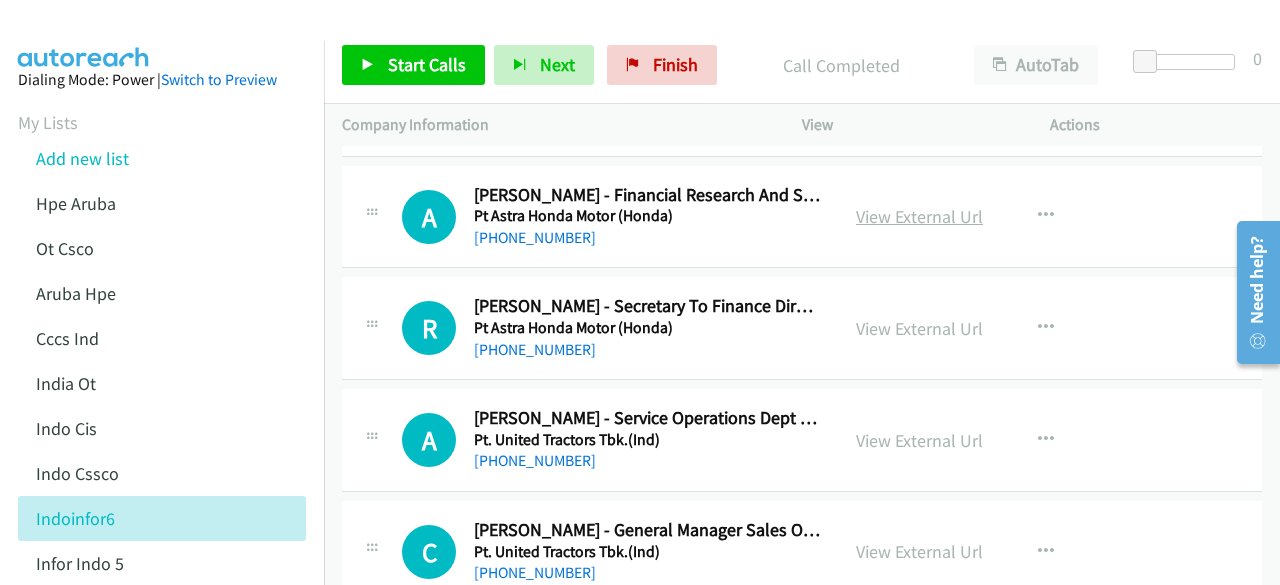 click on "View External Url" at bounding box center (919, 216) 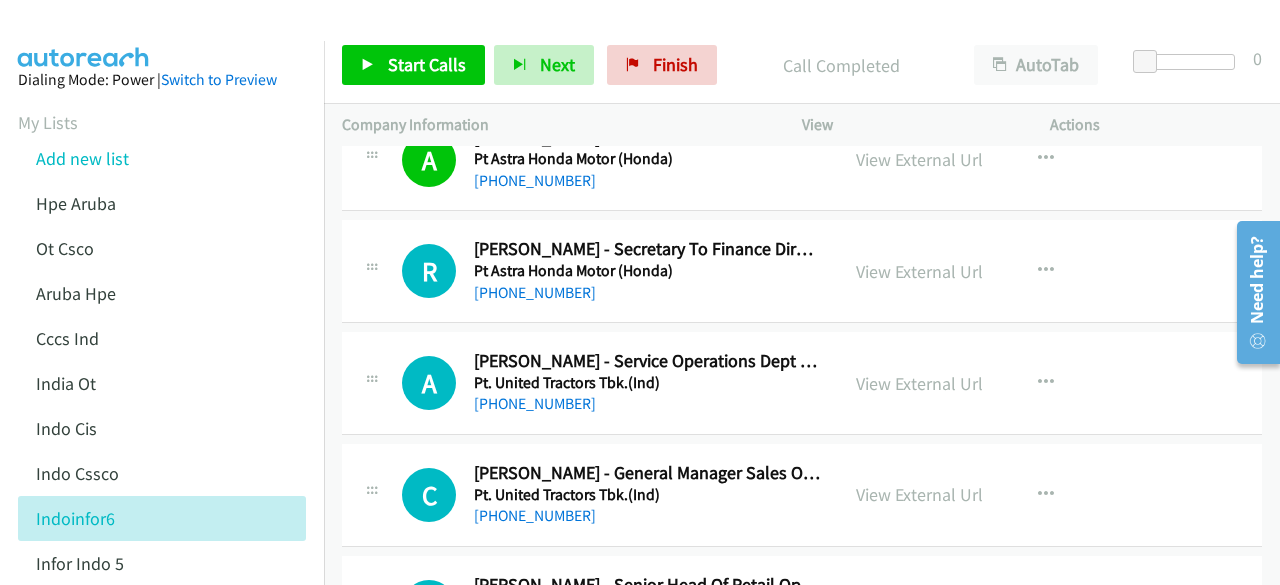 scroll, scrollTop: 4781, scrollLeft: 0, axis: vertical 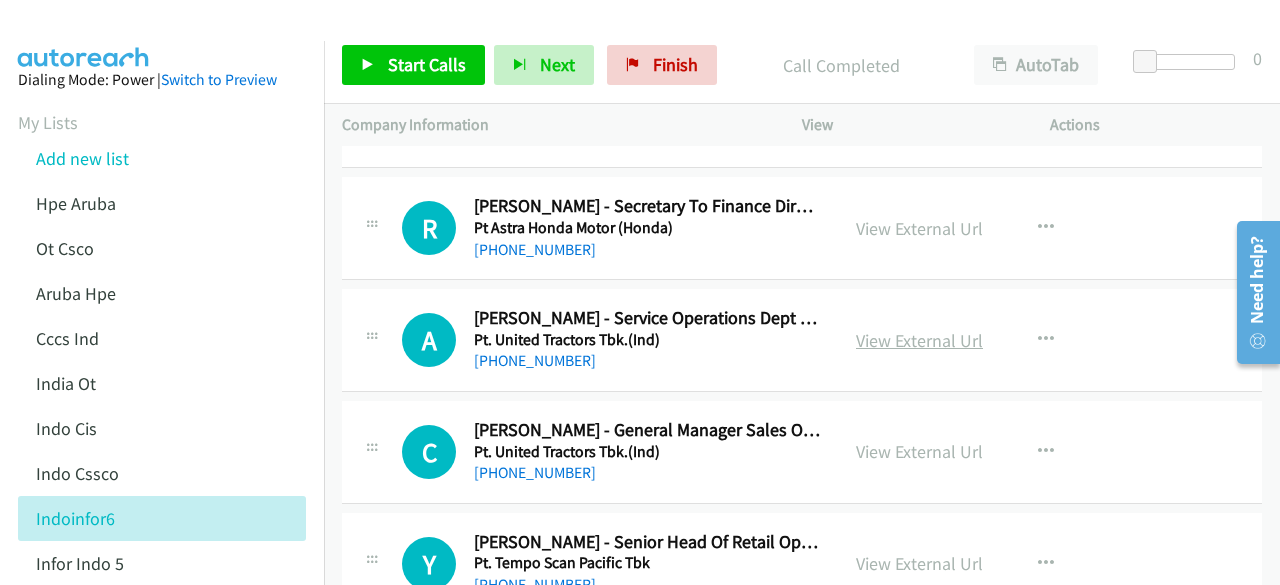 click on "View External Url" at bounding box center (919, 340) 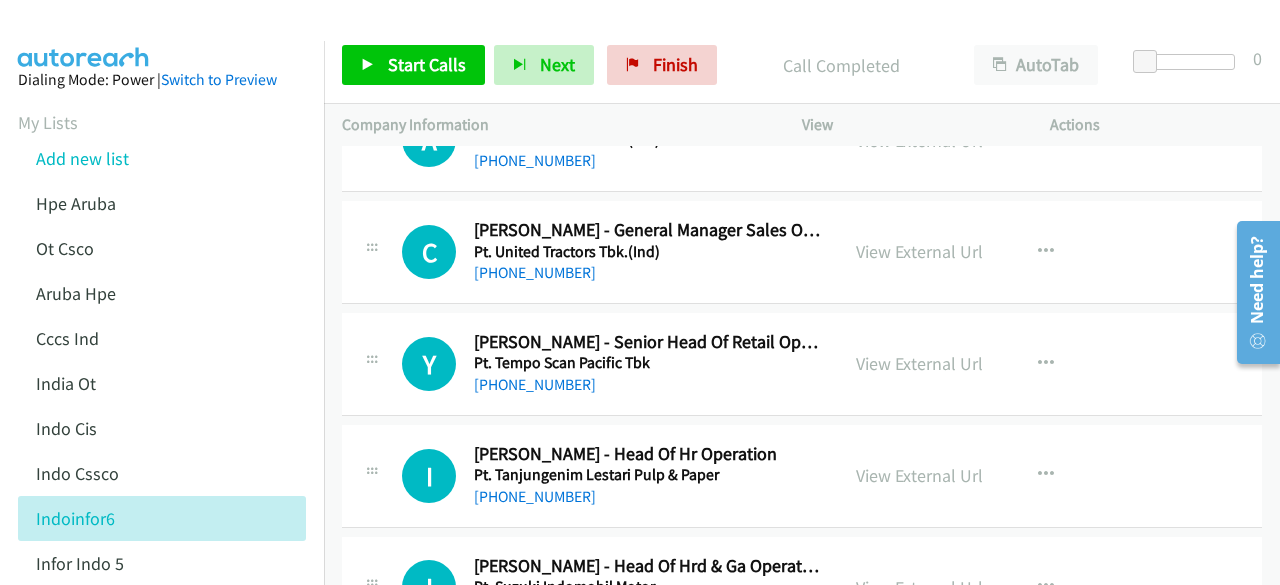 scroll, scrollTop: 5081, scrollLeft: 0, axis: vertical 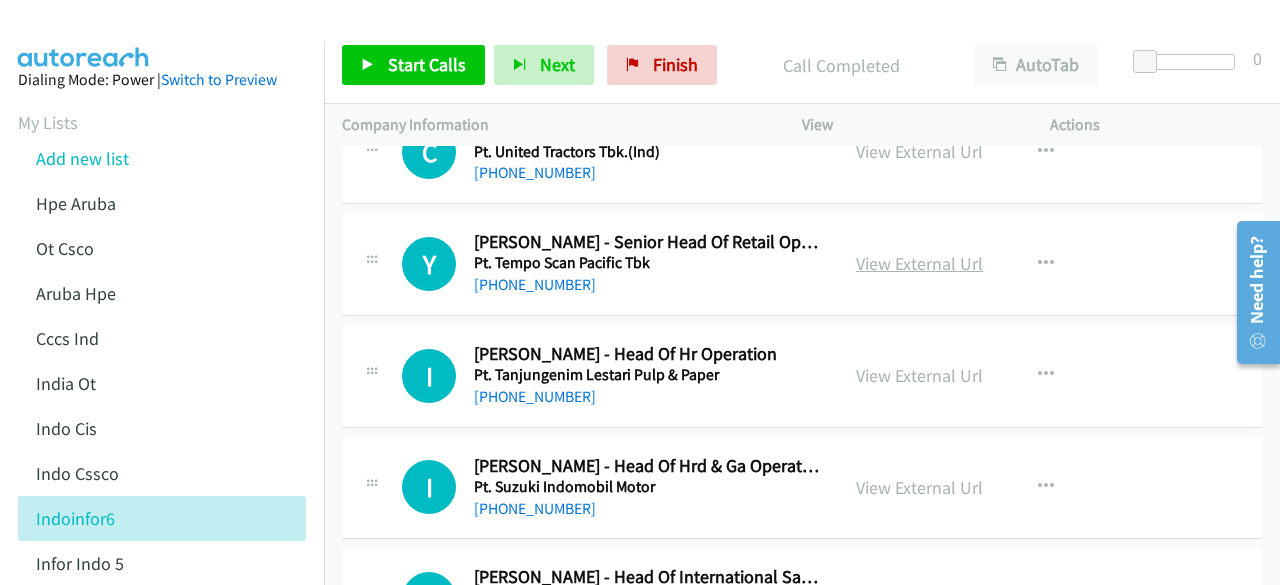 click on "View External Url" at bounding box center (919, 263) 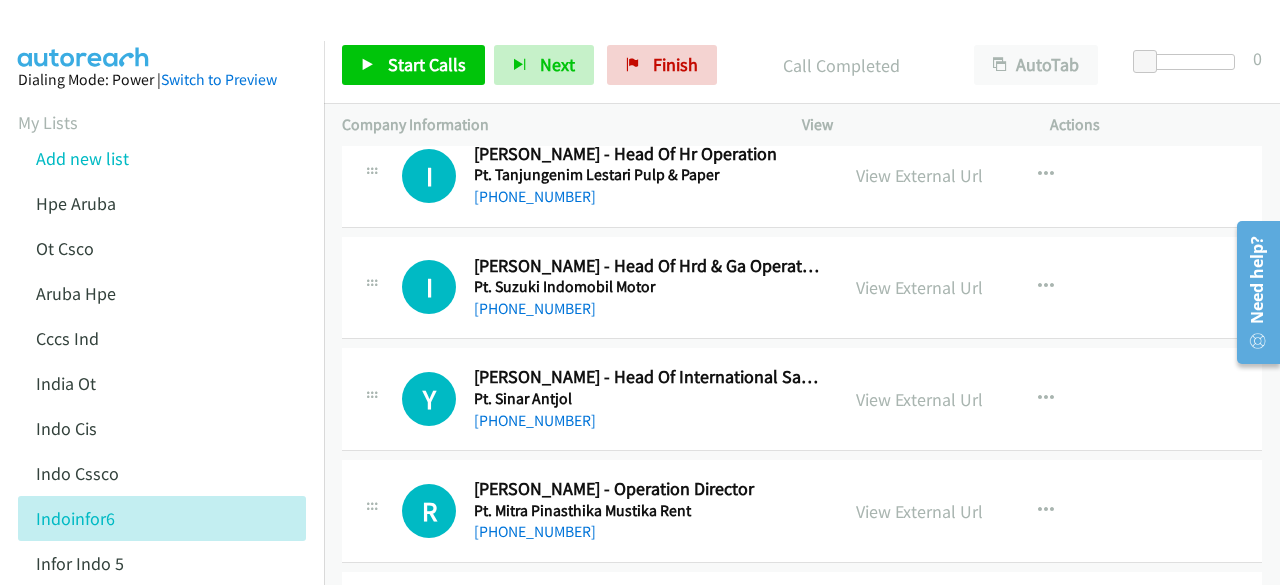 scroll, scrollTop: 5381, scrollLeft: 0, axis: vertical 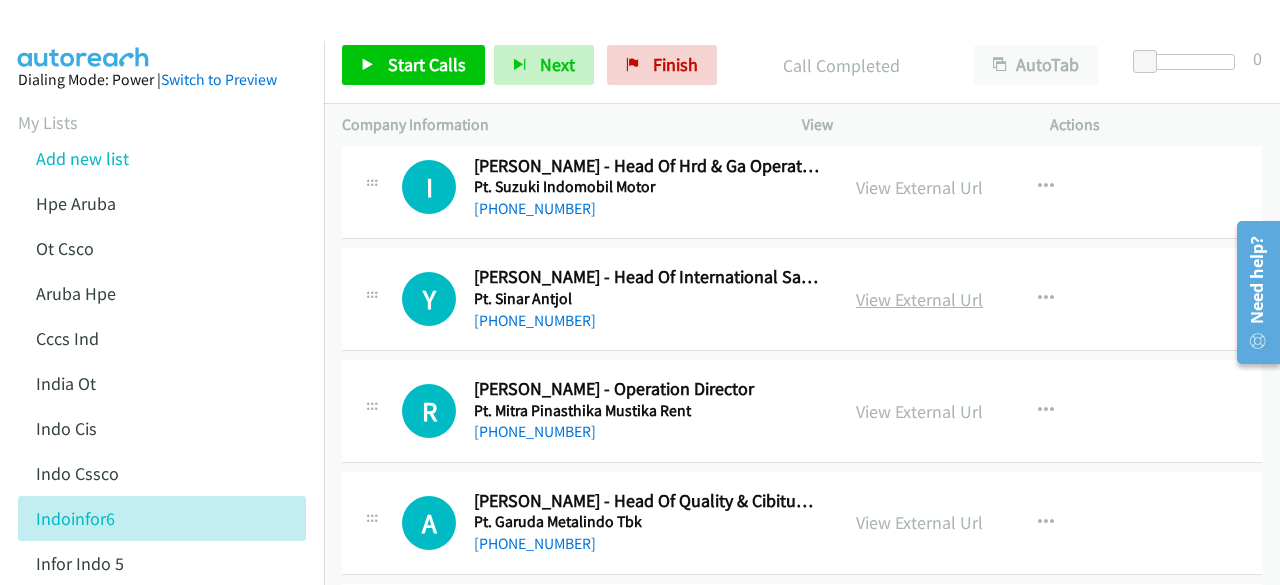 click on "View External Url" at bounding box center [919, 299] 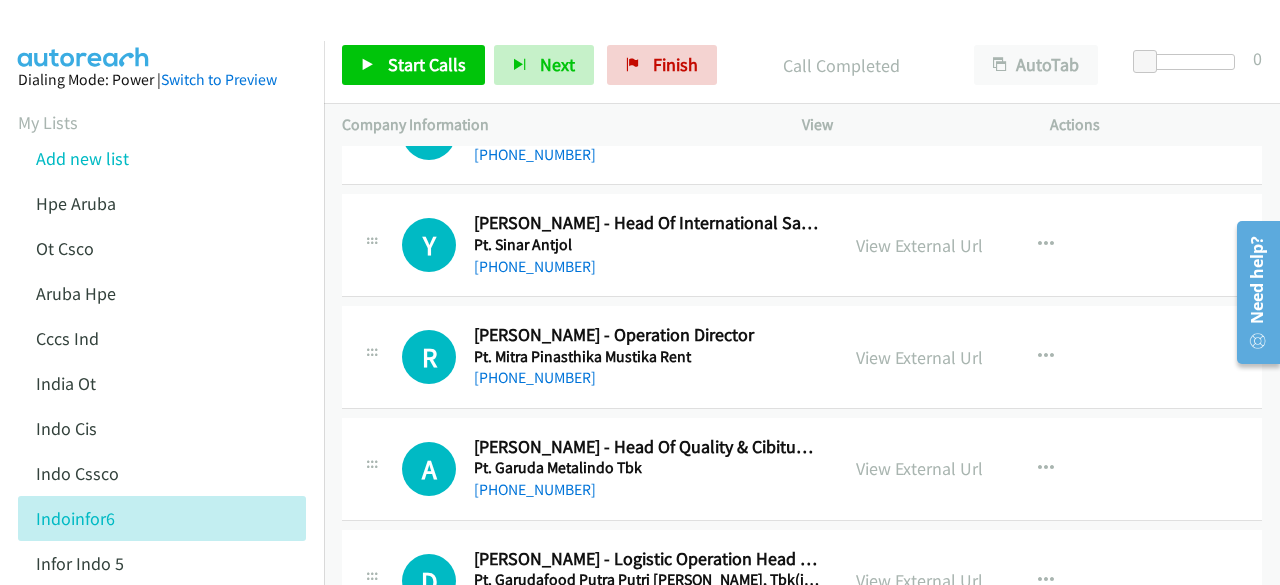 scroll, scrollTop: 5481, scrollLeft: 0, axis: vertical 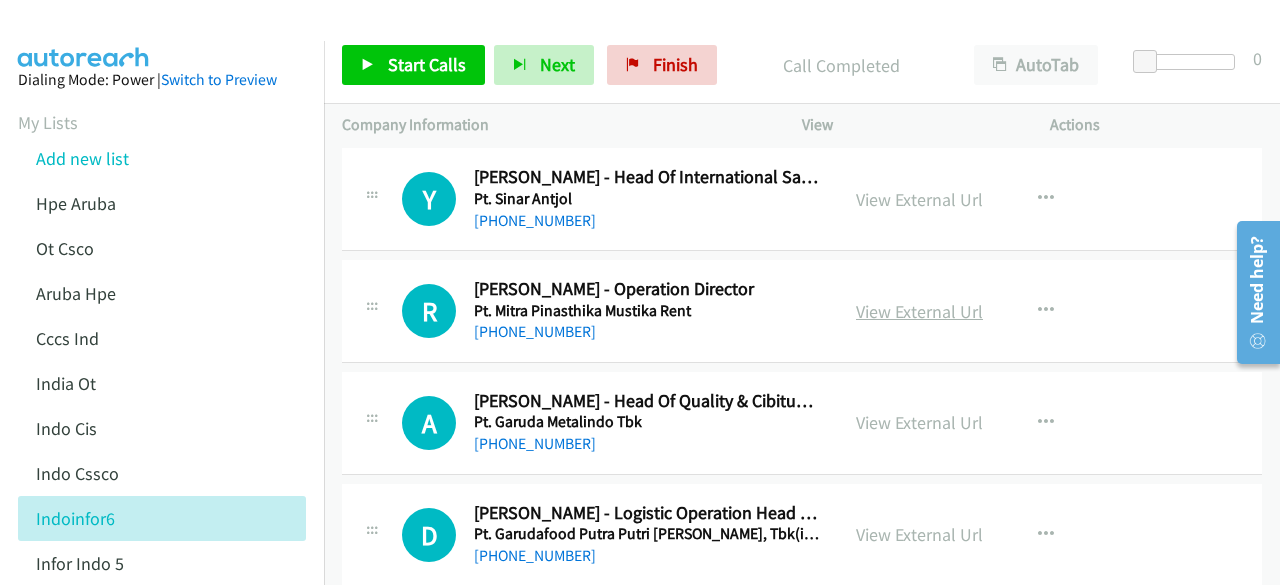 click on "View External Url" at bounding box center [919, 311] 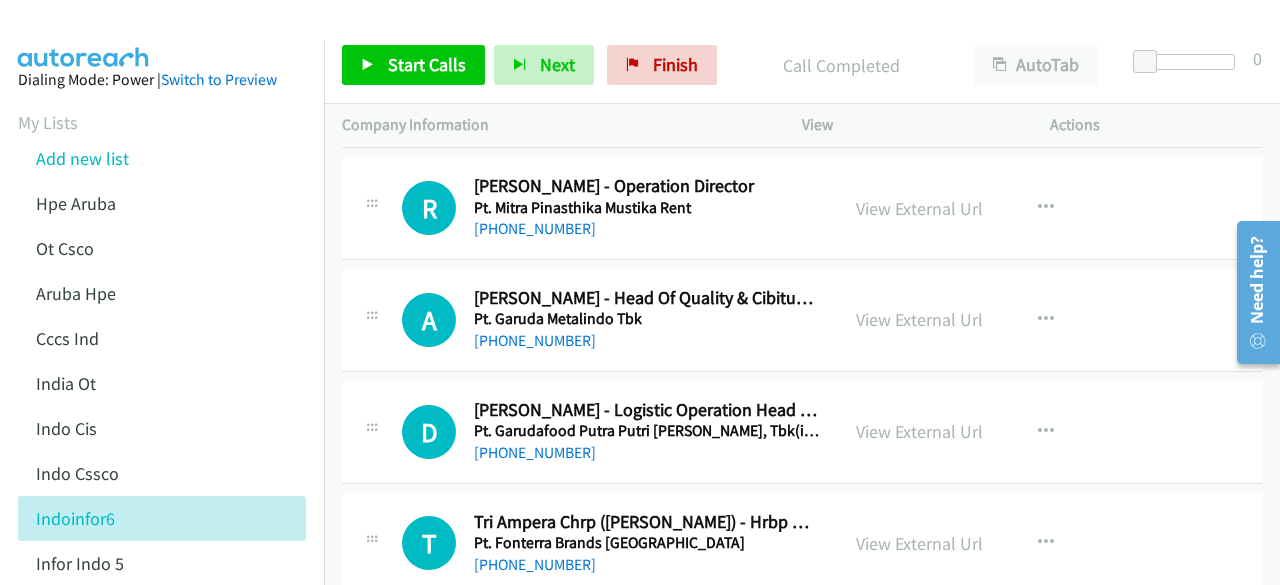 scroll, scrollTop: 5605, scrollLeft: 0, axis: vertical 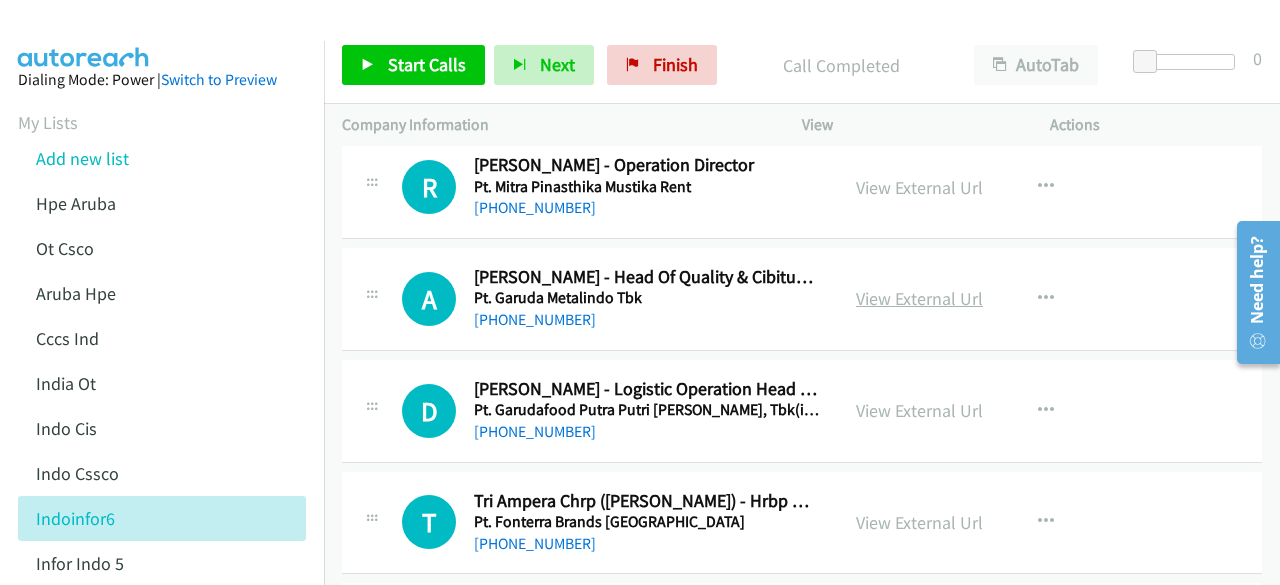 click on "View External Url" at bounding box center [919, 298] 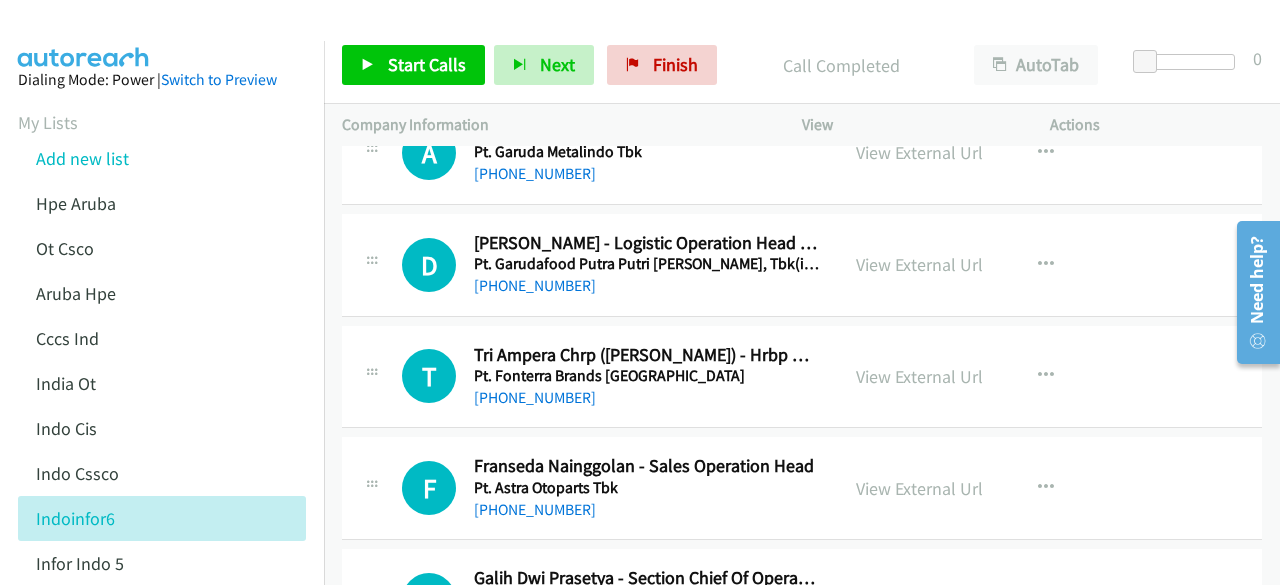 scroll, scrollTop: 5752, scrollLeft: 0, axis: vertical 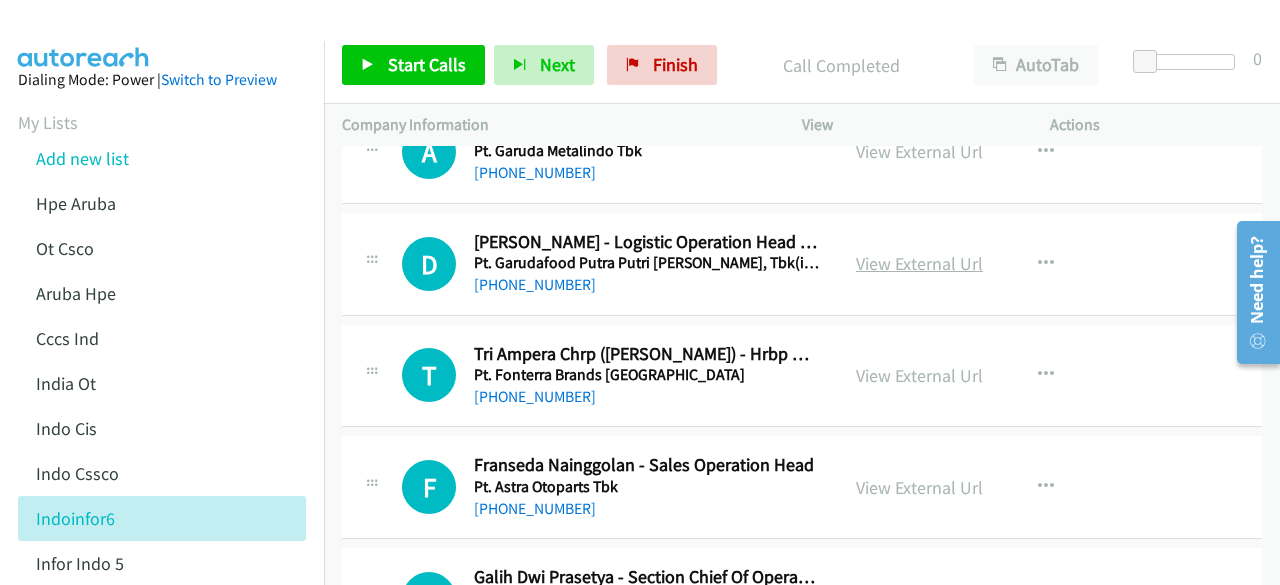 click on "View External Url" at bounding box center [919, 263] 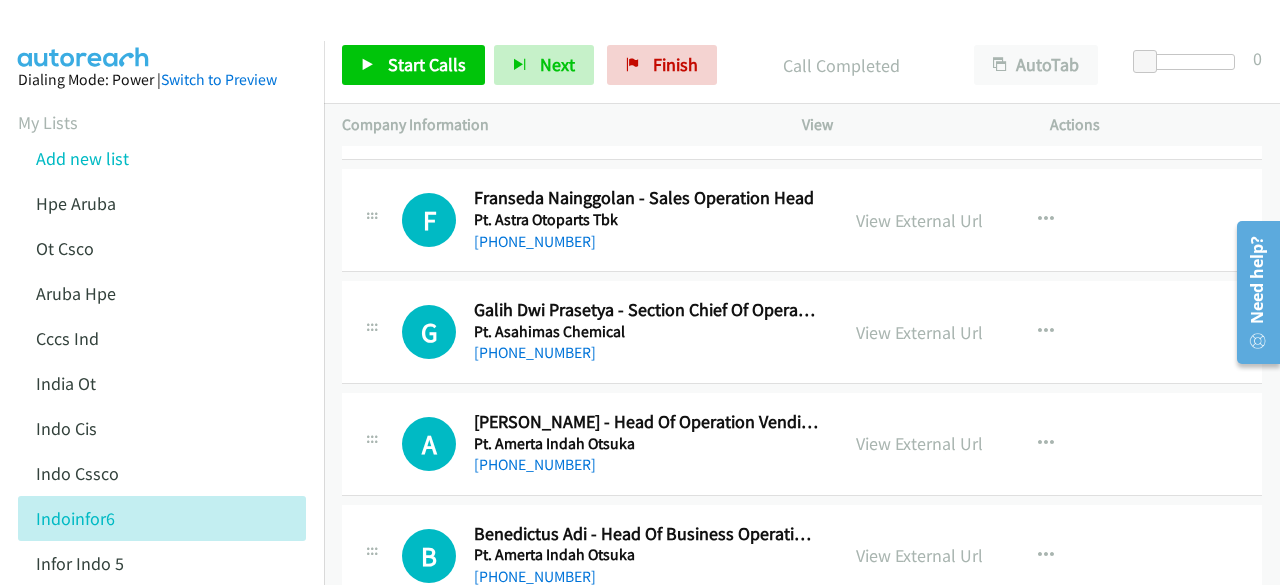 scroll, scrollTop: 6021, scrollLeft: 0, axis: vertical 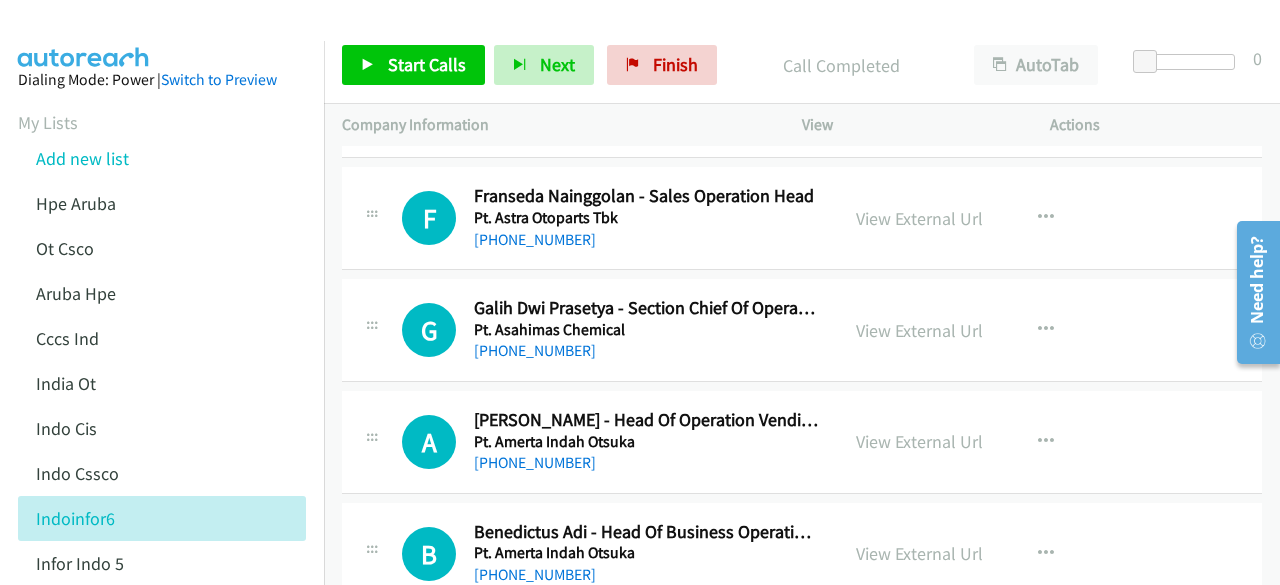 click on "View External Url" at bounding box center (919, 330) 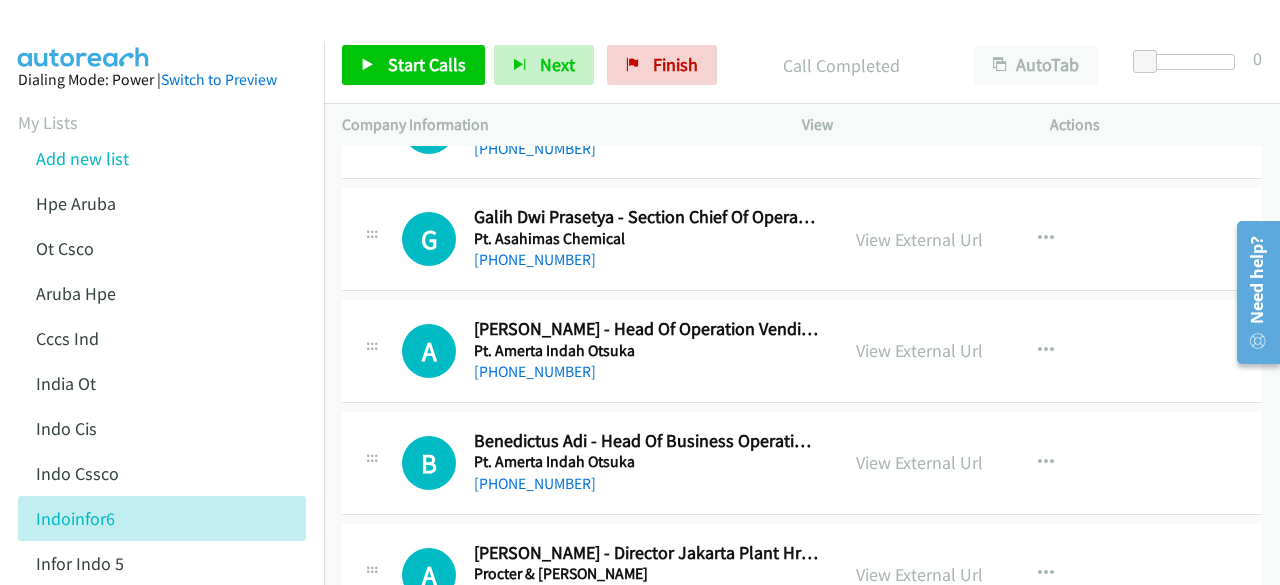scroll, scrollTop: 6132, scrollLeft: 0, axis: vertical 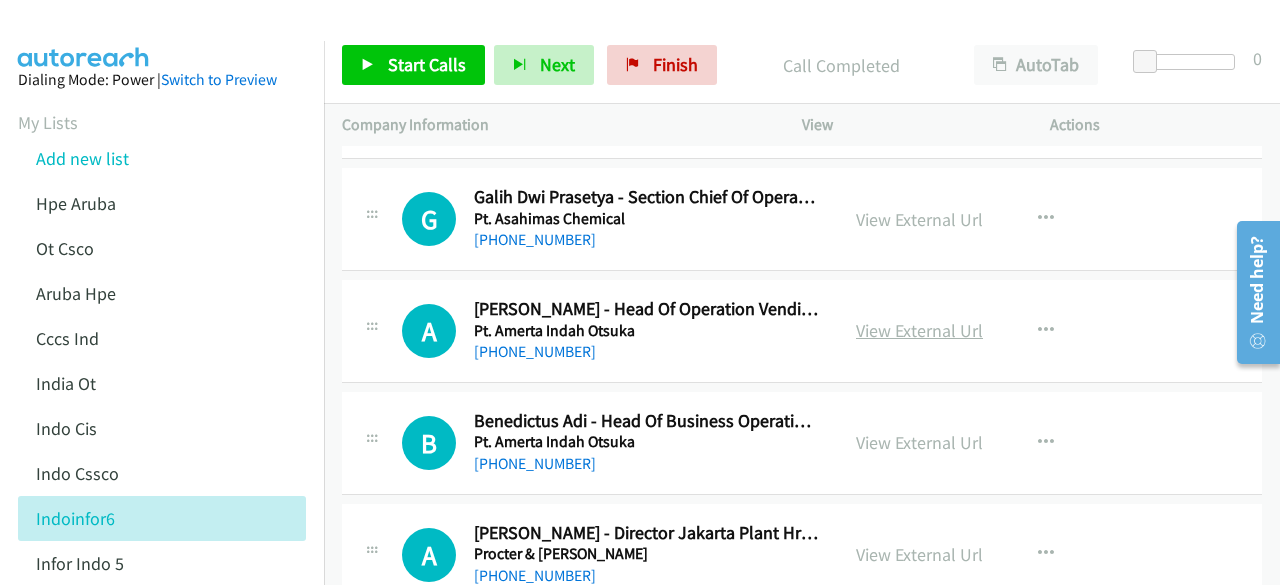 click on "View External Url" at bounding box center [919, 330] 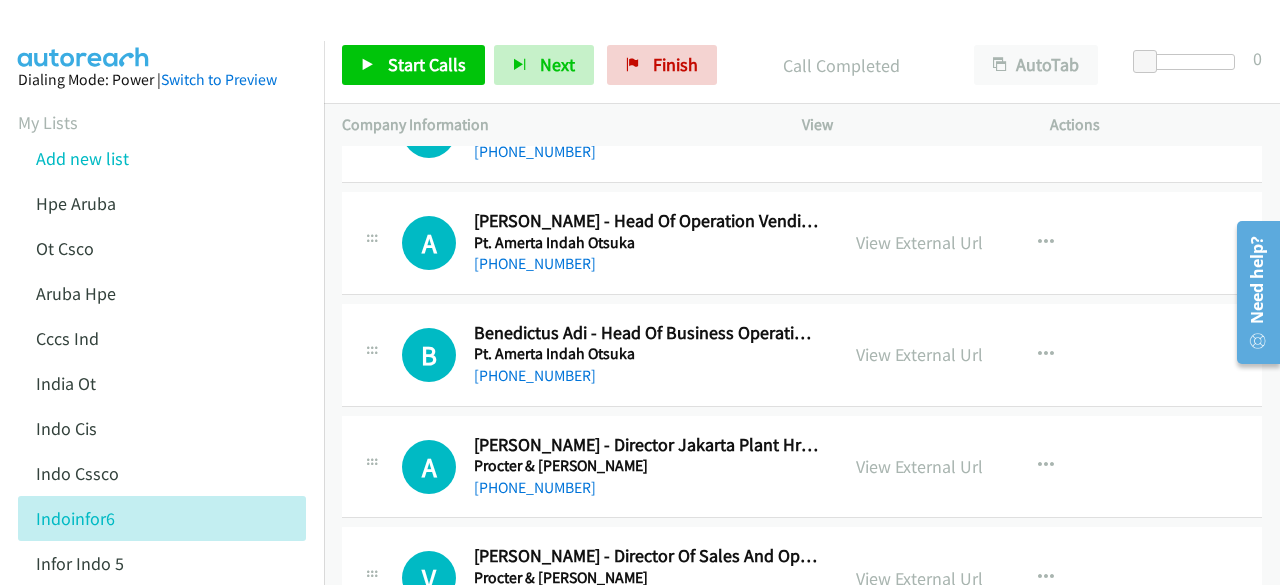 scroll, scrollTop: 6250, scrollLeft: 0, axis: vertical 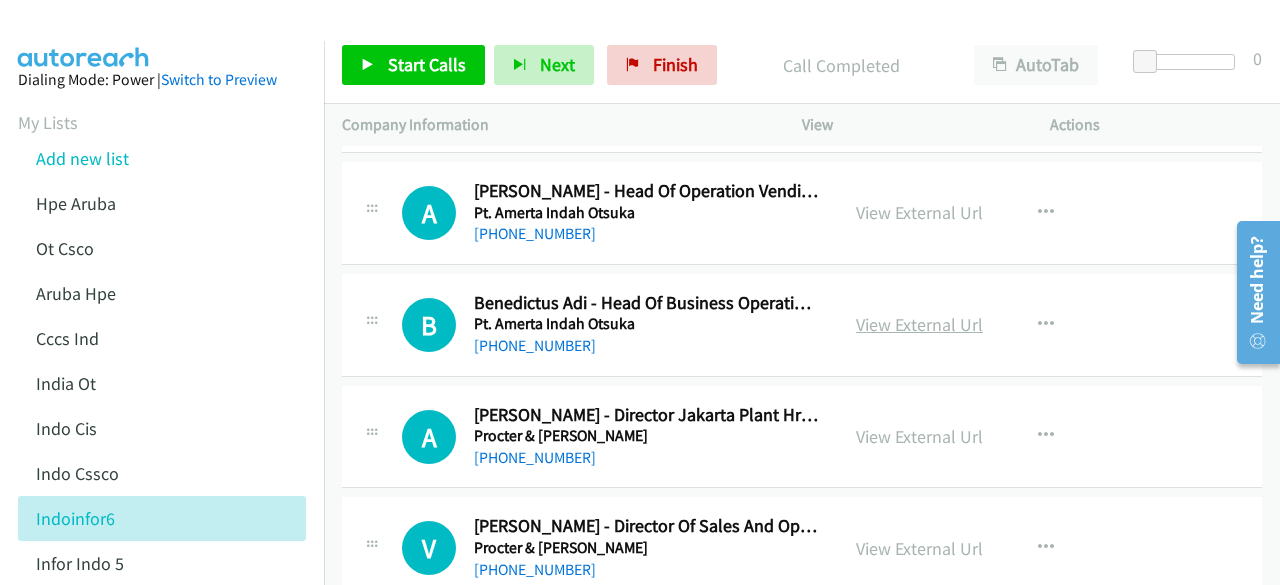 click on "View External Url" at bounding box center [919, 324] 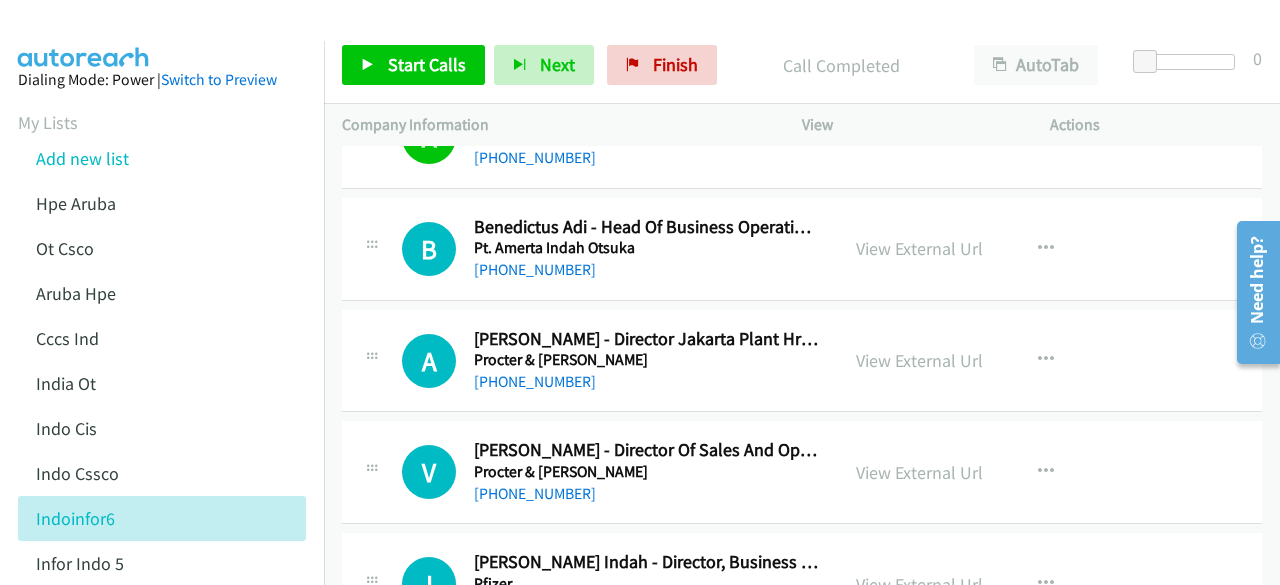 scroll, scrollTop: 6328, scrollLeft: 0, axis: vertical 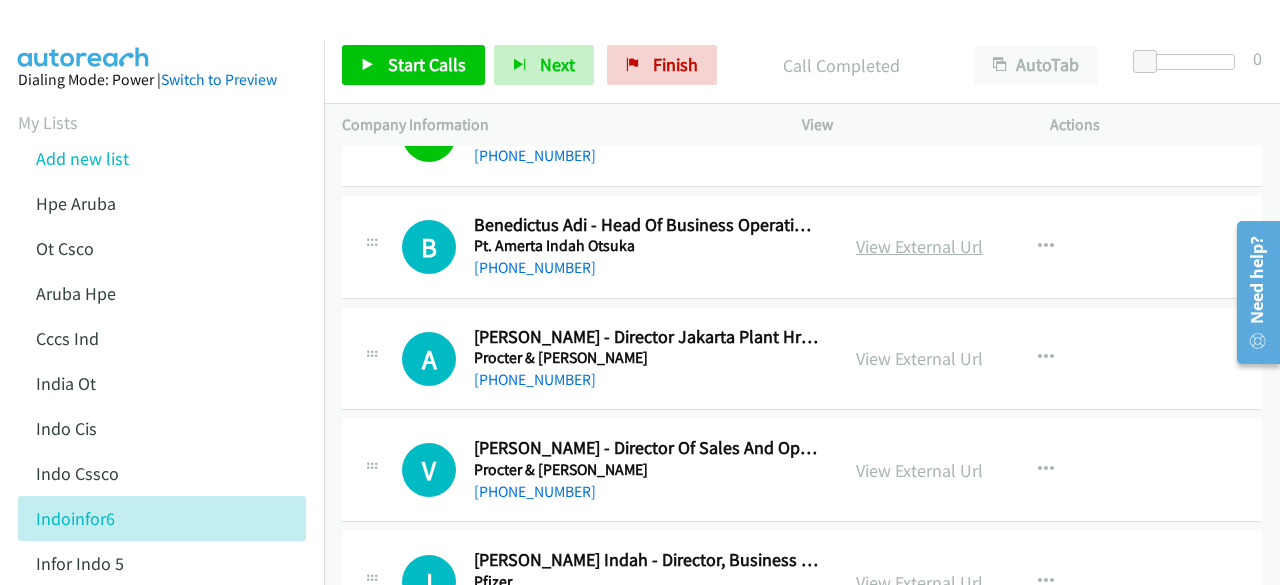 click on "View External Url" at bounding box center [919, 246] 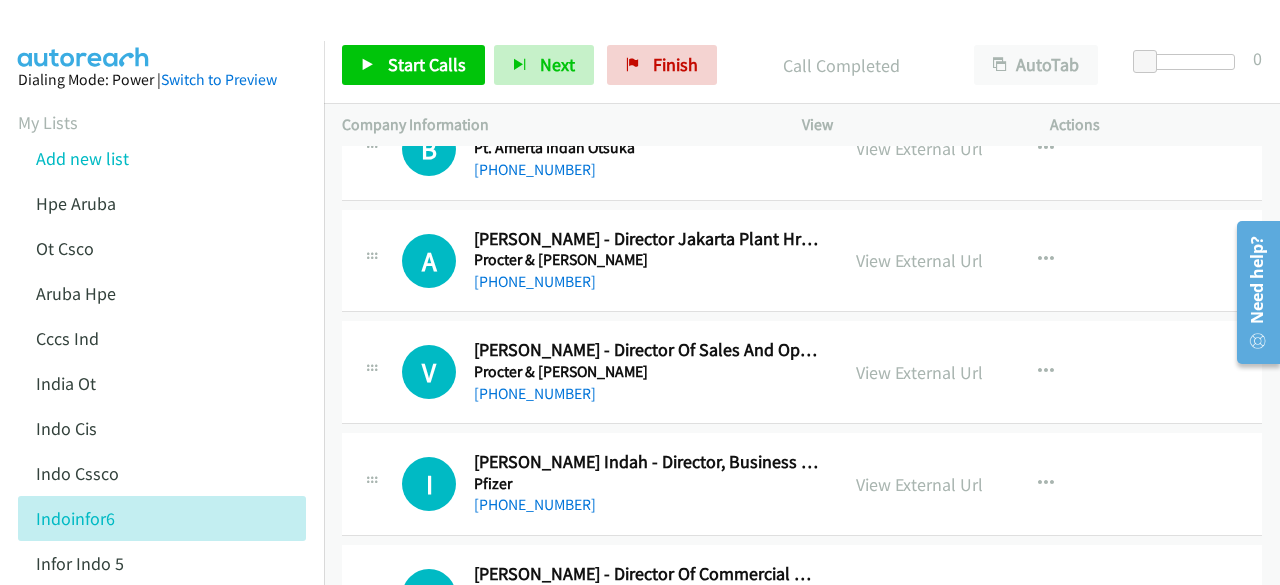 scroll, scrollTop: 6432, scrollLeft: 0, axis: vertical 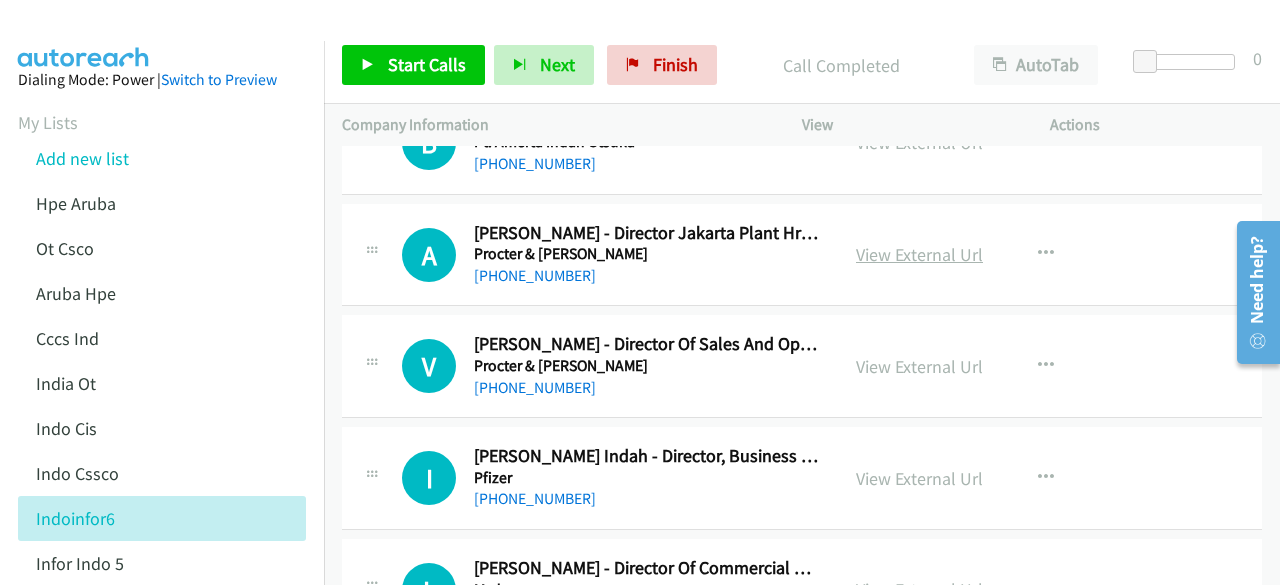 click on "View External Url" at bounding box center [919, 254] 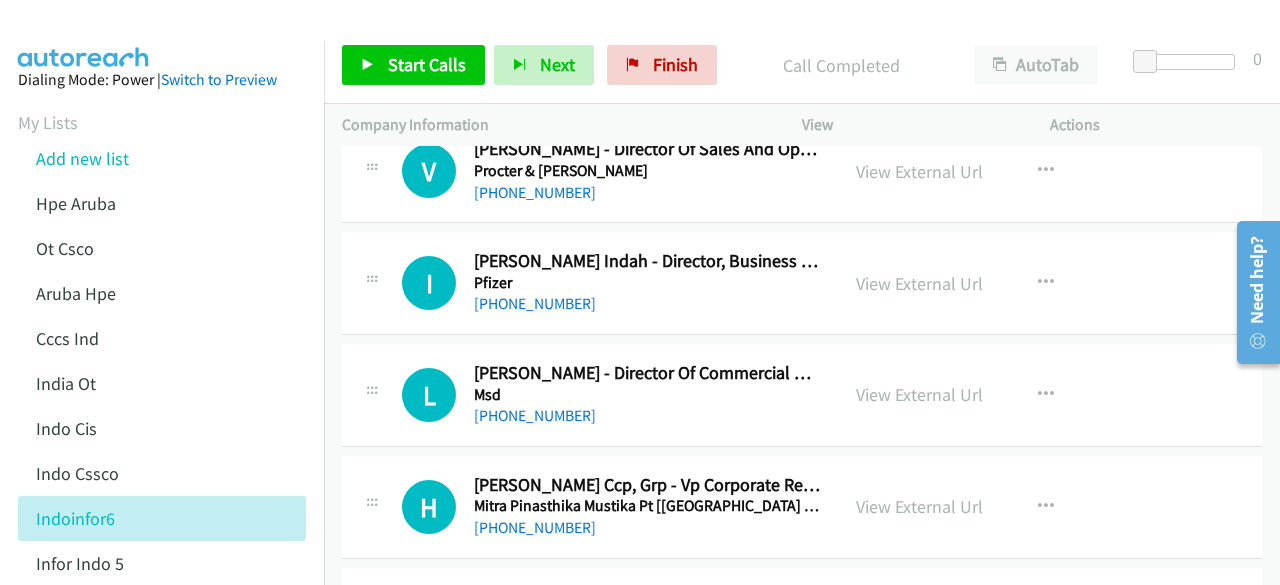 scroll, scrollTop: 6629, scrollLeft: 0, axis: vertical 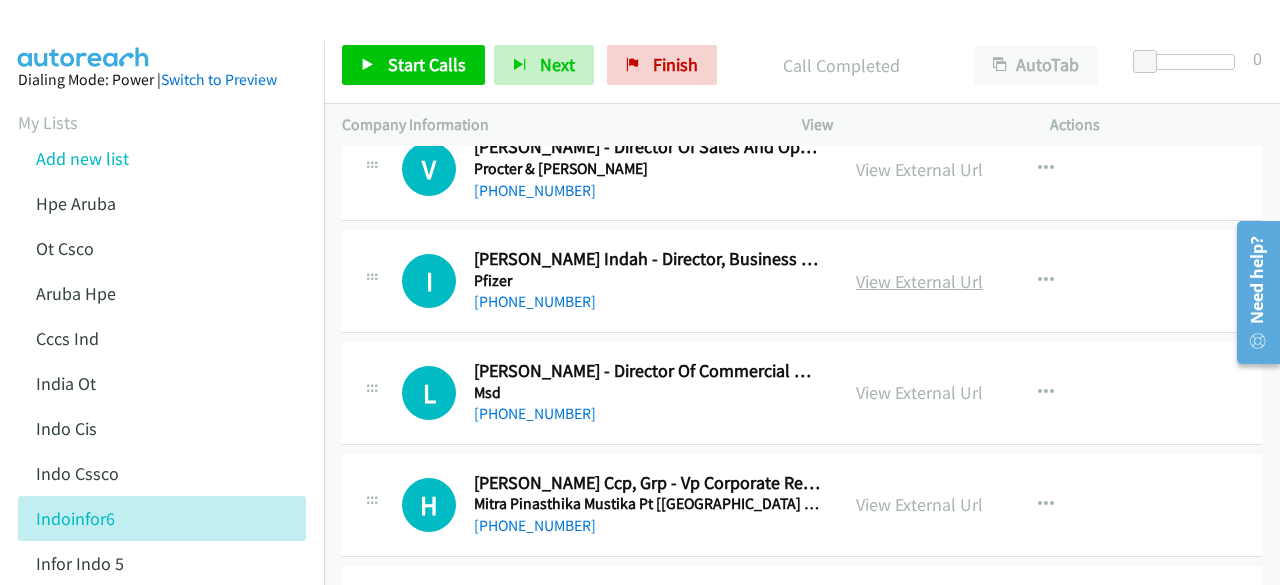 click on "View External Url" at bounding box center [919, 281] 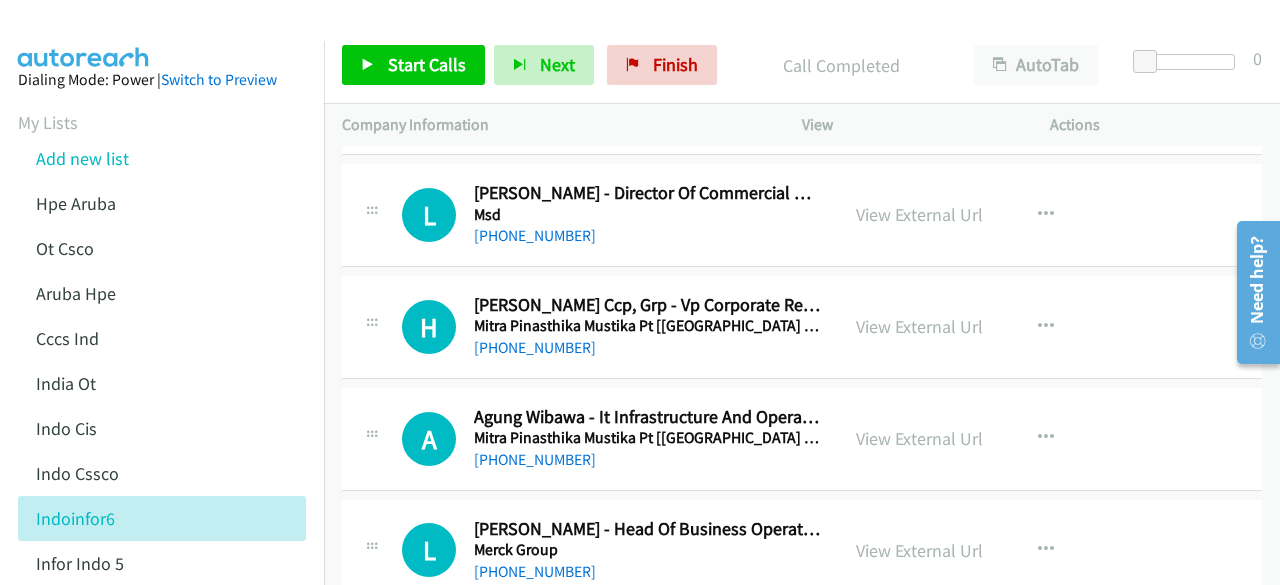 scroll, scrollTop: 6813, scrollLeft: 0, axis: vertical 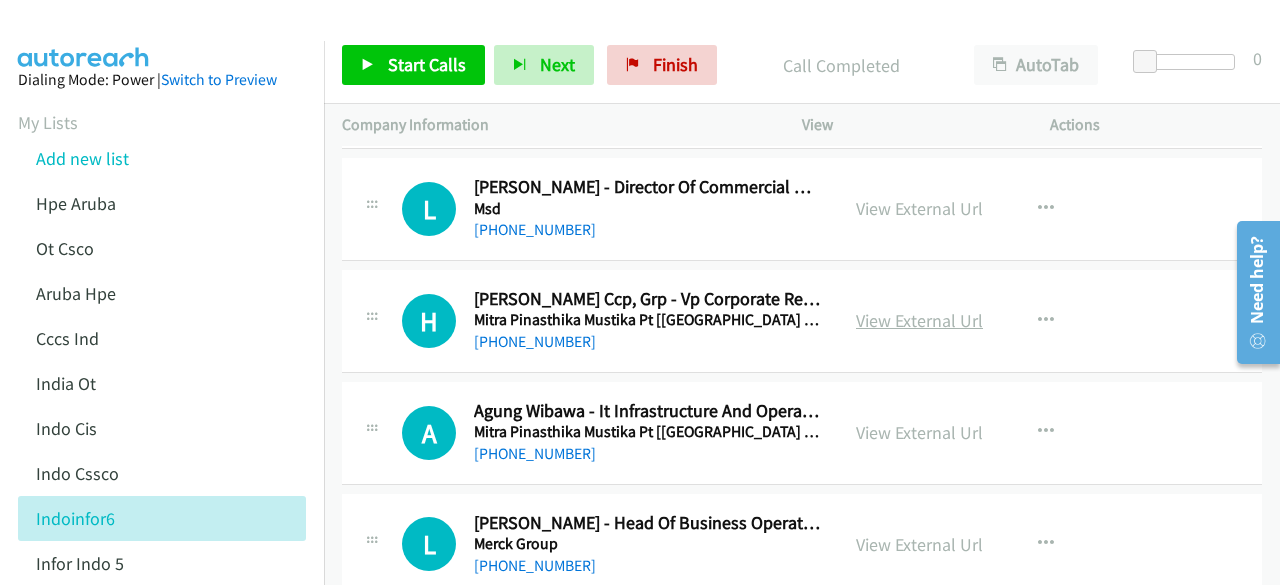 click on "View External Url" at bounding box center [919, 320] 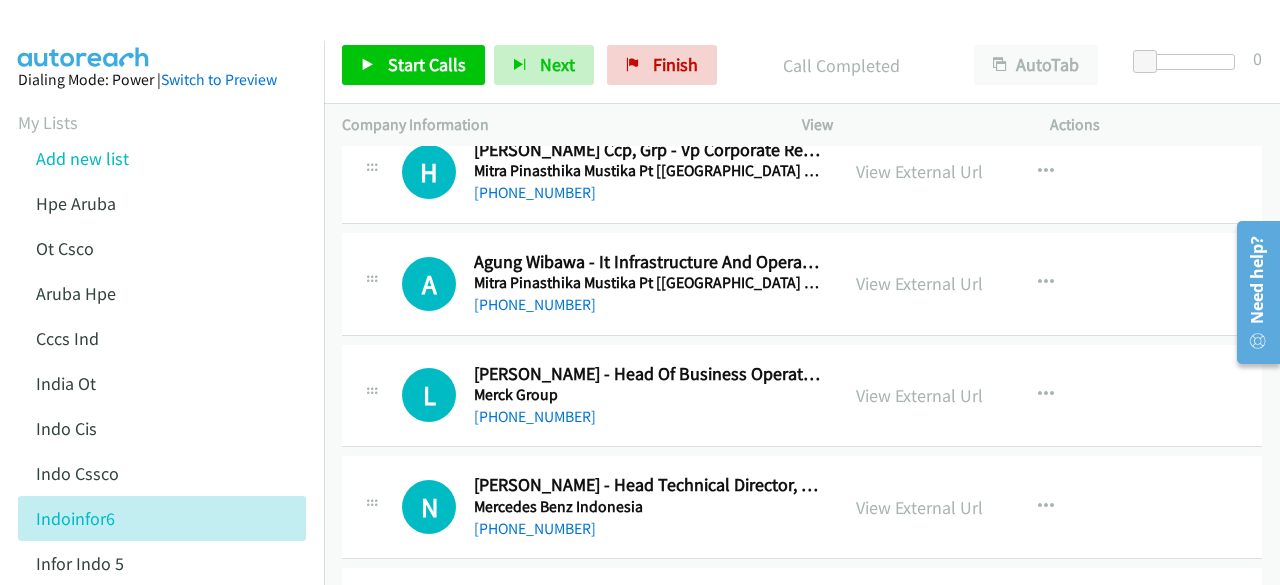 scroll, scrollTop: 6963, scrollLeft: 0, axis: vertical 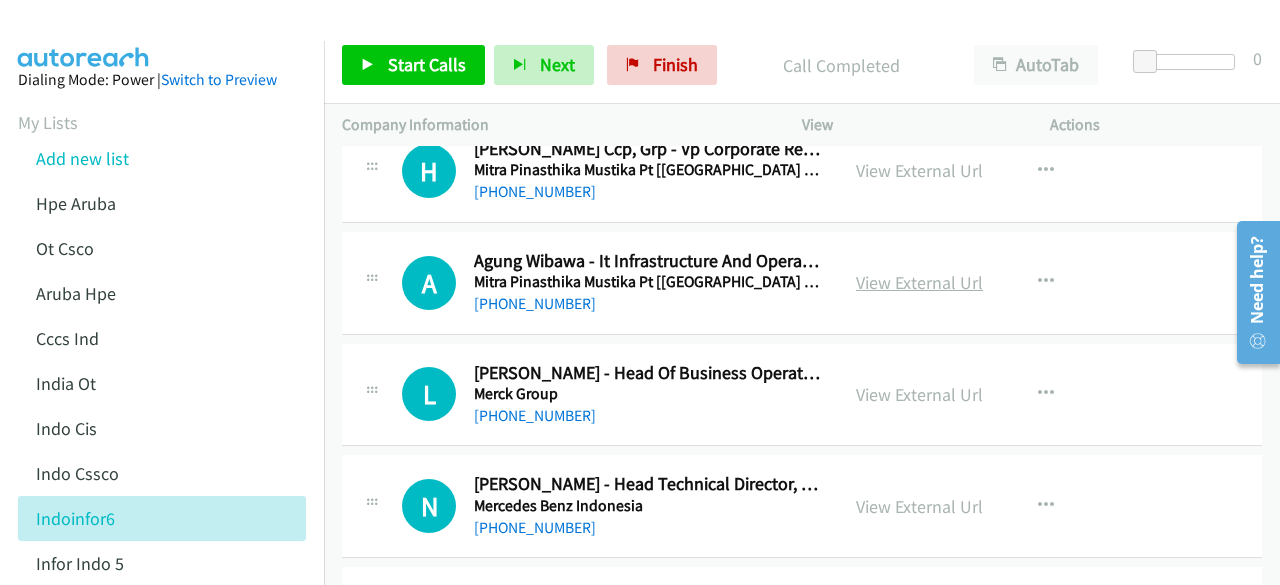 click on "View External Url" at bounding box center [919, 282] 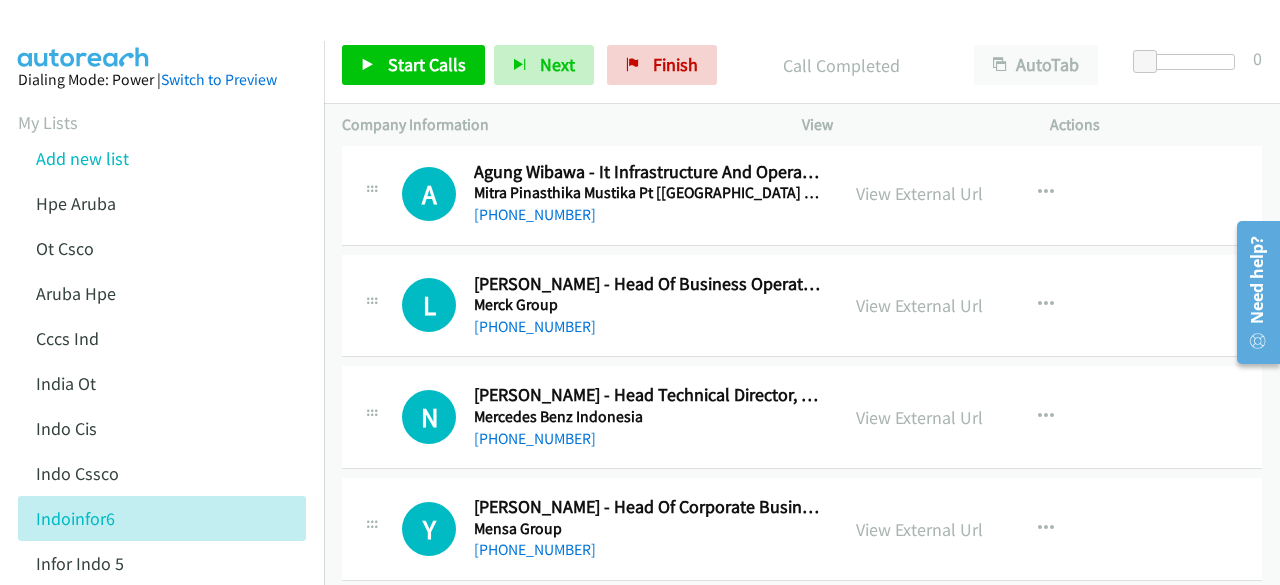 scroll, scrollTop: 7086, scrollLeft: 0, axis: vertical 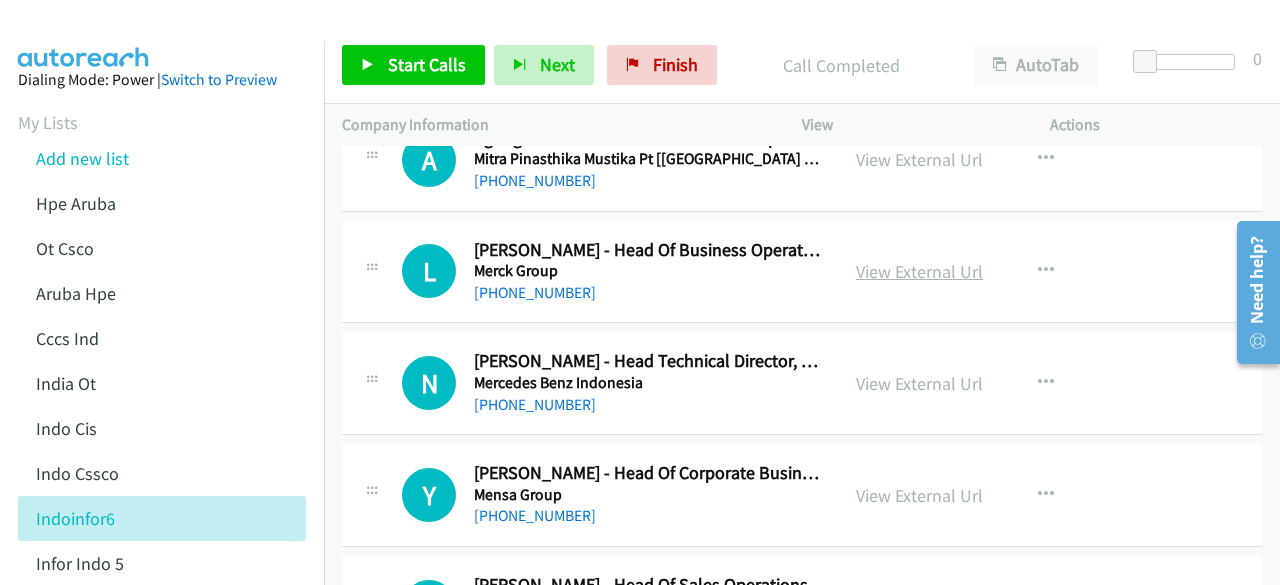click on "View External Url" at bounding box center (919, 271) 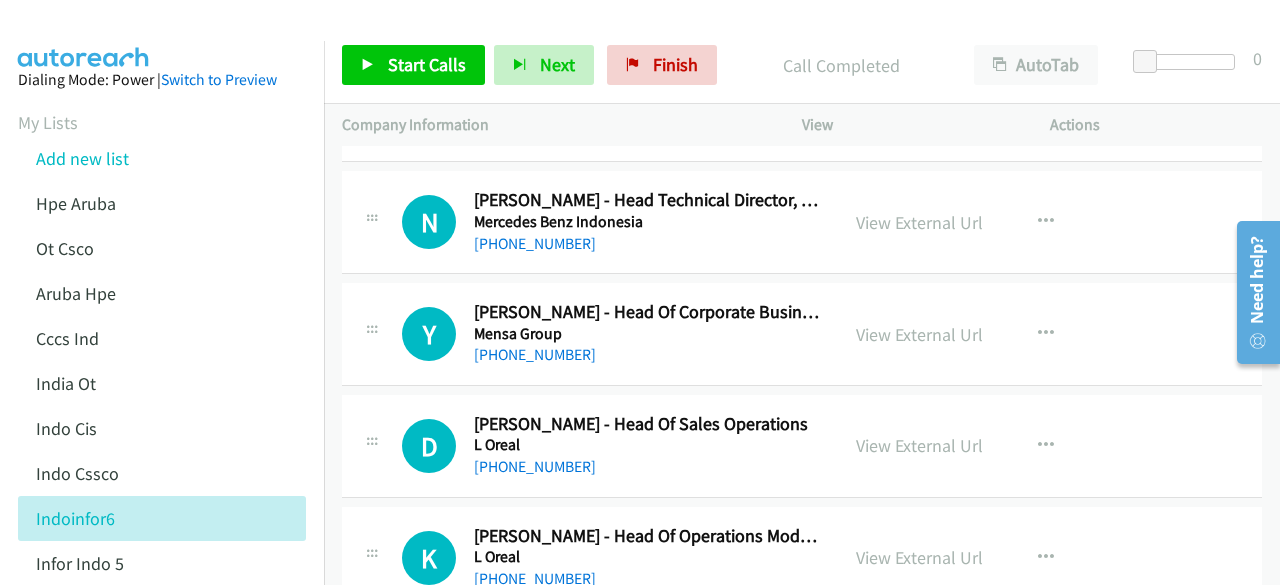 scroll, scrollTop: 7251, scrollLeft: 0, axis: vertical 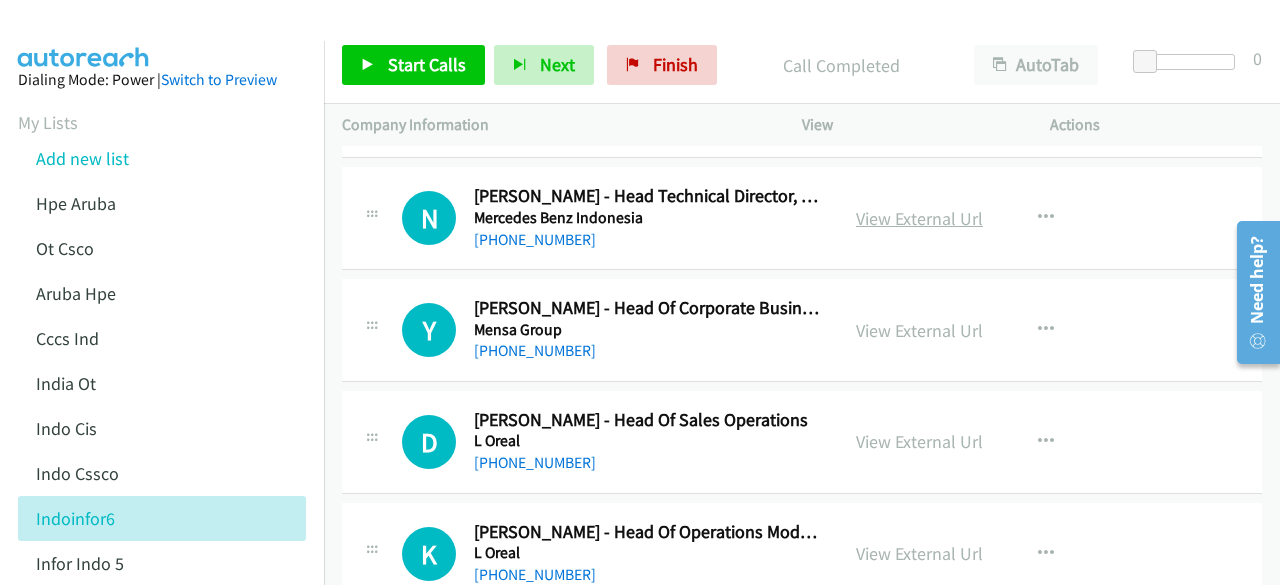 click on "View External Url" at bounding box center (919, 218) 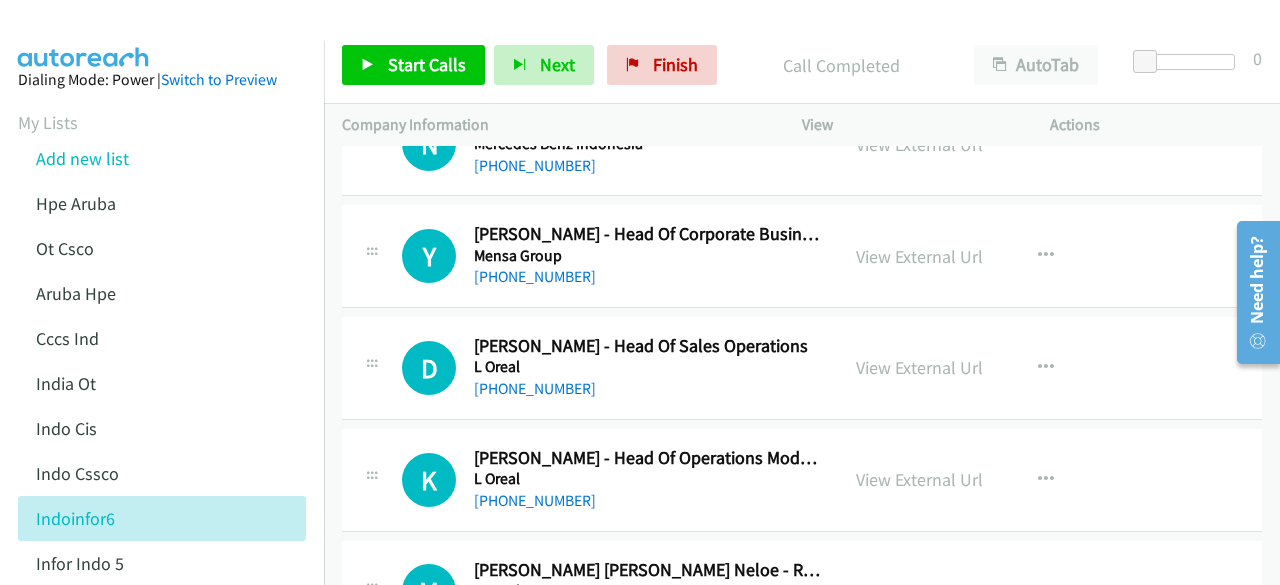scroll, scrollTop: 7328, scrollLeft: 0, axis: vertical 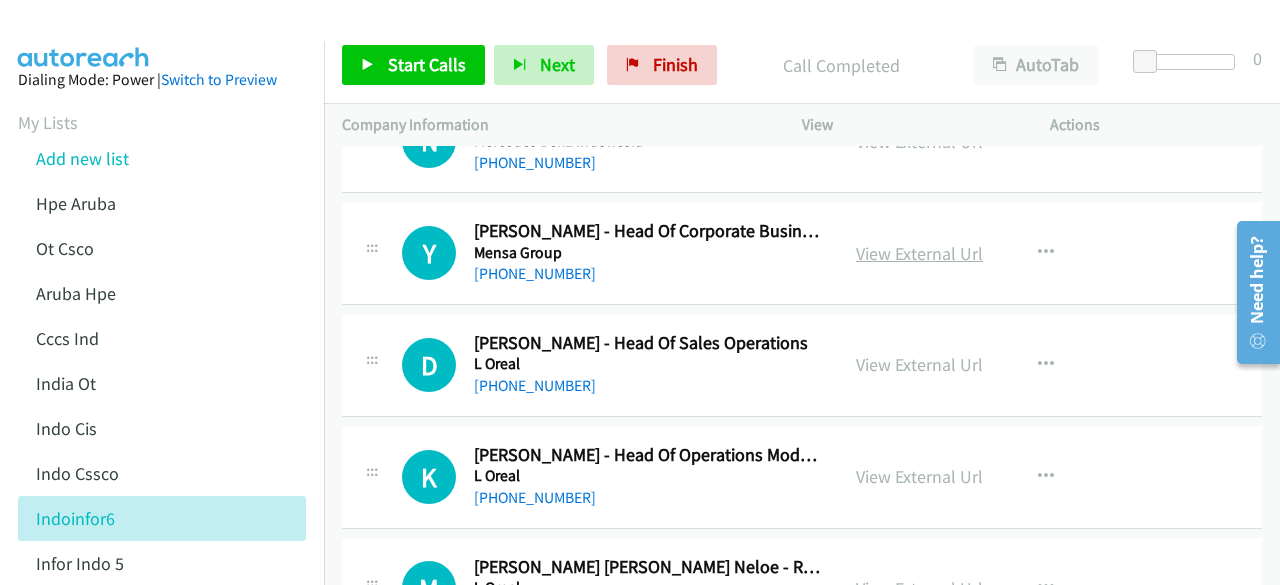 click on "View External Url" at bounding box center (919, 253) 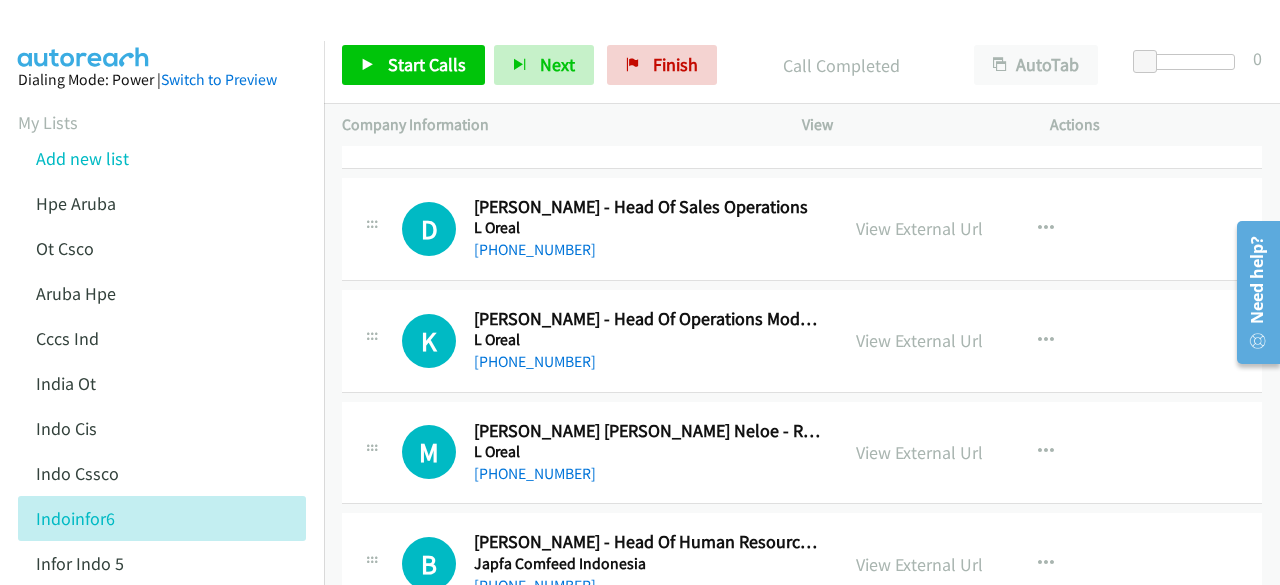 scroll, scrollTop: 7552, scrollLeft: 0, axis: vertical 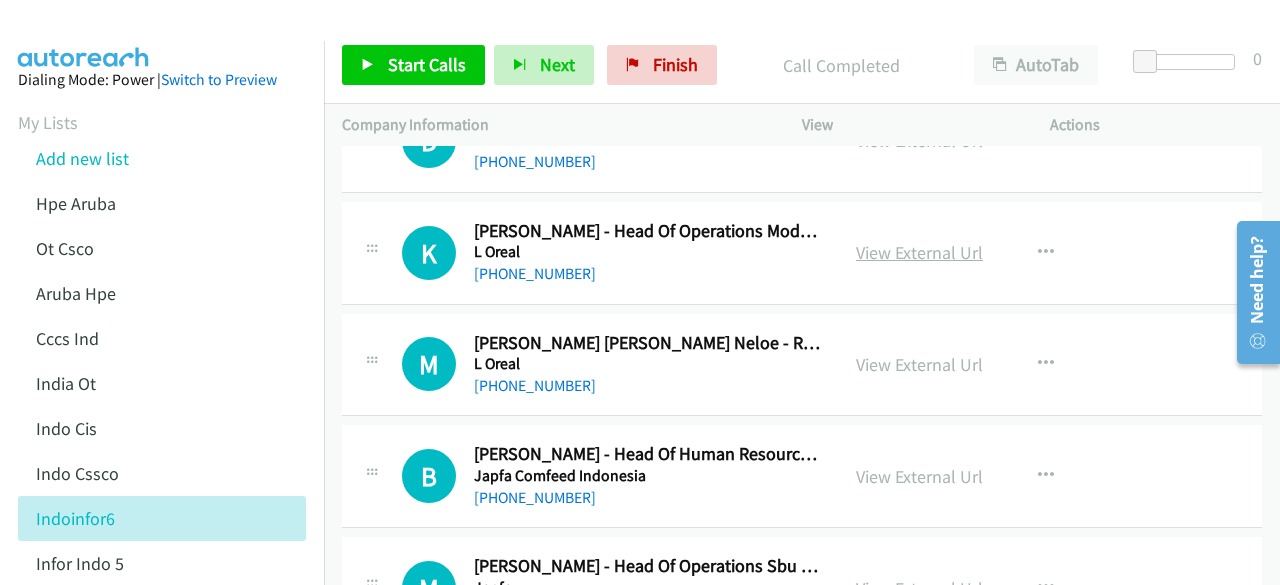 click on "View External Url" at bounding box center [919, 252] 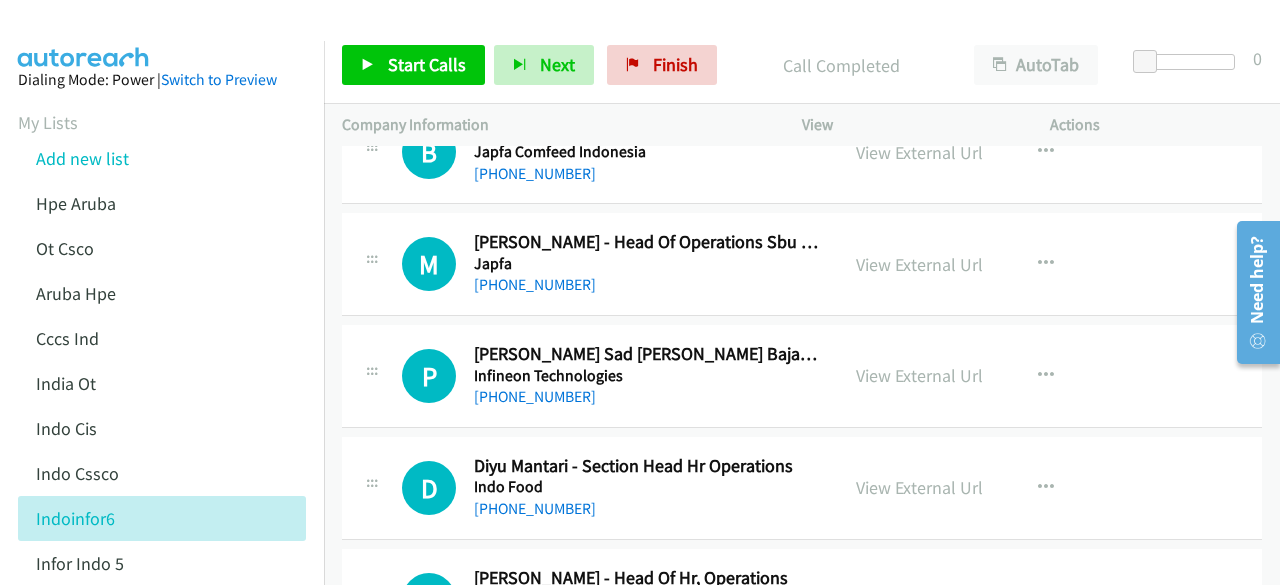 scroll, scrollTop: 7879, scrollLeft: 0, axis: vertical 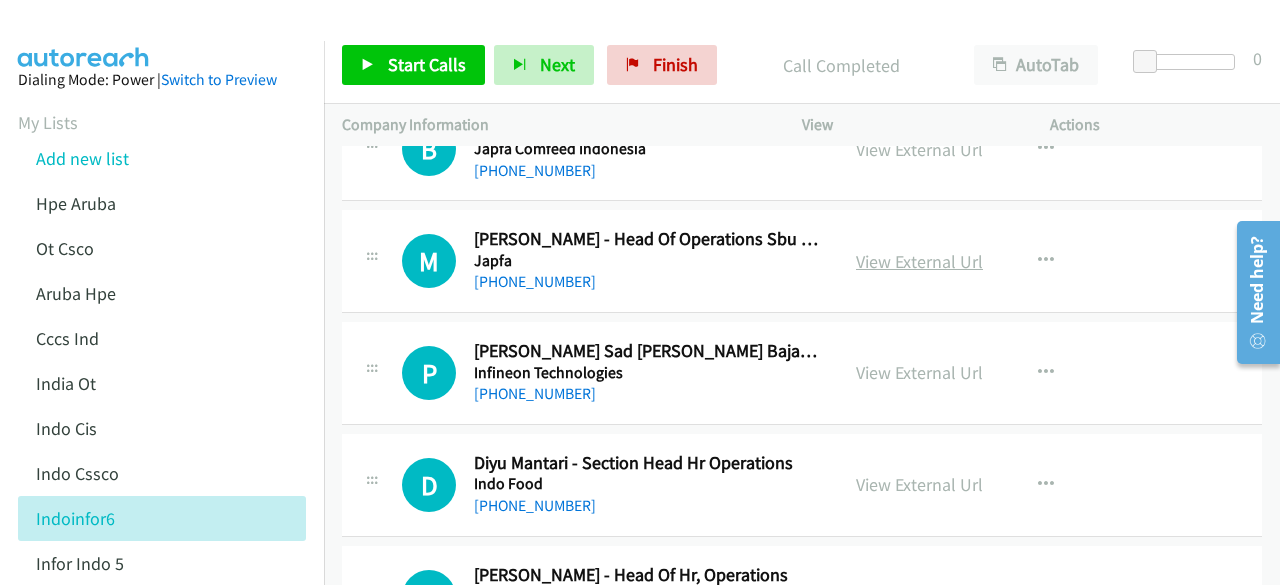 click on "View External Url" at bounding box center [919, 261] 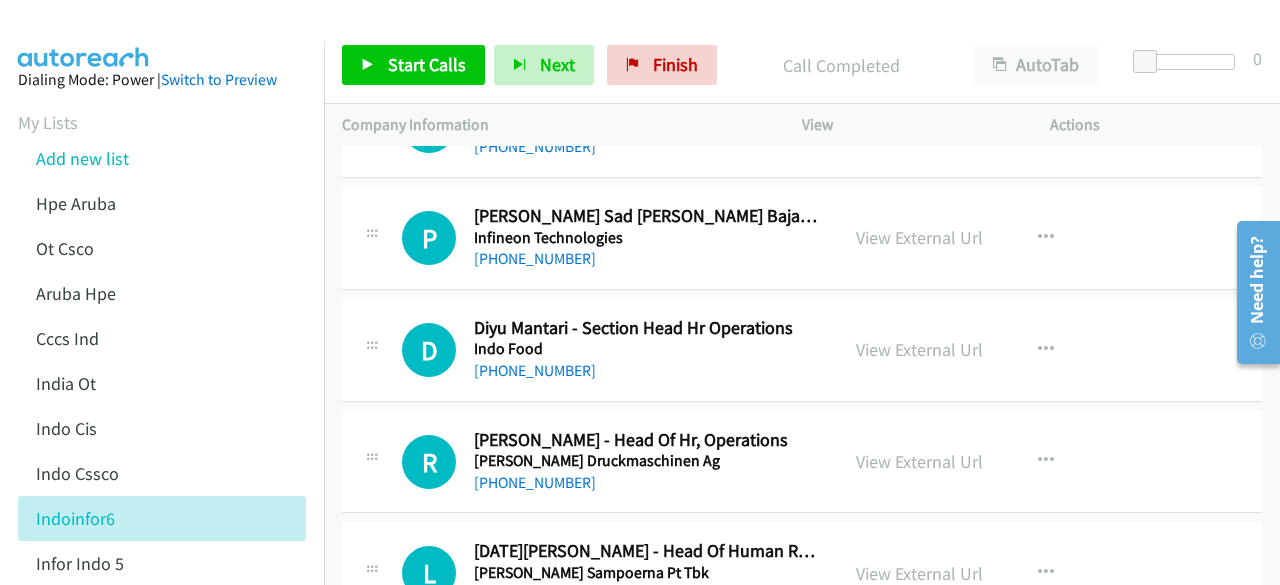 scroll, scrollTop: 8038, scrollLeft: 0, axis: vertical 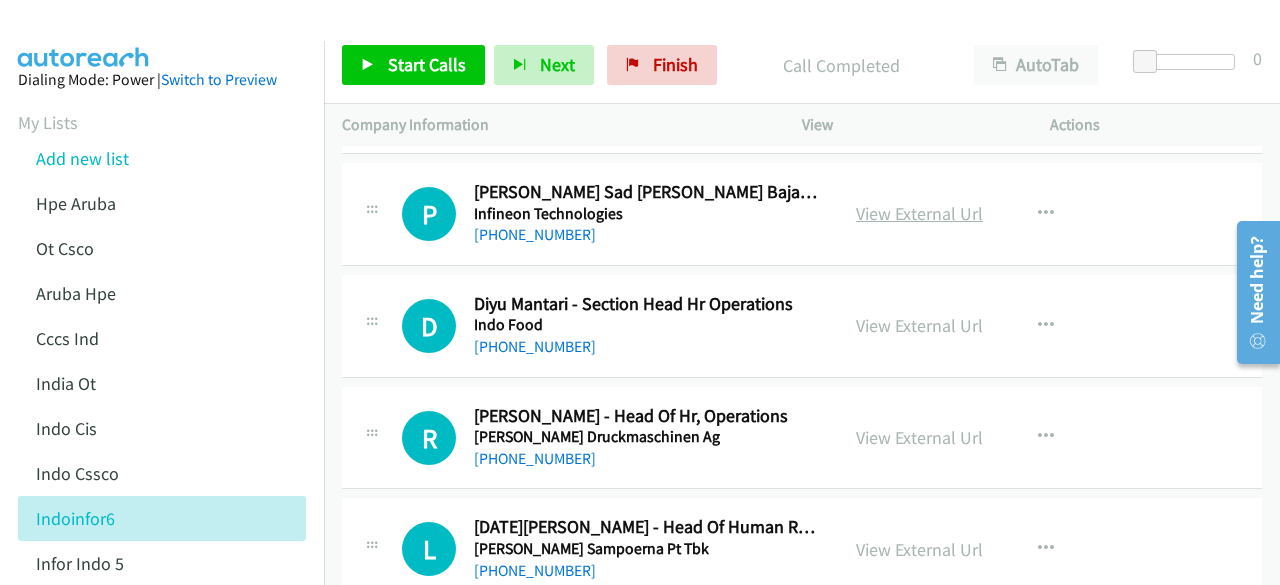 click on "View External Url" at bounding box center (919, 213) 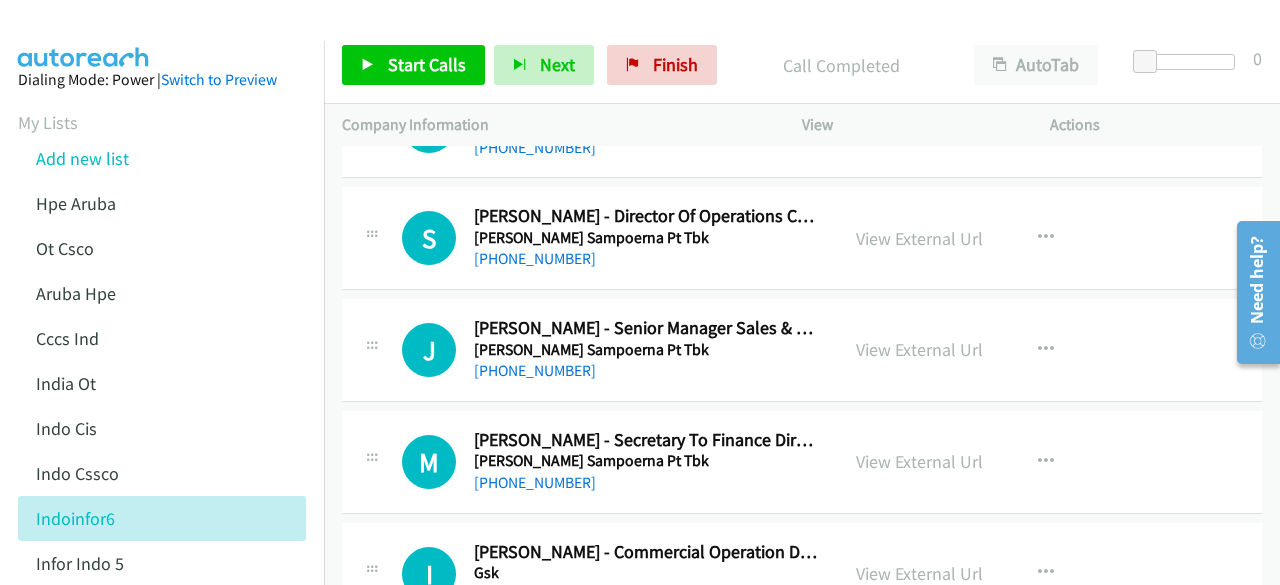 scroll, scrollTop: 8463, scrollLeft: 0, axis: vertical 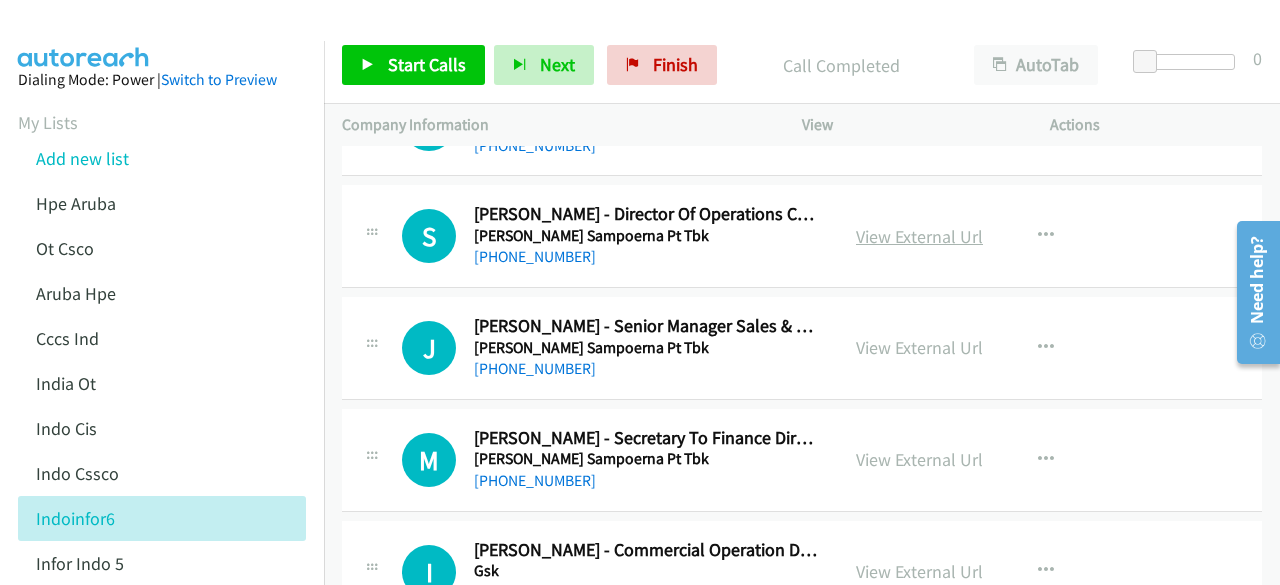 click on "View External Url" at bounding box center (919, 236) 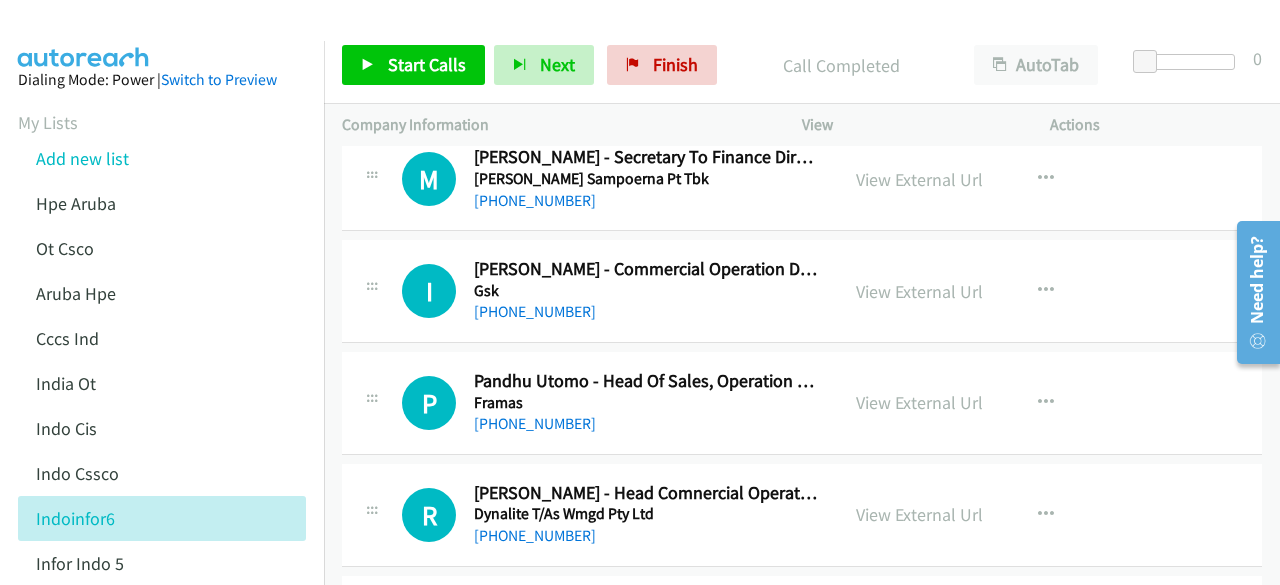 scroll, scrollTop: 8744, scrollLeft: 0, axis: vertical 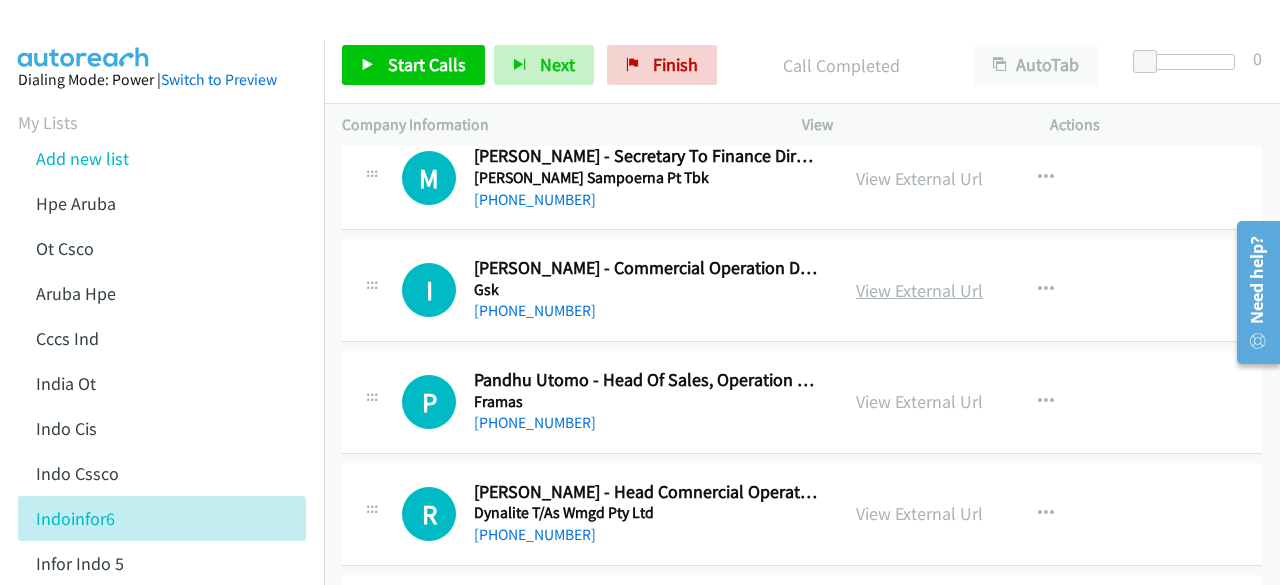 click on "View External Url" at bounding box center (919, 290) 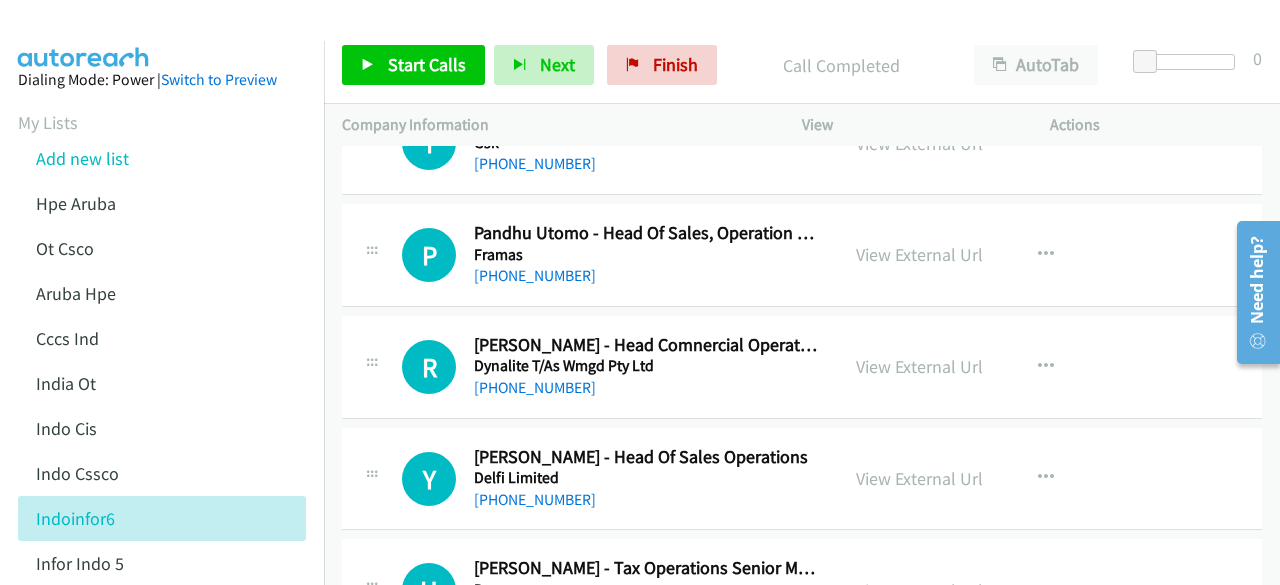 scroll, scrollTop: 8899, scrollLeft: 0, axis: vertical 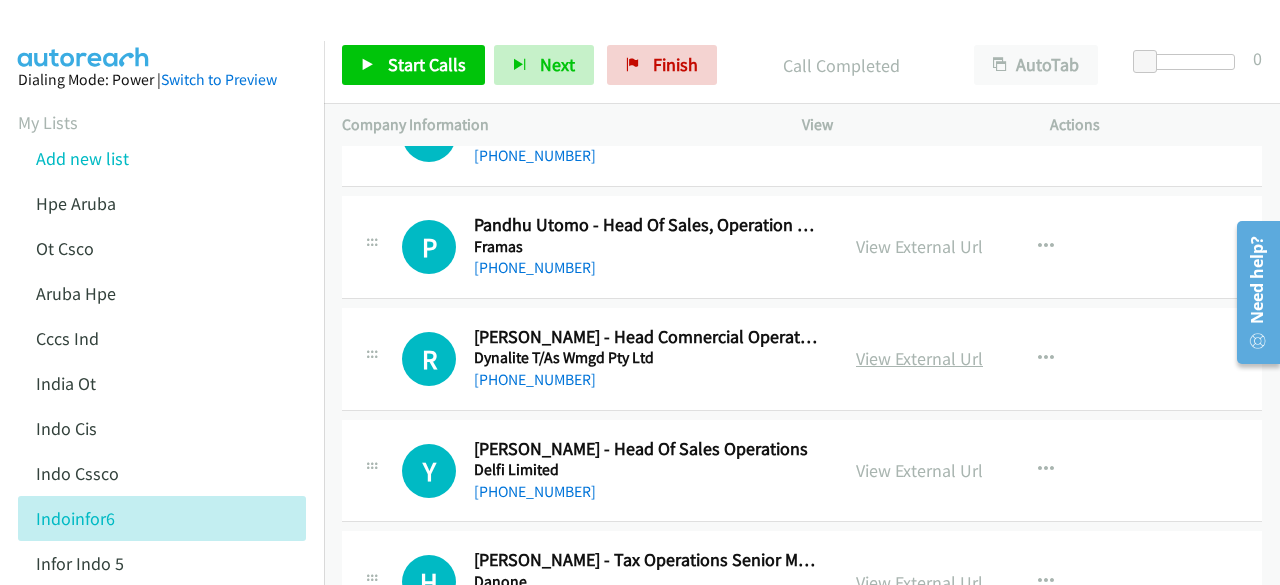 click on "View External Url" at bounding box center [919, 358] 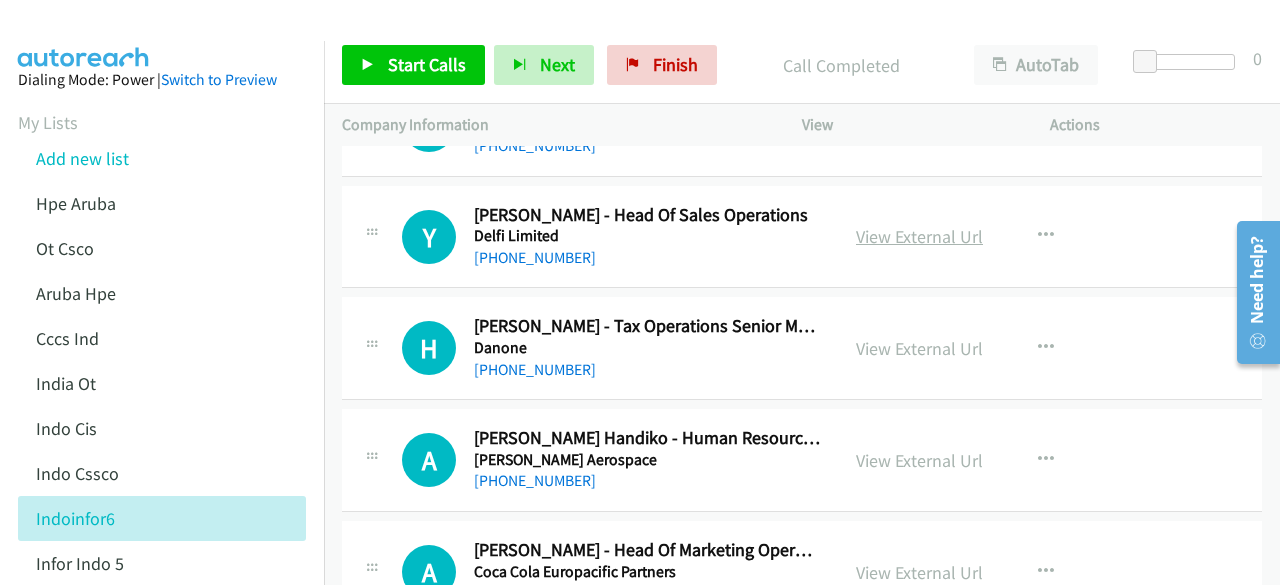 scroll, scrollTop: 9137, scrollLeft: 0, axis: vertical 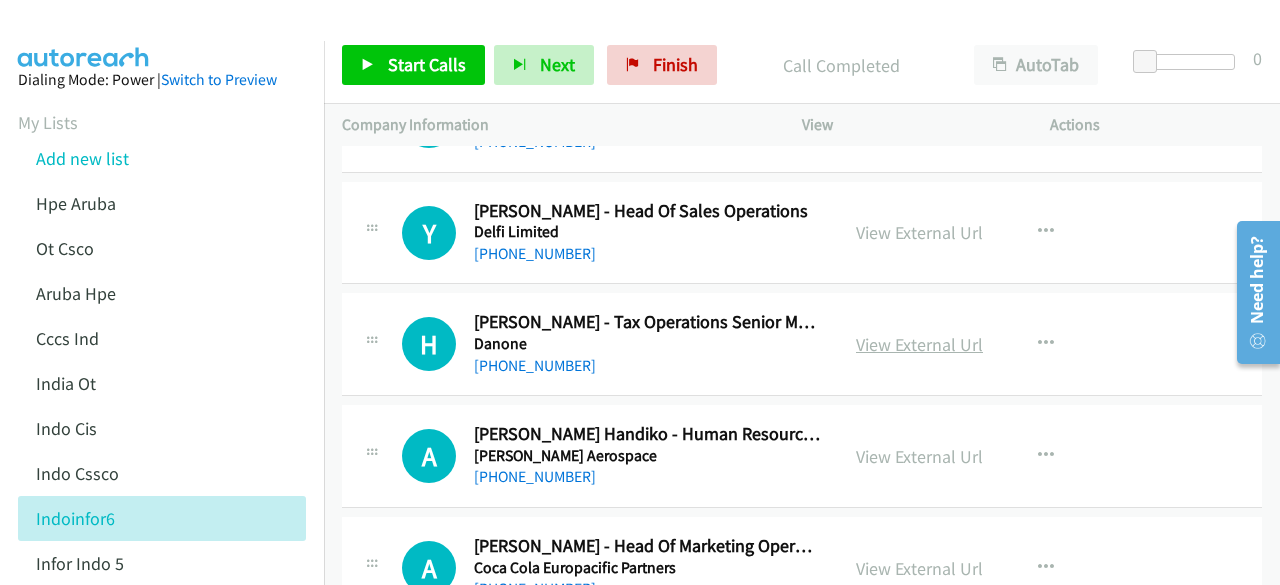 click on "View External Url" at bounding box center [919, 344] 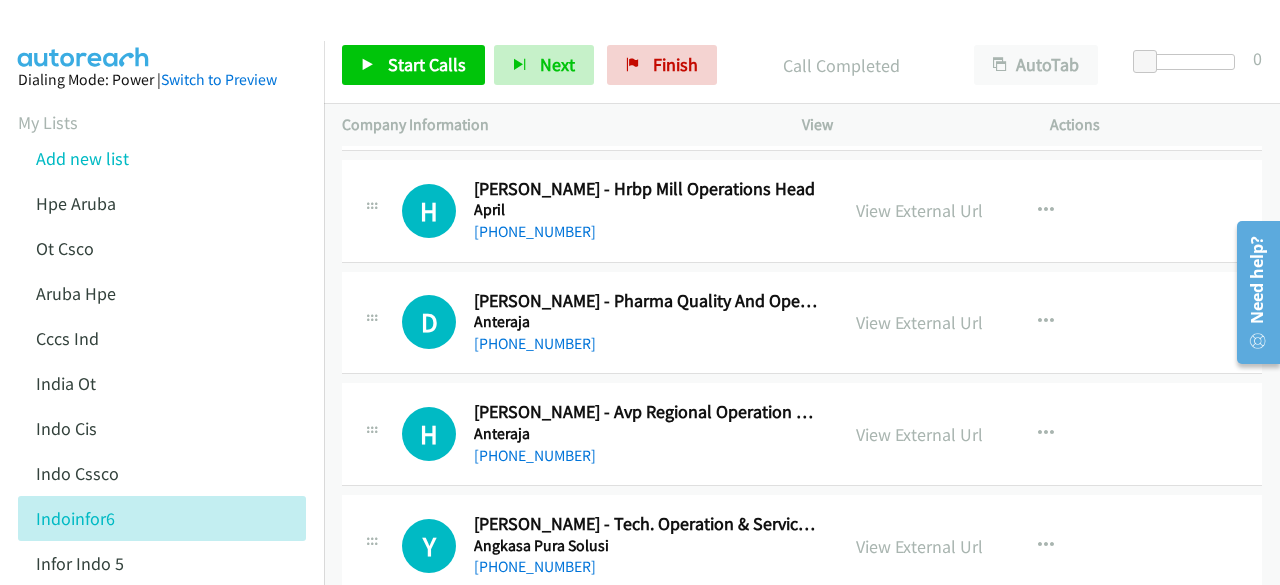 scroll, scrollTop: 9728, scrollLeft: 0, axis: vertical 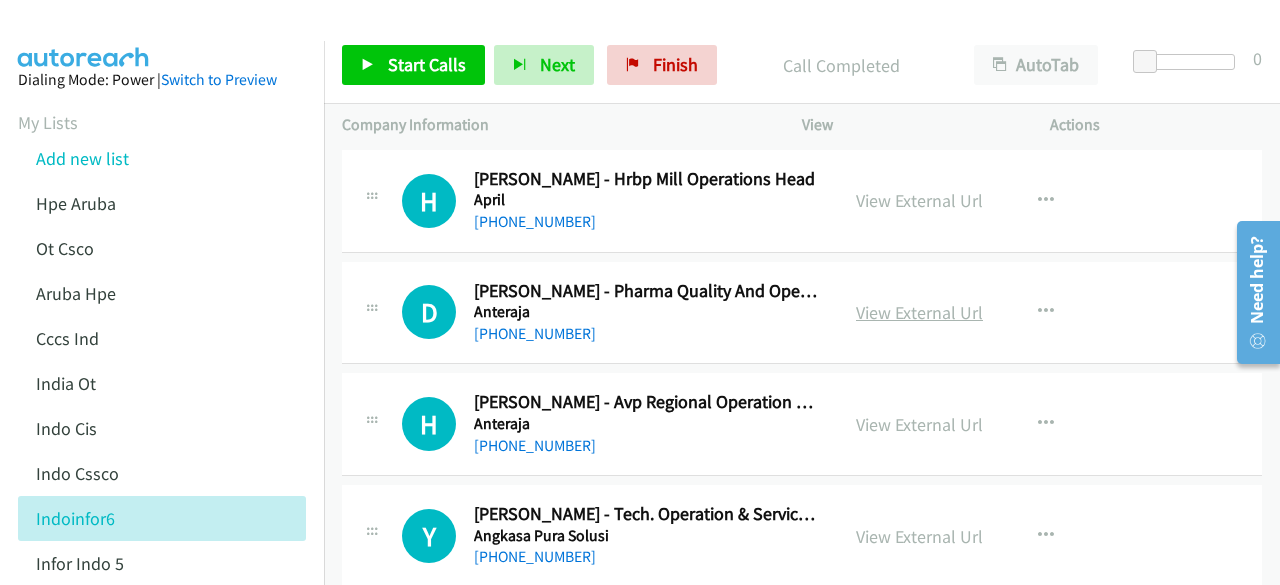 click on "View External Url" at bounding box center [919, 312] 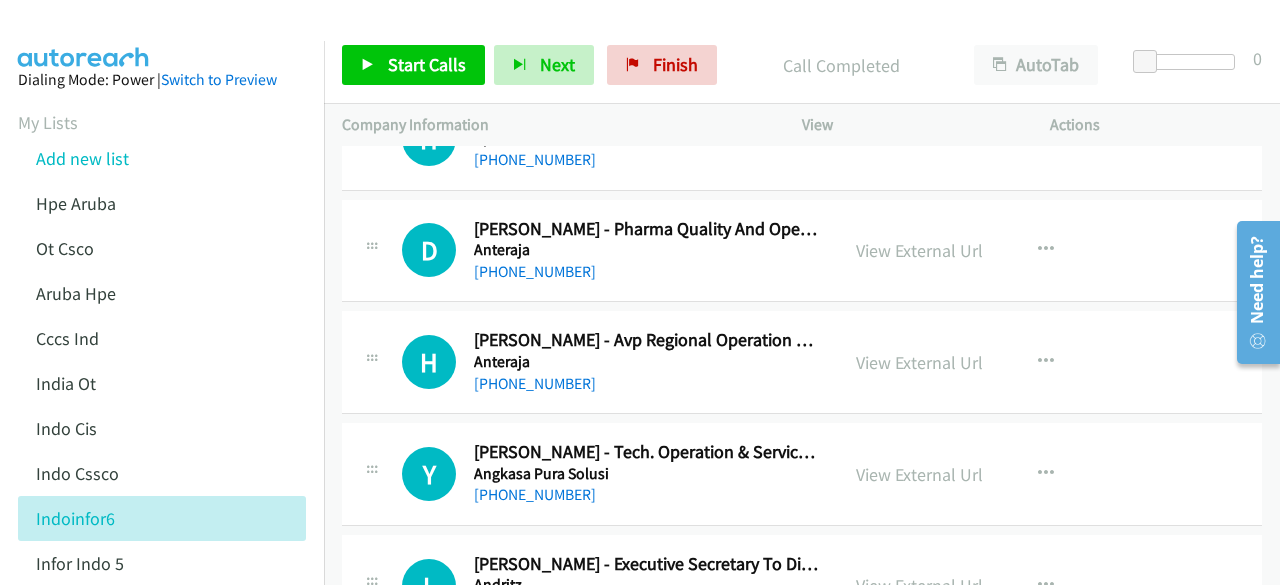 scroll, scrollTop: 9841, scrollLeft: 0, axis: vertical 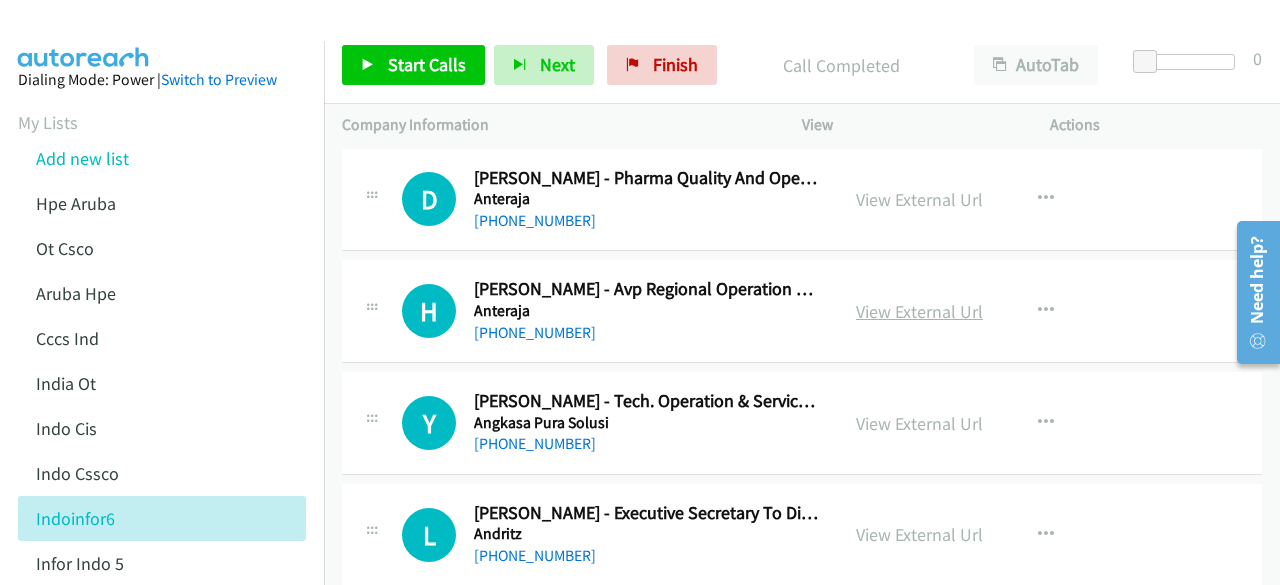 click on "View External Url" at bounding box center (919, 311) 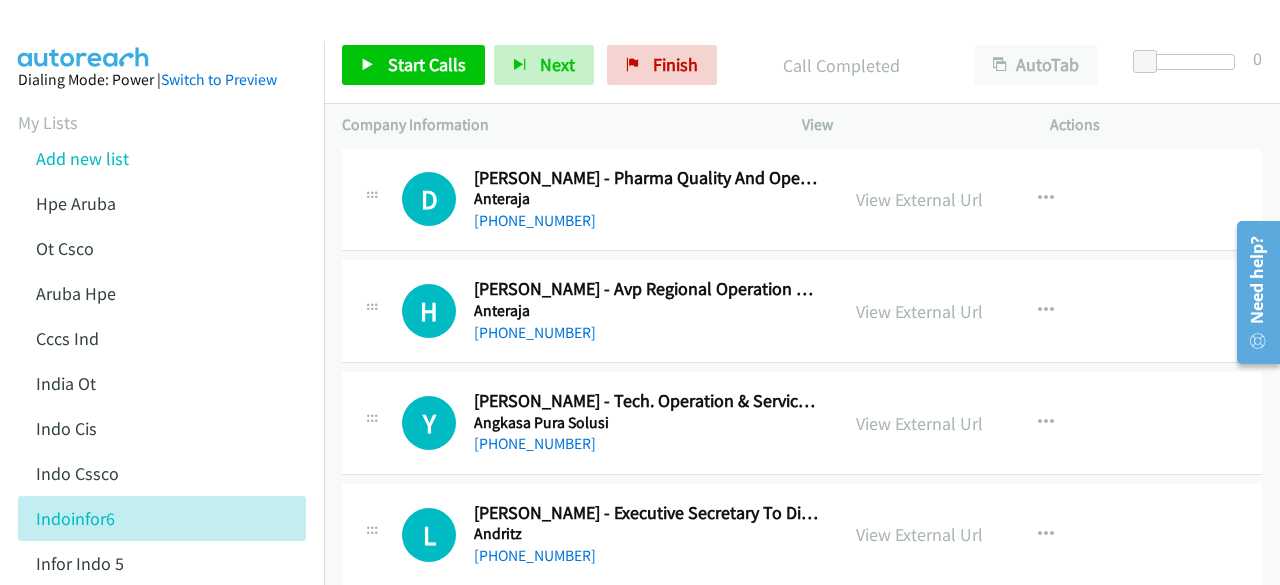click on "D
Callback Scheduled
[PERSON_NAME] - Pharma Quality And Operation Excellence   Section Head
Anteraja
[GEOGRAPHIC_DATA]/[GEOGRAPHIC_DATA]
[PHONE_NUMBER]
View External Url
View External Url
Schedule/Manage Callback
Start Calls Here
Remove from list
Add to do not call list
Reset Call Status" at bounding box center (802, 200) 